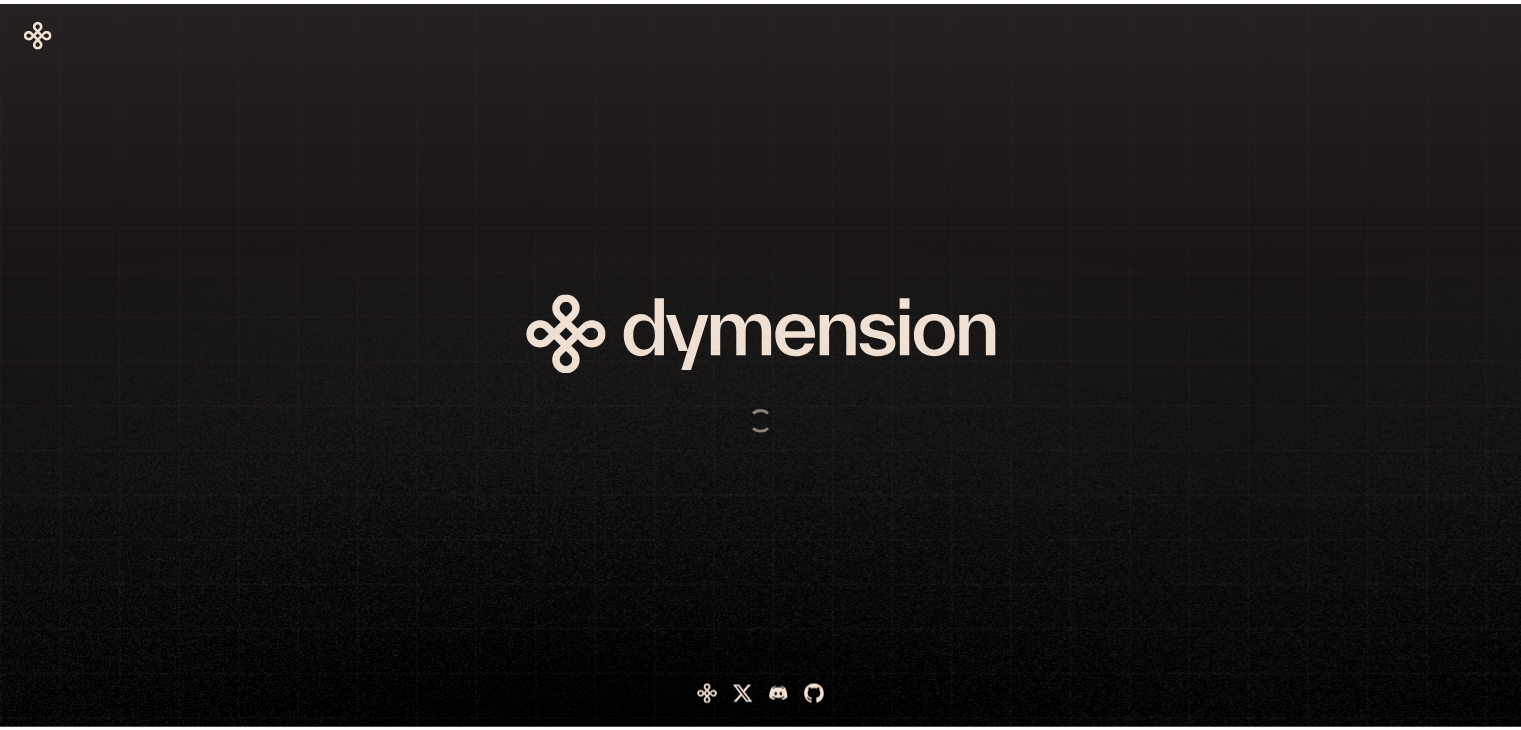 scroll, scrollTop: 0, scrollLeft: 0, axis: both 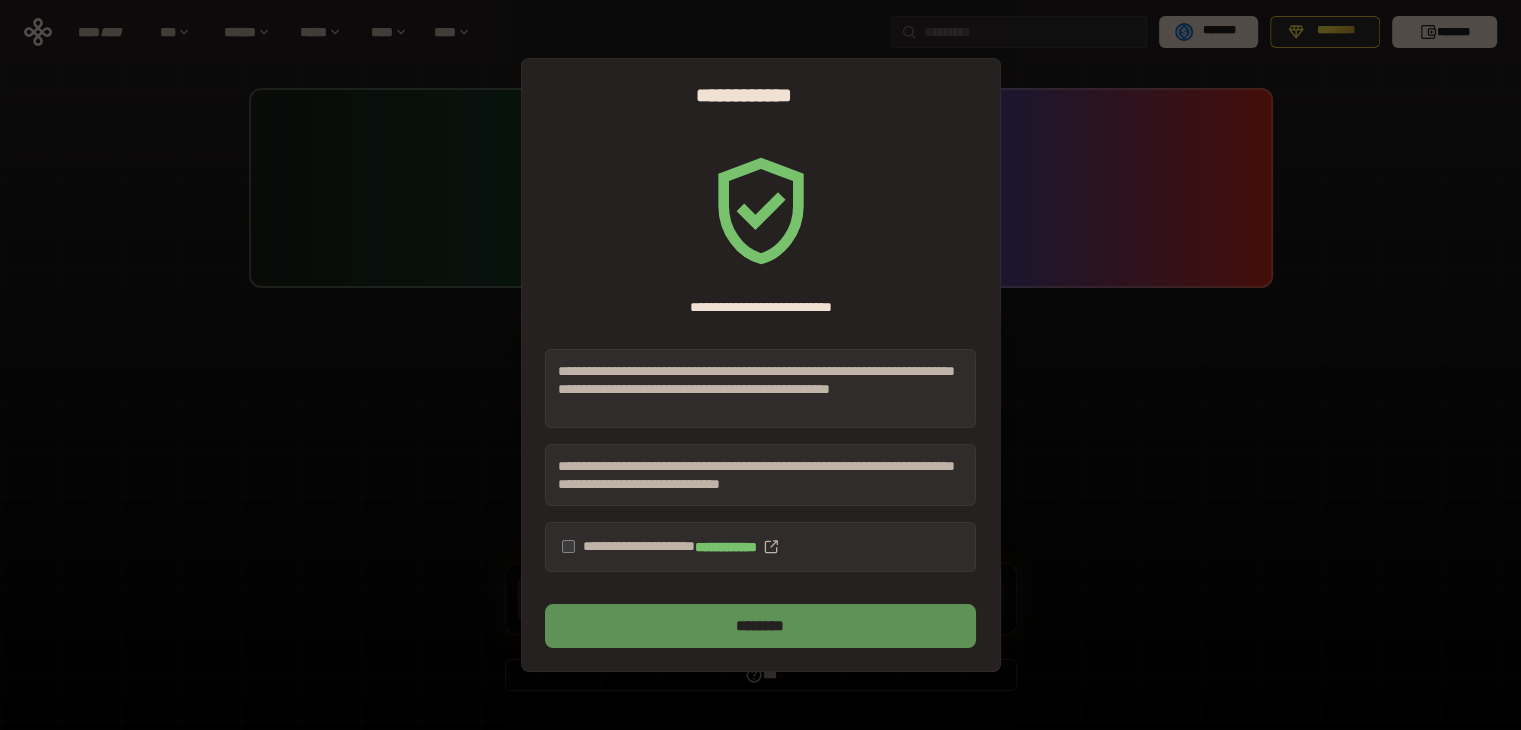 click on "********" at bounding box center (760, 626) 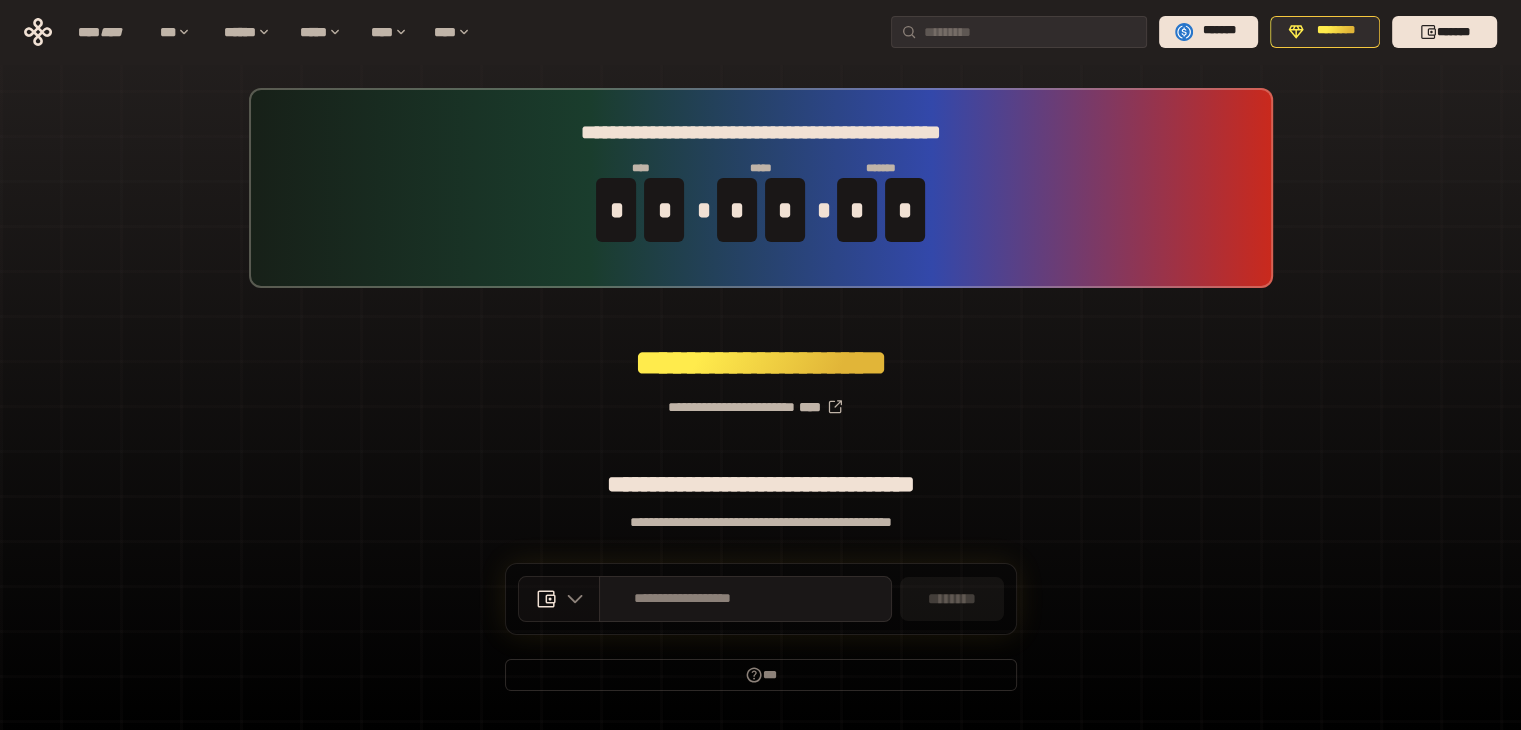 click 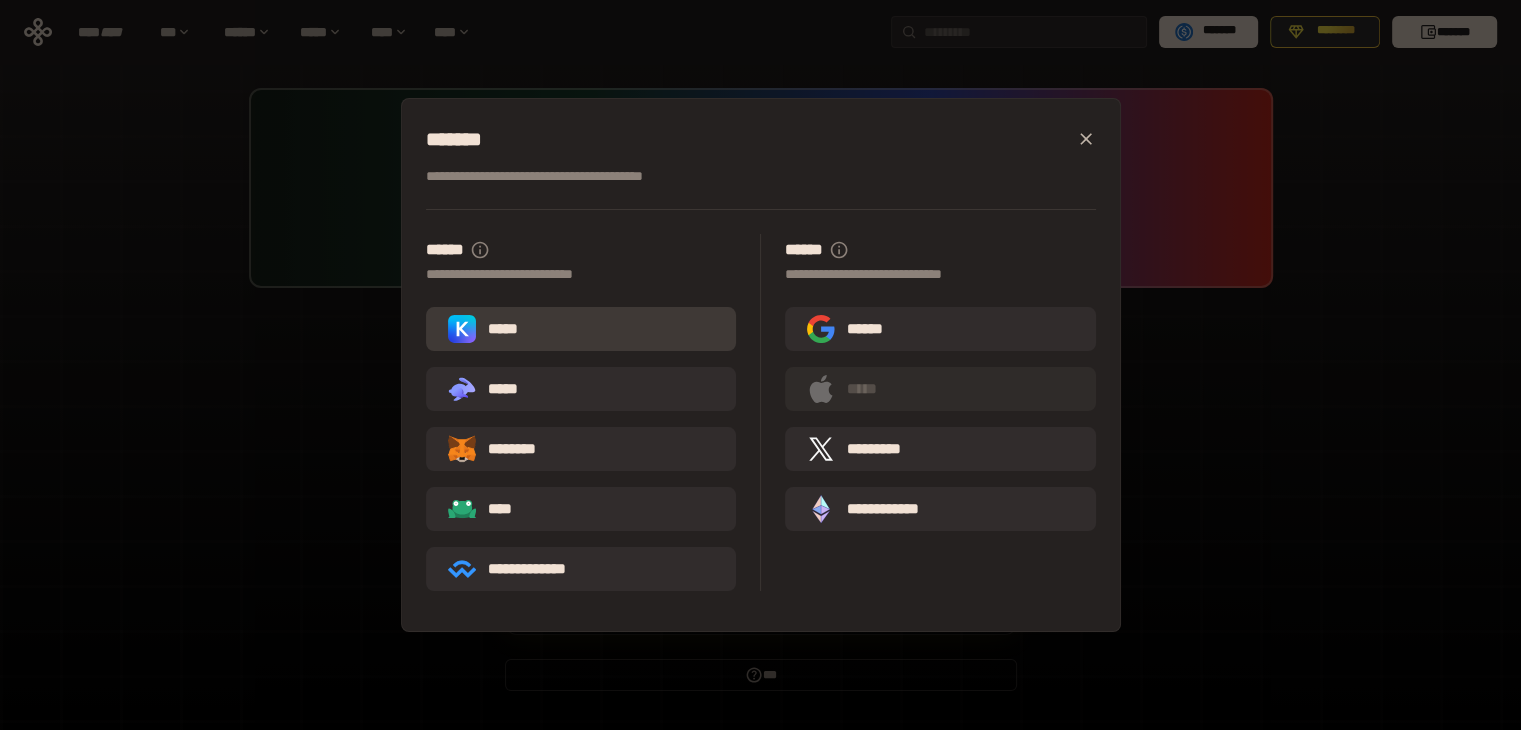 click on "*****" at bounding box center [487, 329] 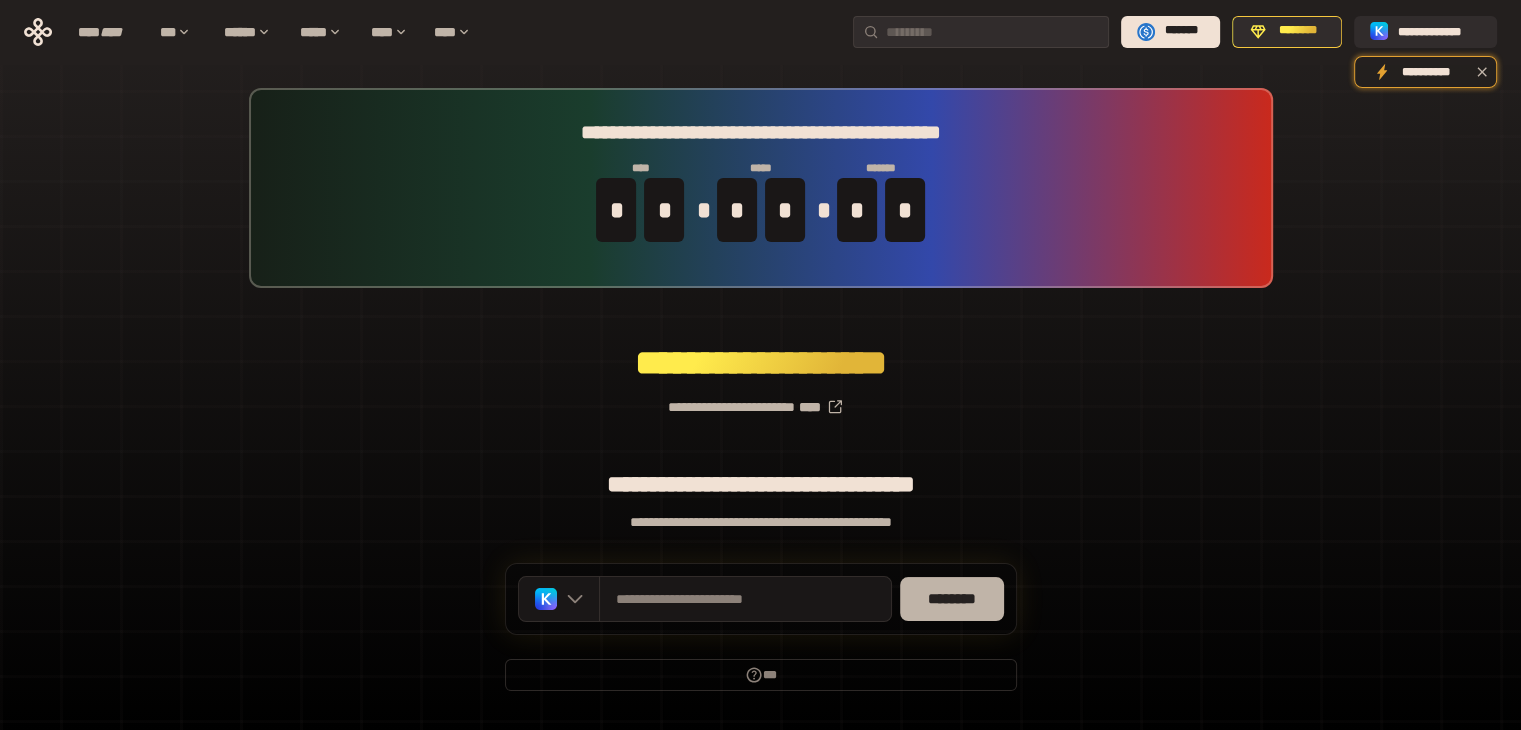 click on "********" at bounding box center (952, 599) 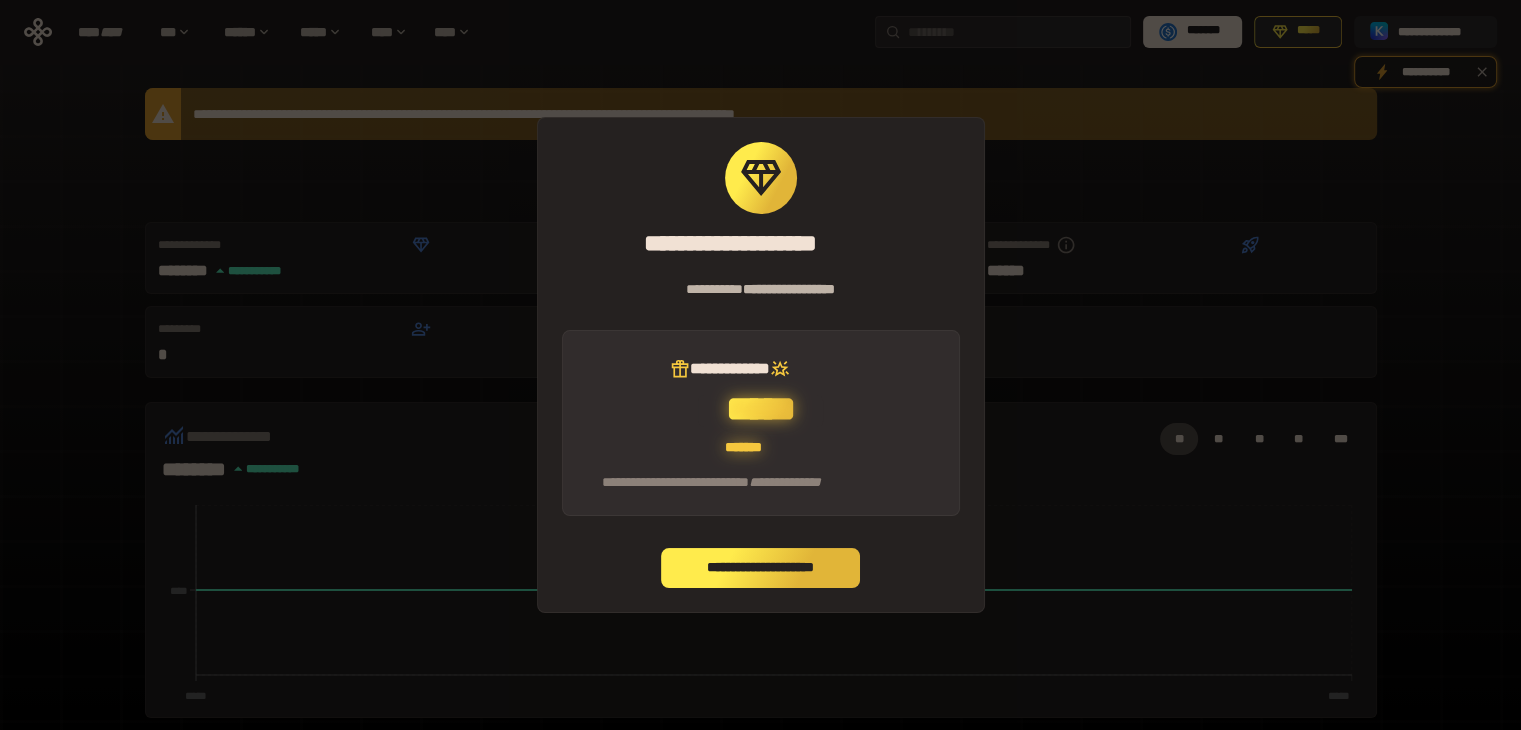 click on "**********" at bounding box center (761, 568) 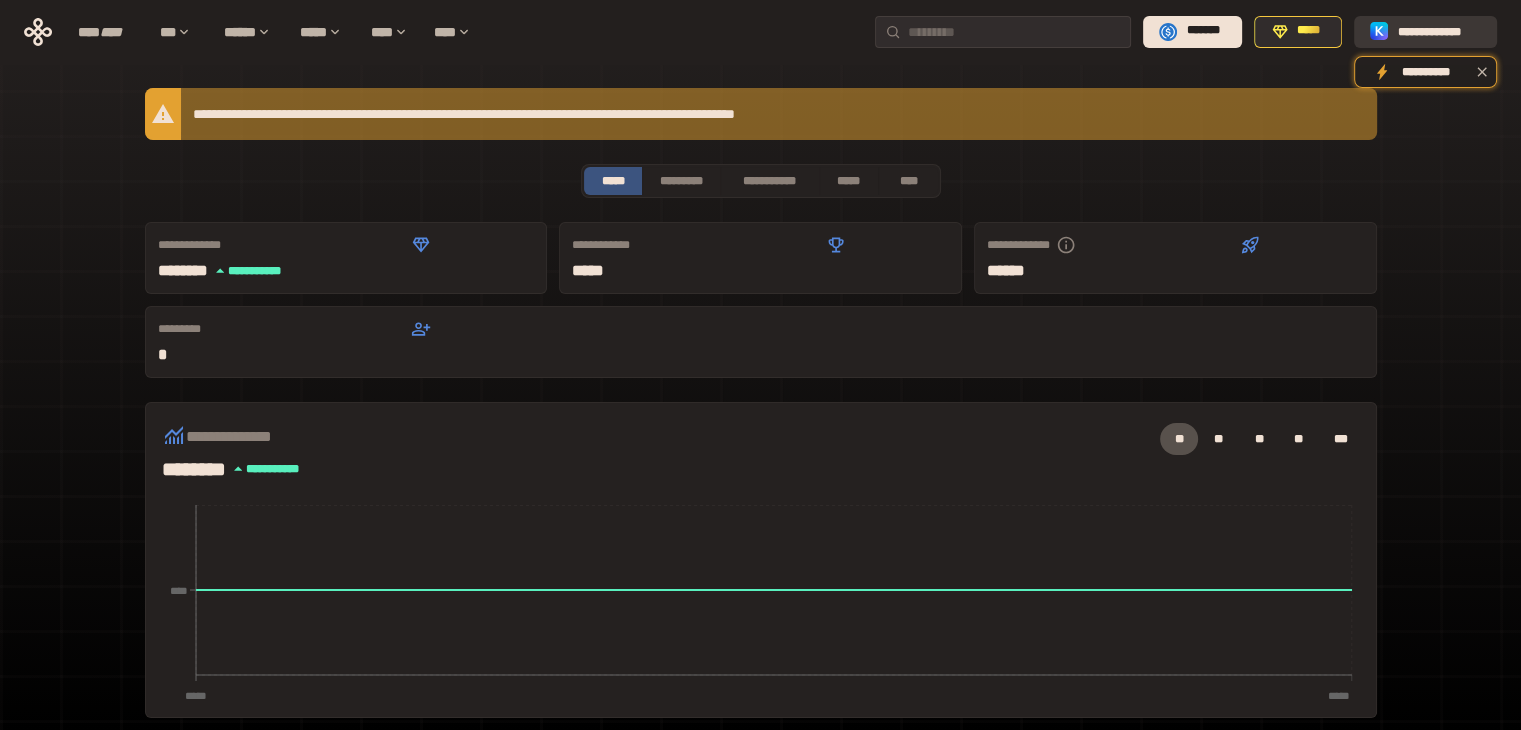 click on "**********" at bounding box center (1439, 31) 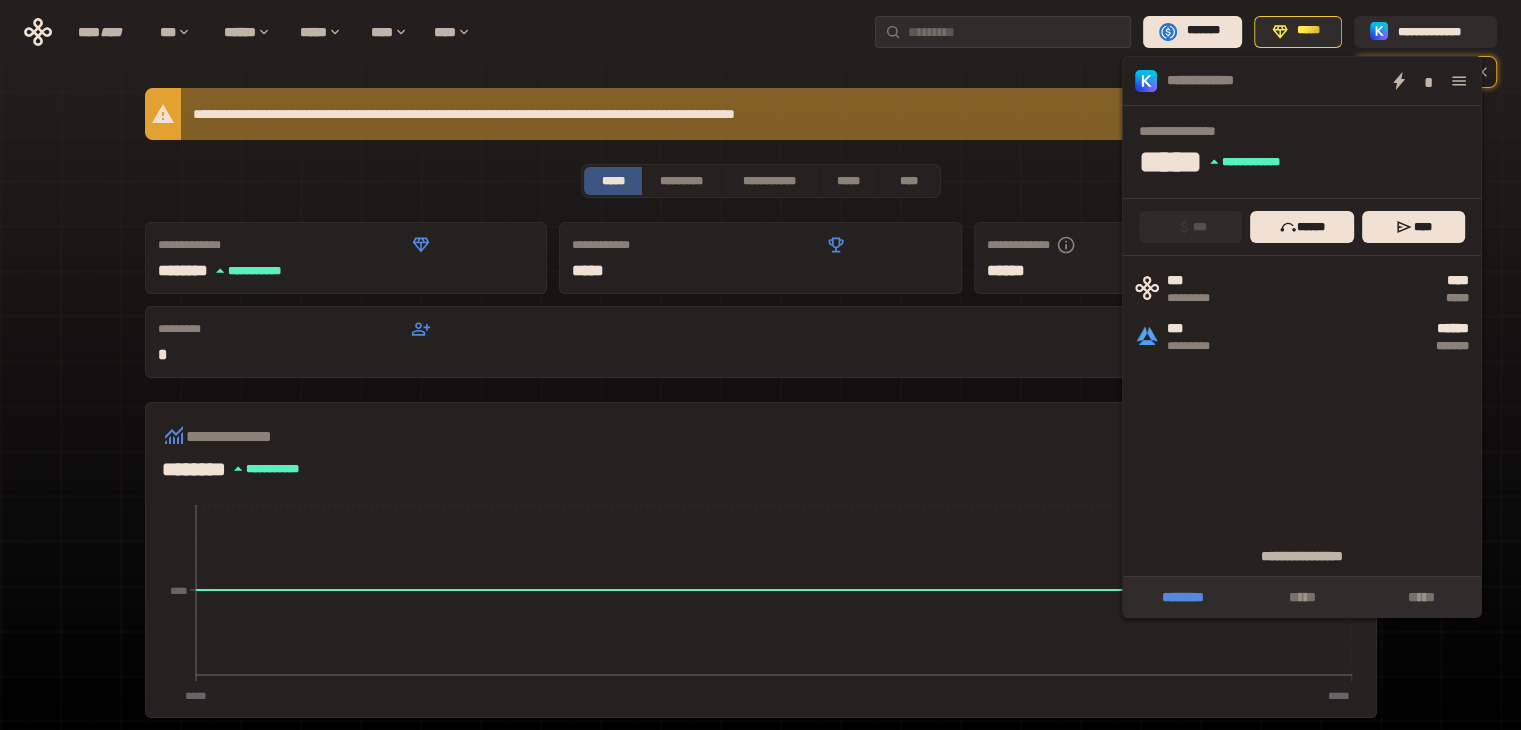 click on "********" at bounding box center [1182, 597] 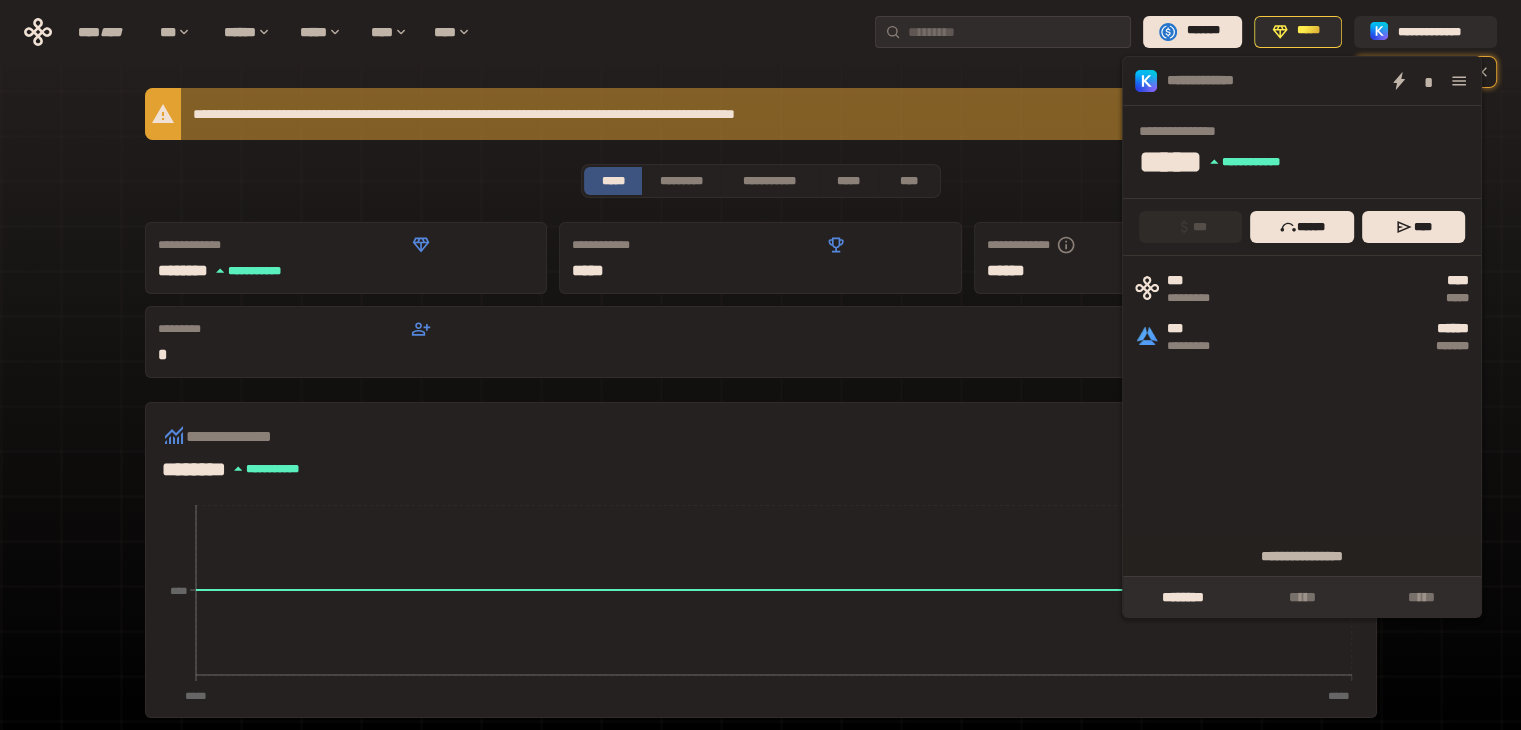 click on "**********" at bounding box center [761, 683] 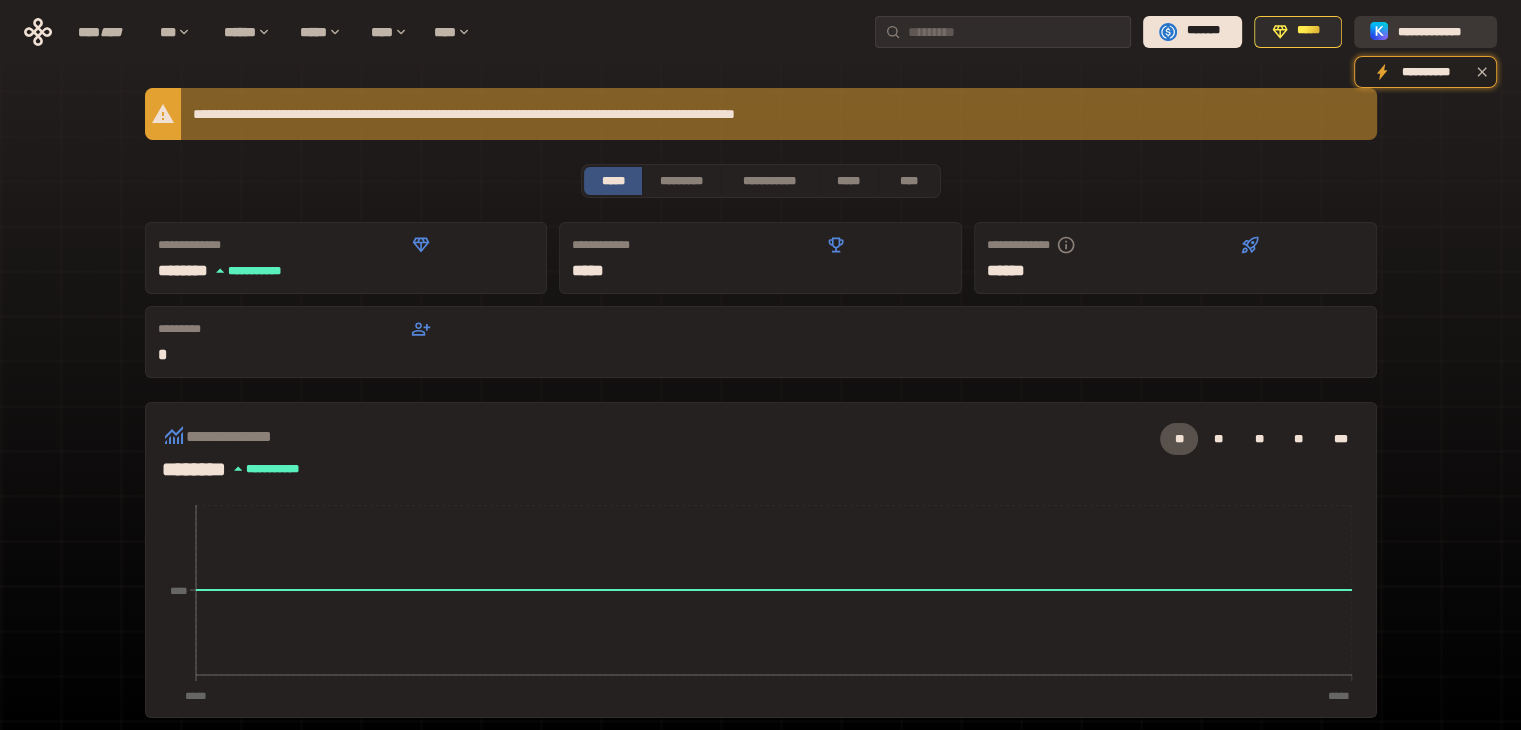 click on "**********" at bounding box center [1439, 31] 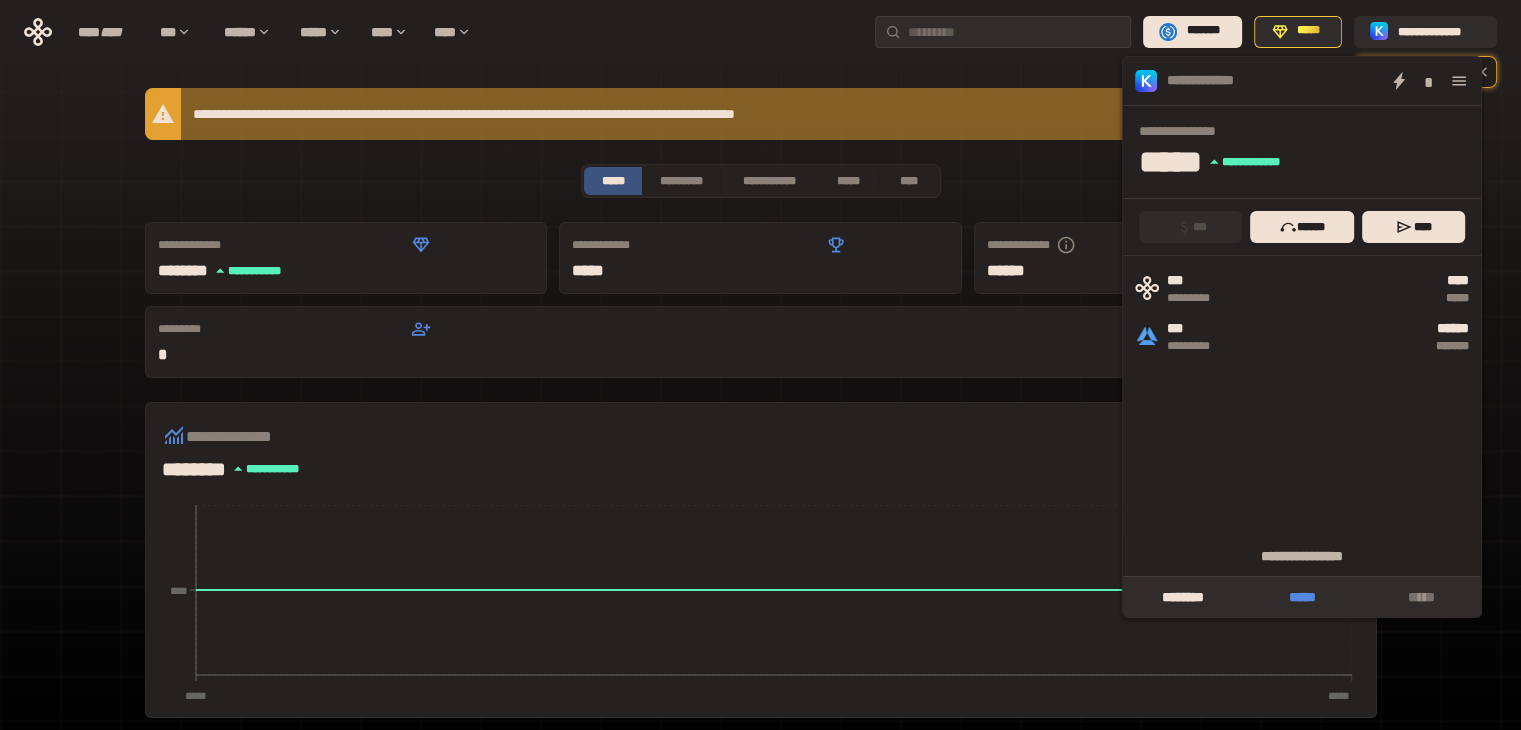 click on "*****" at bounding box center (1301, 597) 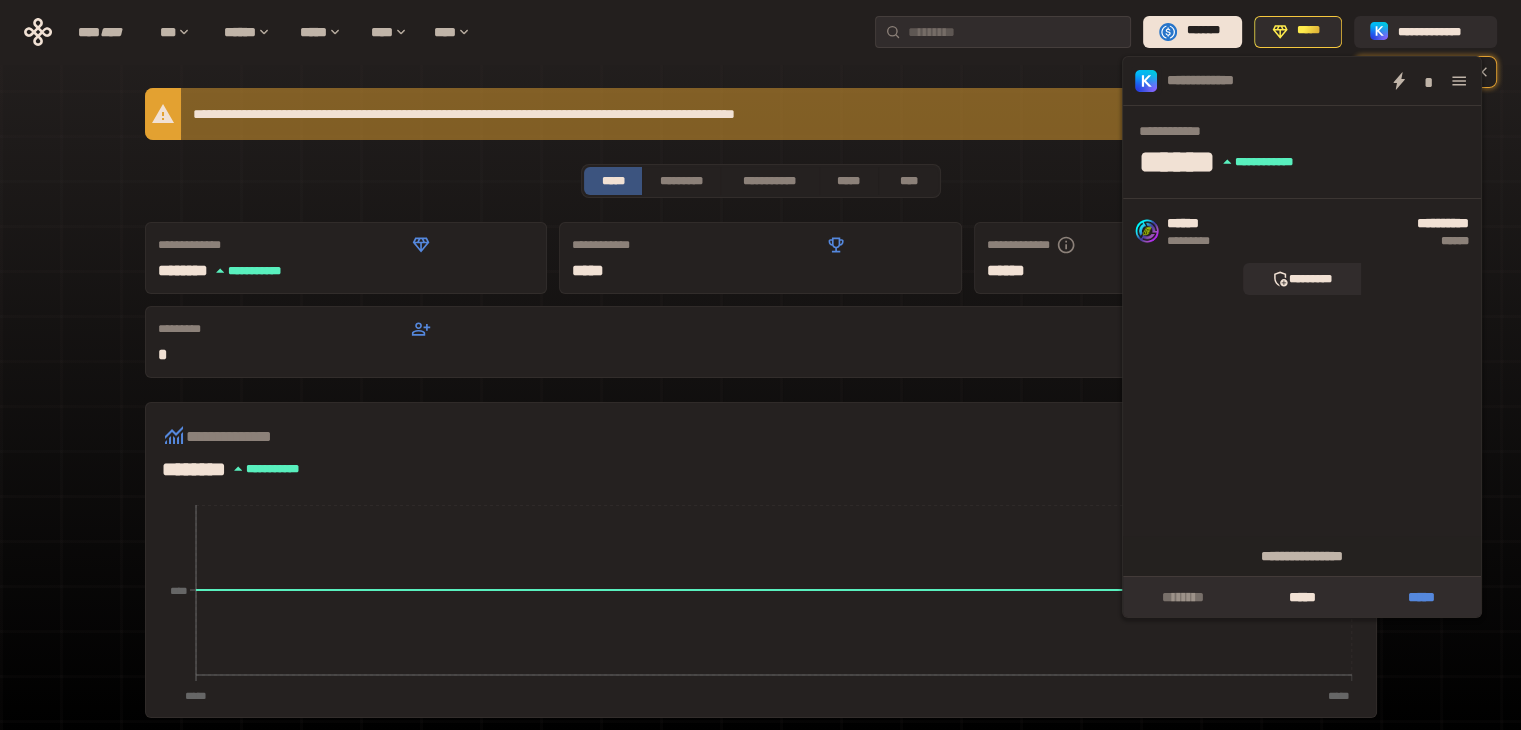click on "*****" at bounding box center (1421, 597) 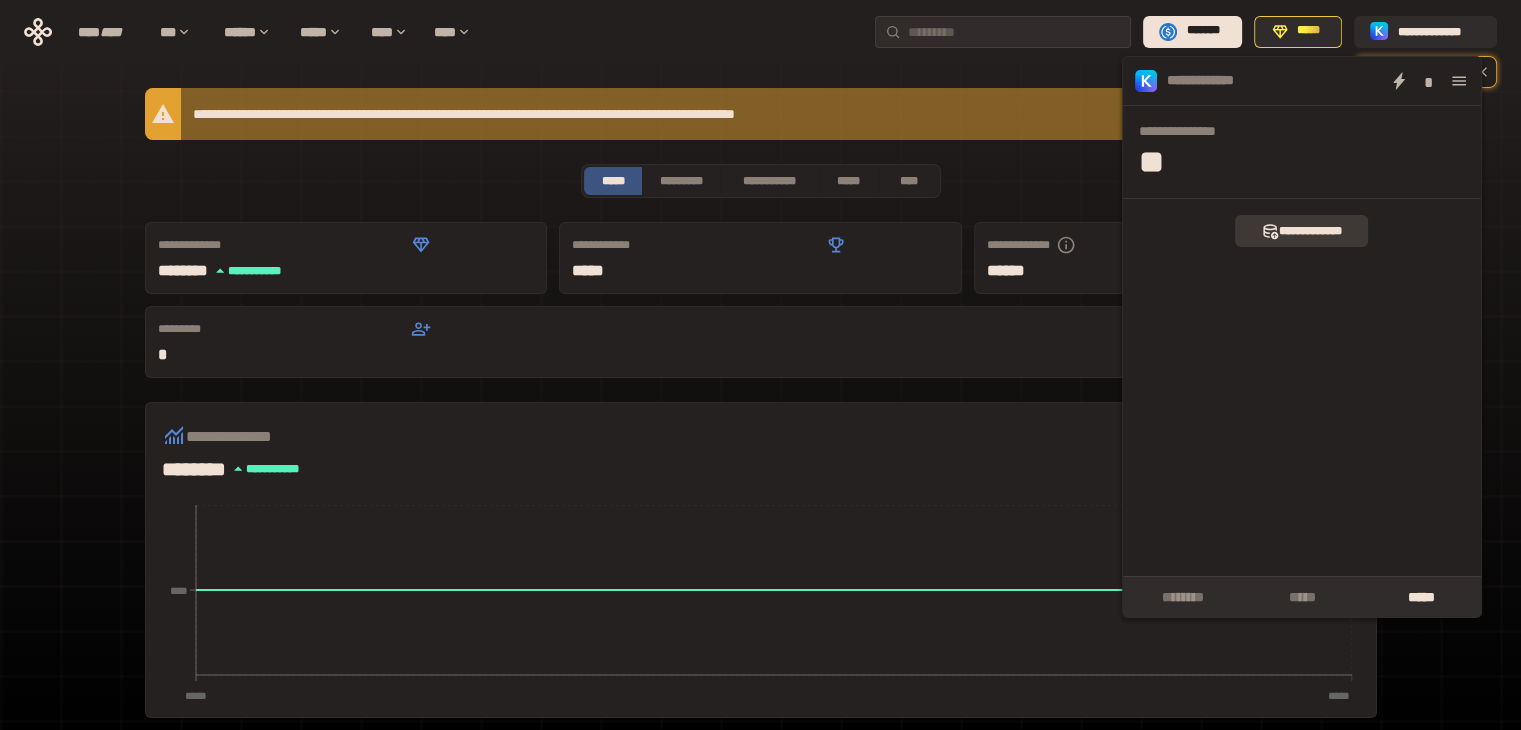 click on "**********" at bounding box center [1301, 231] 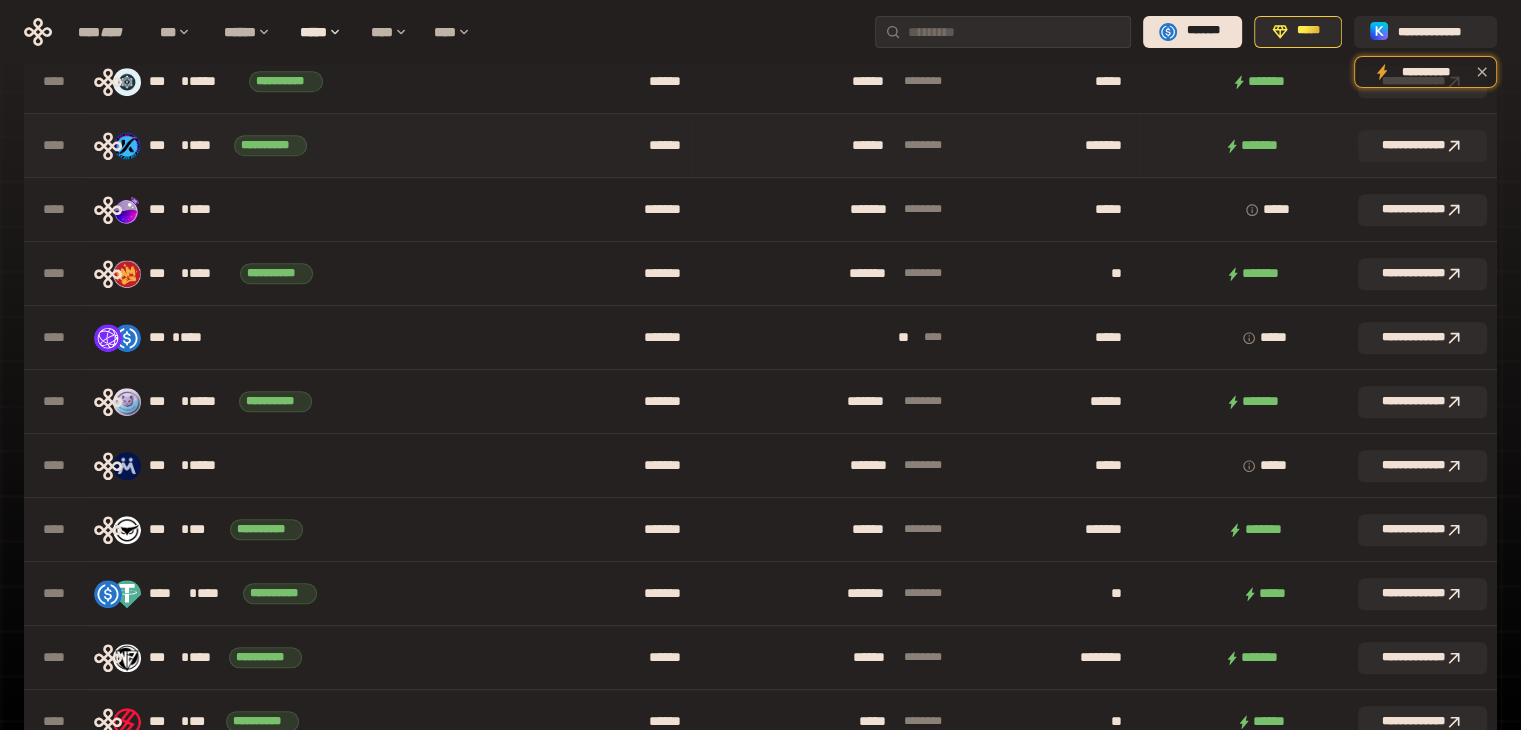 scroll, scrollTop: 1276, scrollLeft: 0, axis: vertical 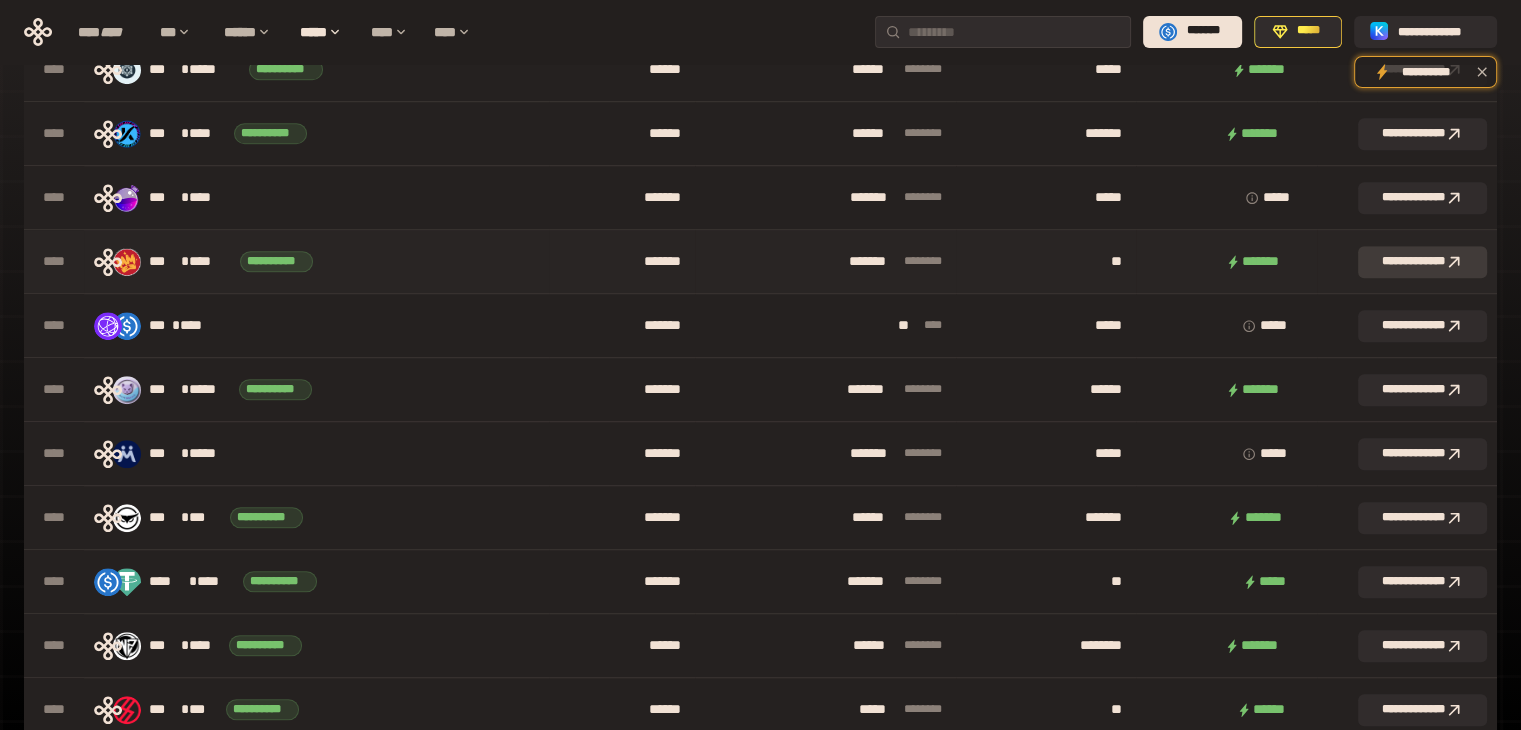 click on "**********" at bounding box center (1422, 262) 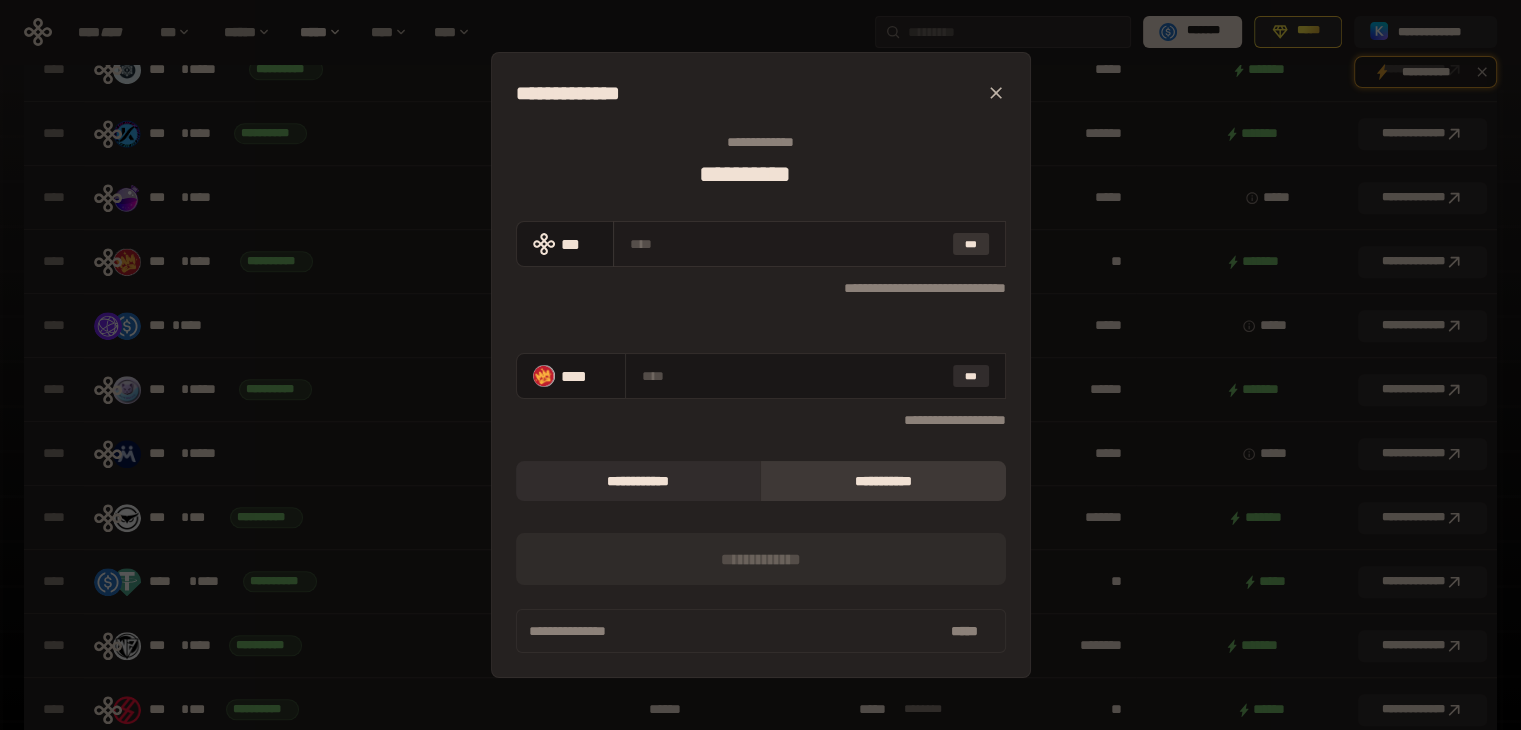 click on "***" at bounding box center (971, 244) 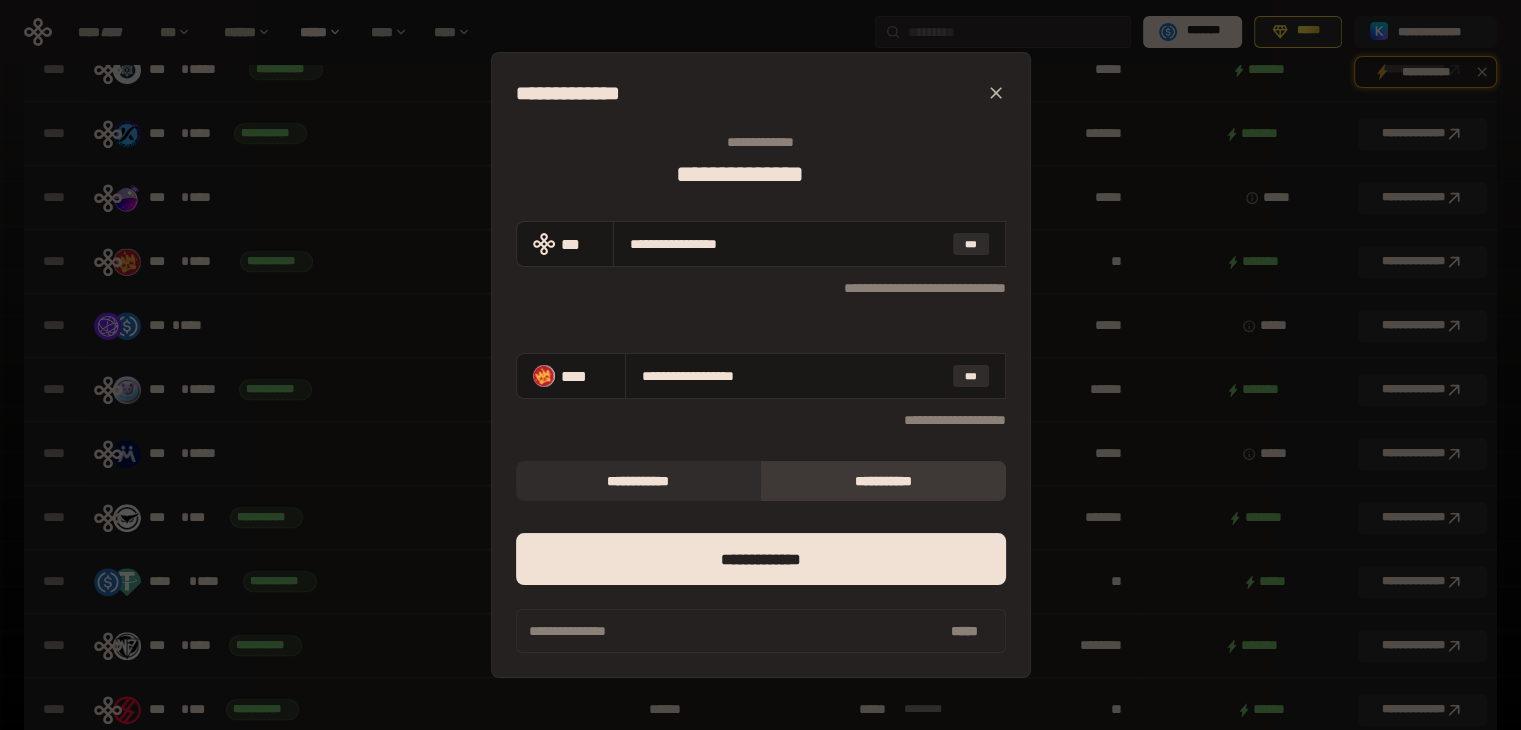 click 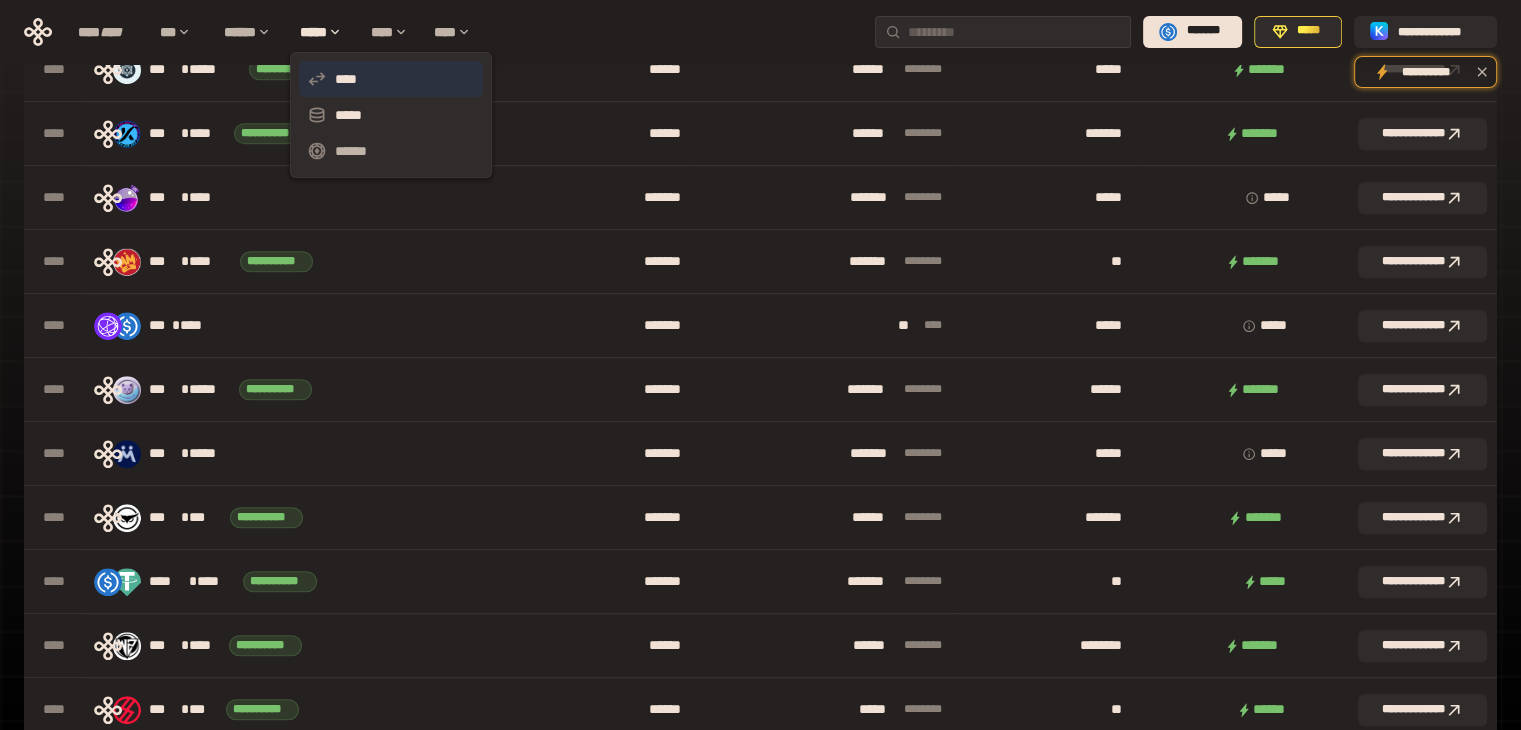 click on "****" at bounding box center (391, 79) 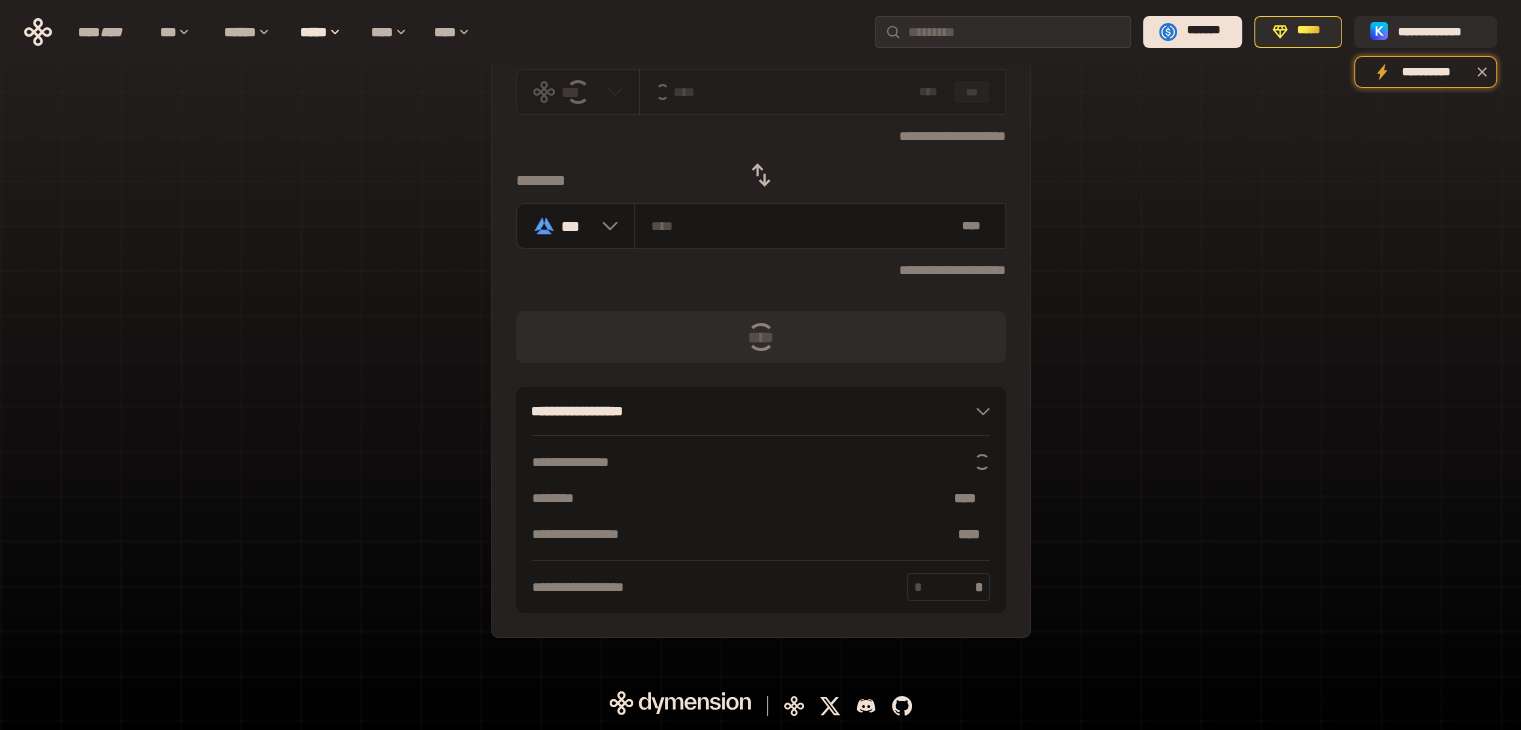 scroll, scrollTop: 0, scrollLeft: 0, axis: both 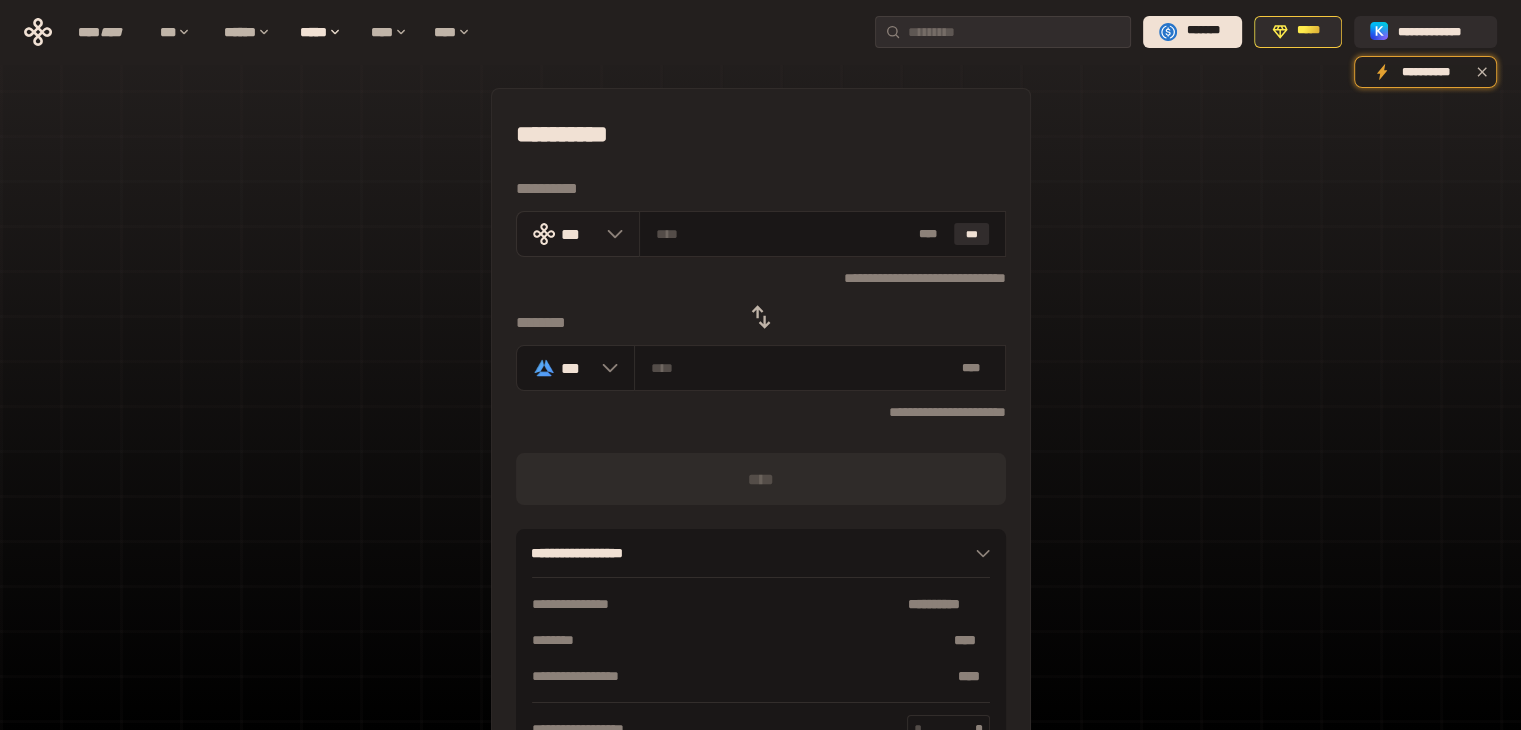 click 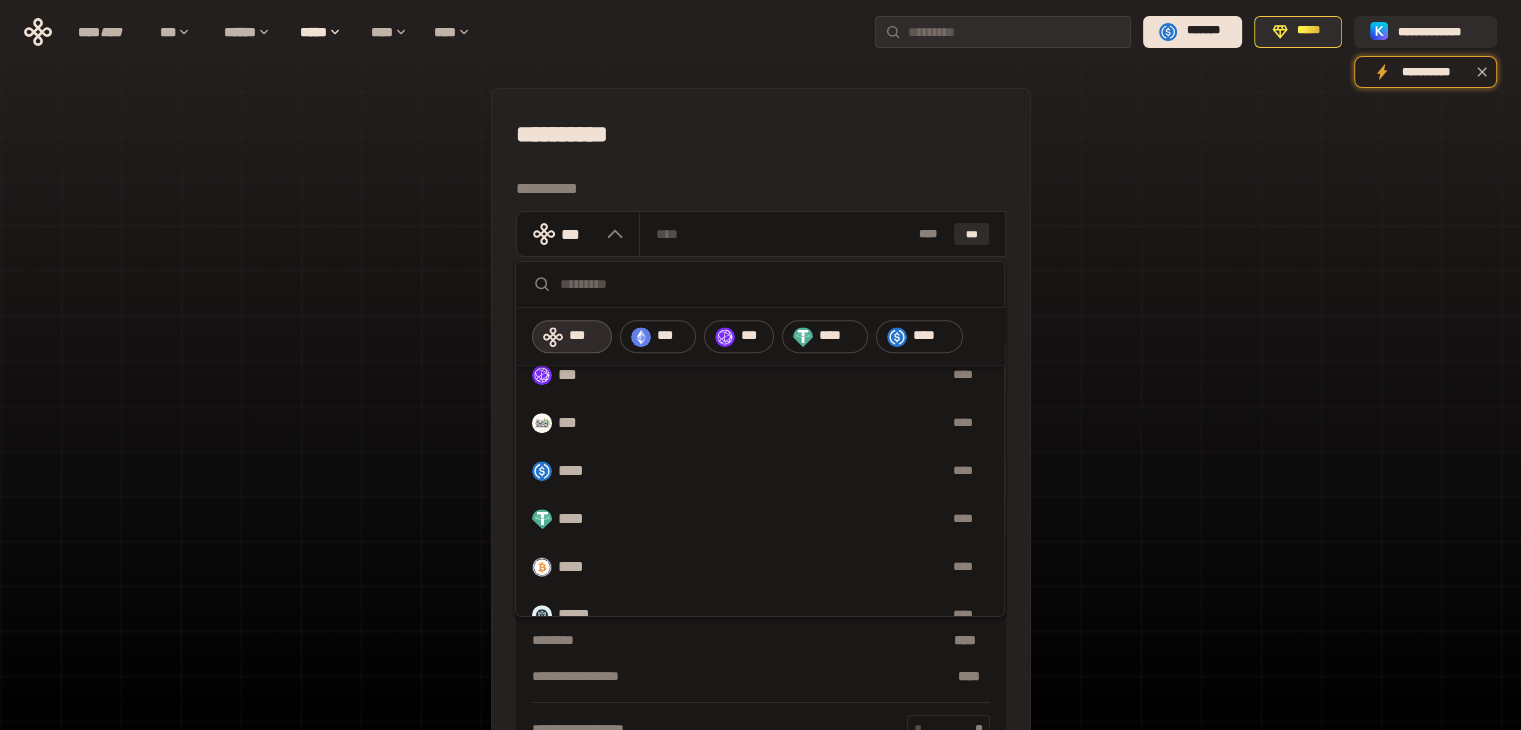 scroll, scrollTop: 1061, scrollLeft: 0, axis: vertical 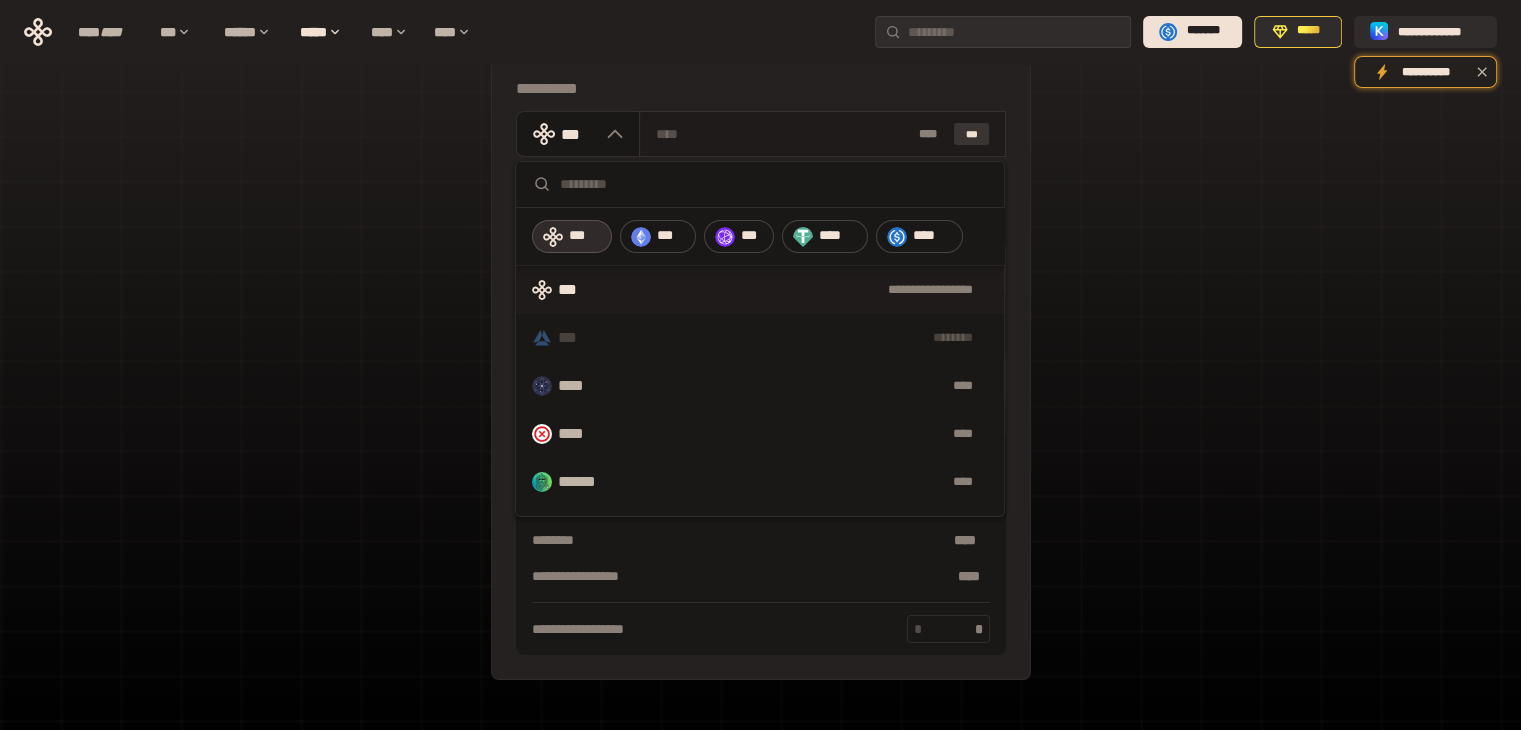 click on "***" at bounding box center (972, 134) 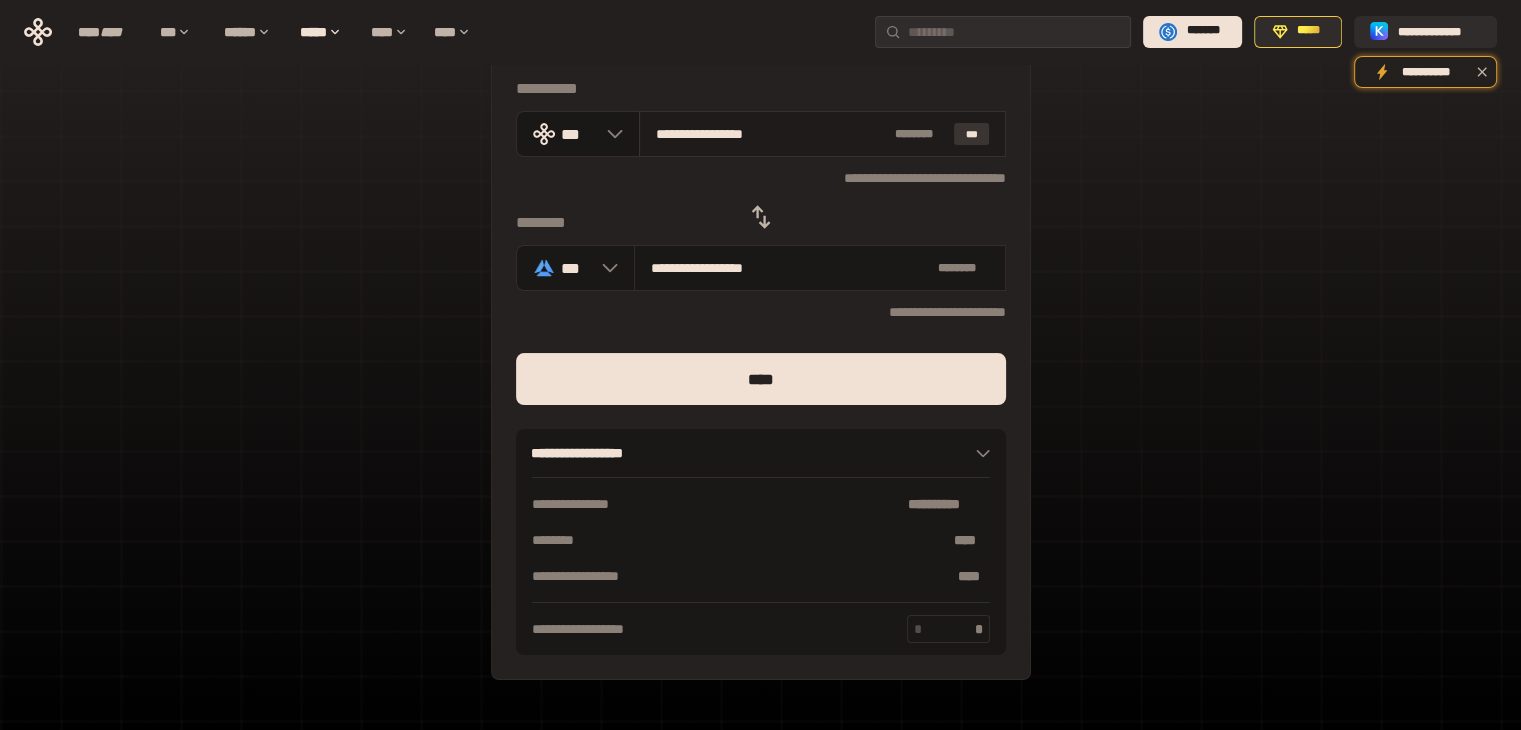 click on "***" at bounding box center [972, 134] 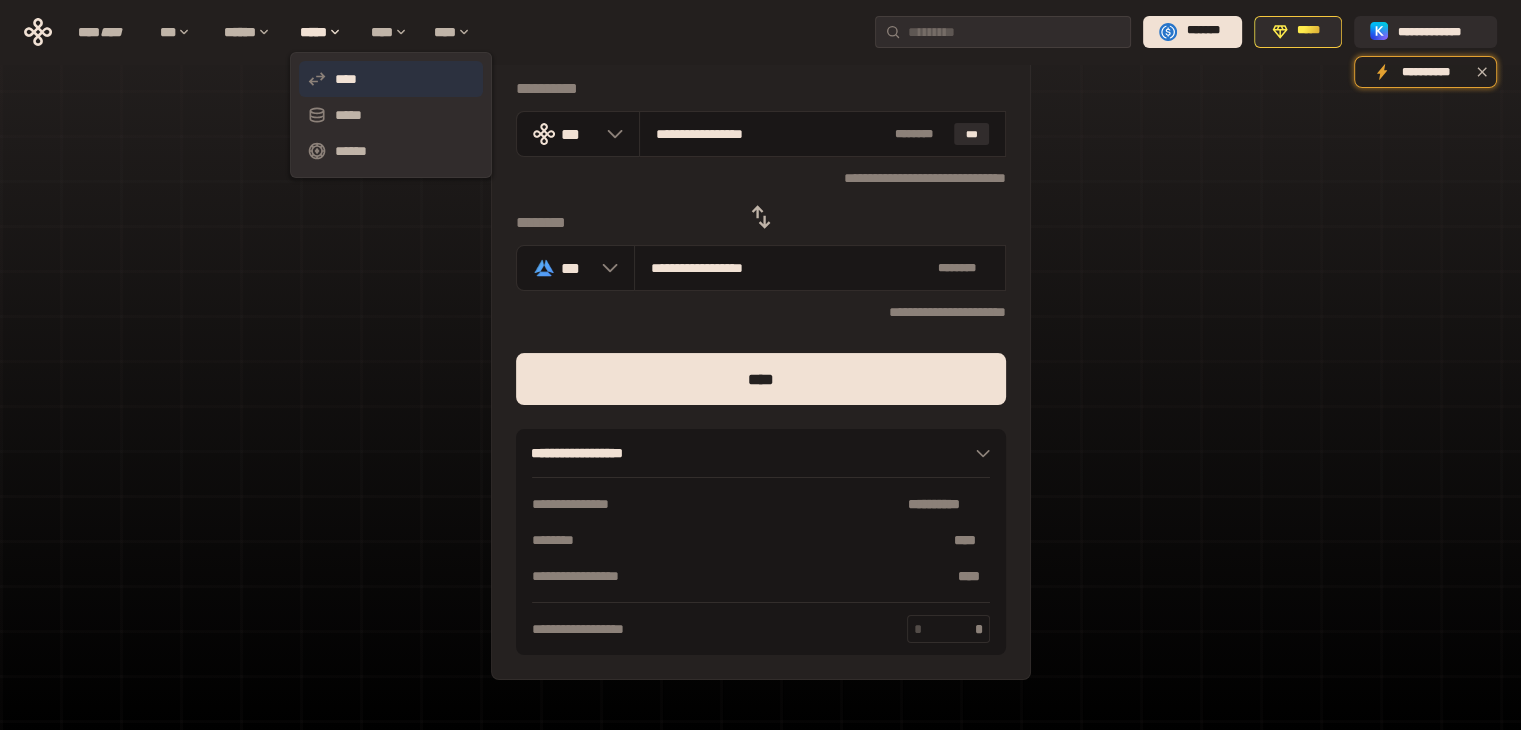 click on "****" at bounding box center [391, 79] 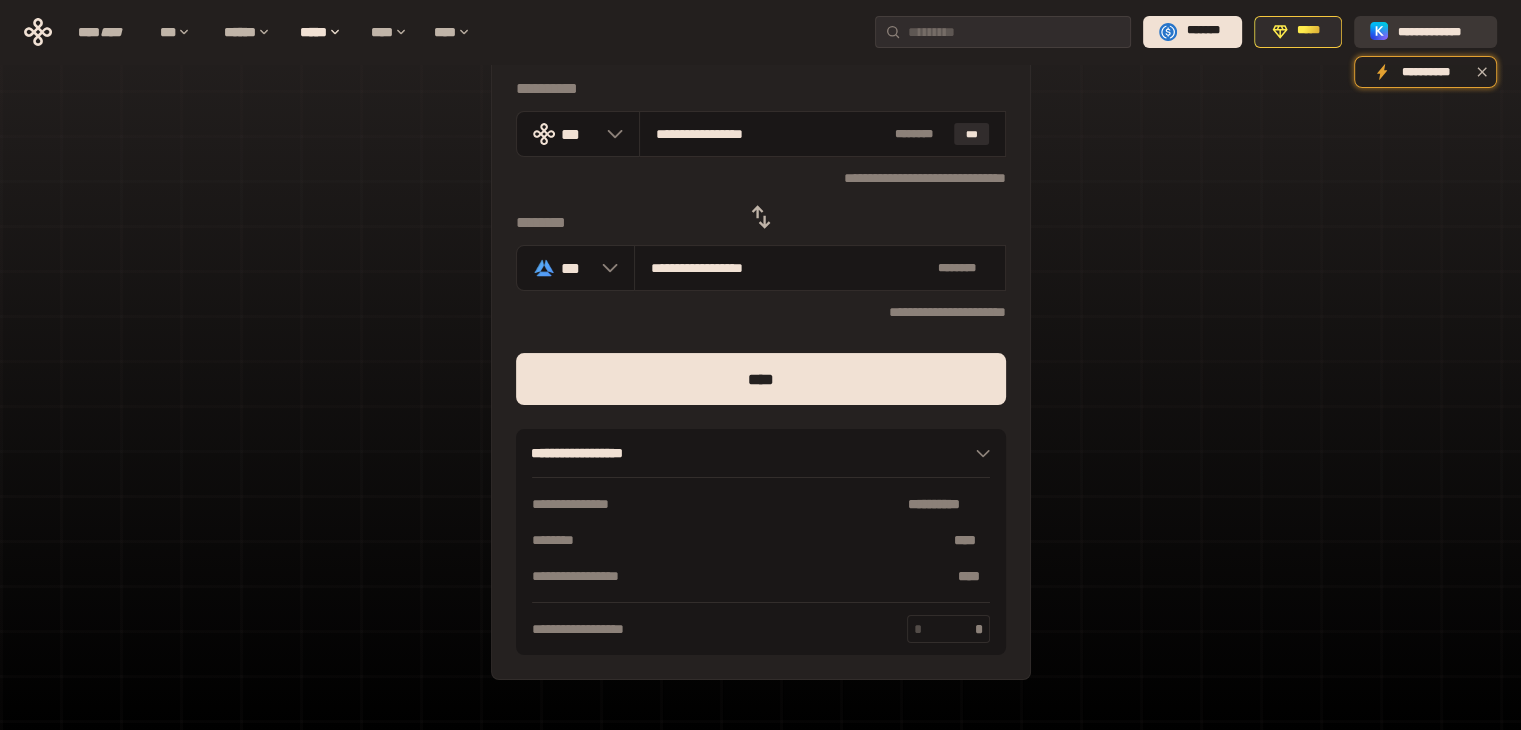 click on "**********" at bounding box center (1439, 31) 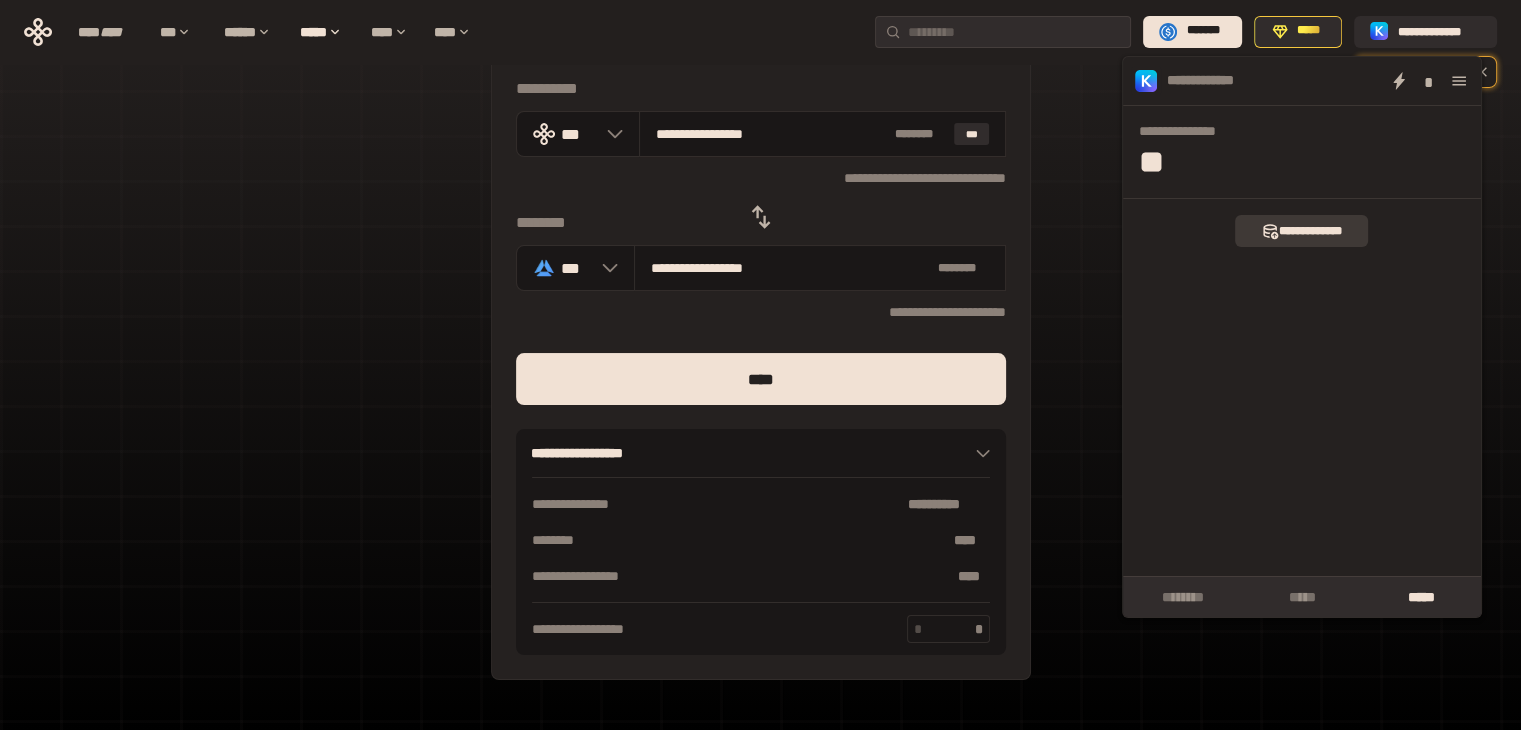 click on "**********" at bounding box center [1301, 231] 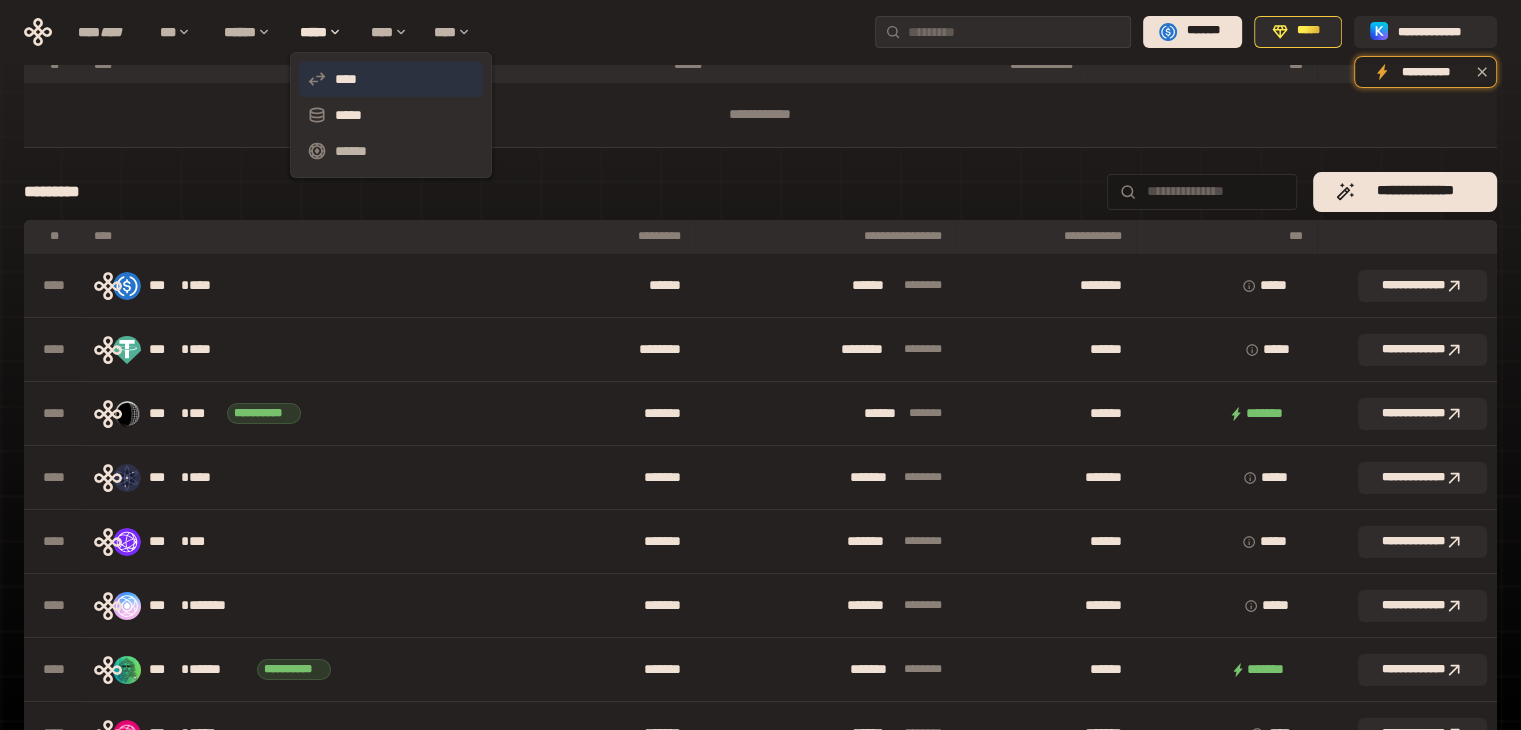 click on "****" at bounding box center (391, 79) 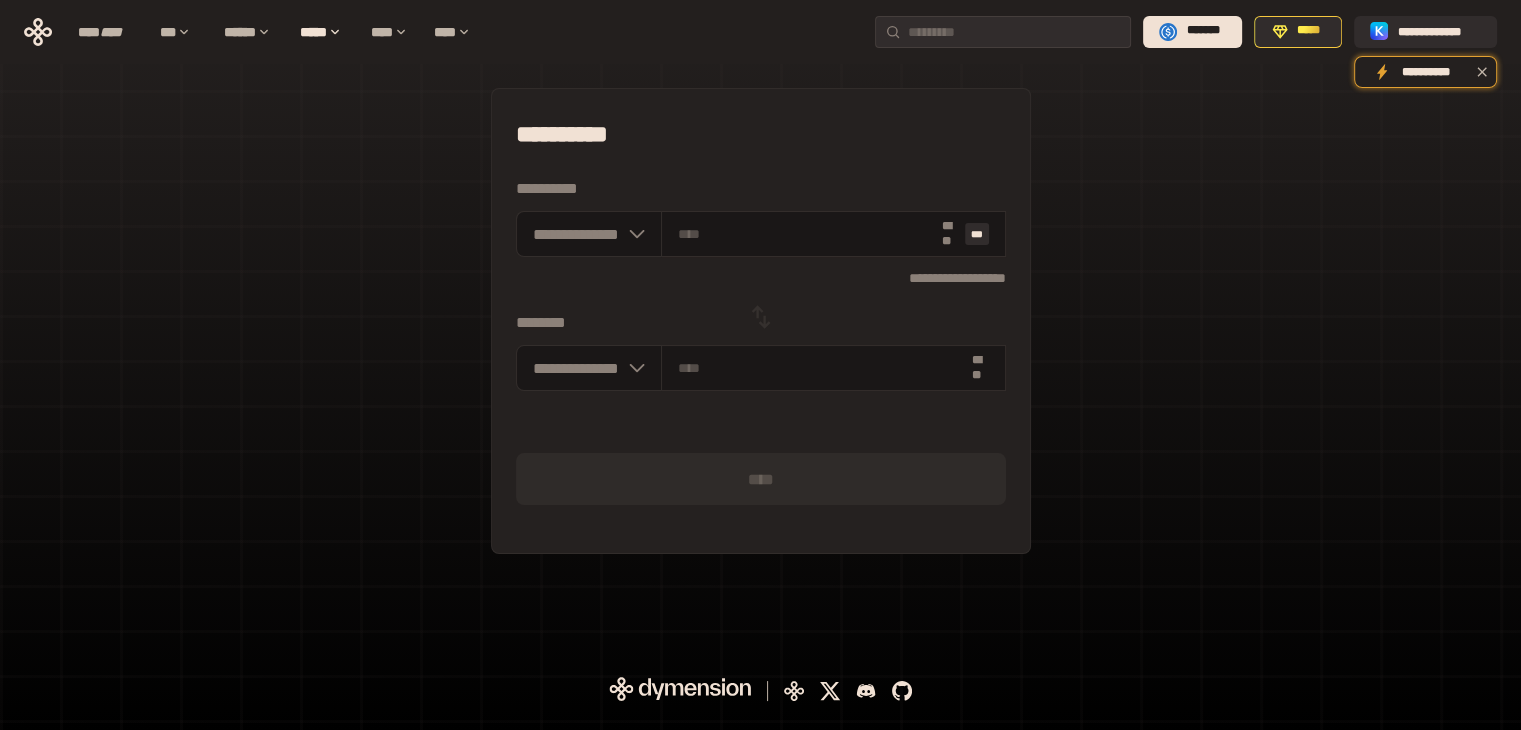 scroll, scrollTop: 0, scrollLeft: 0, axis: both 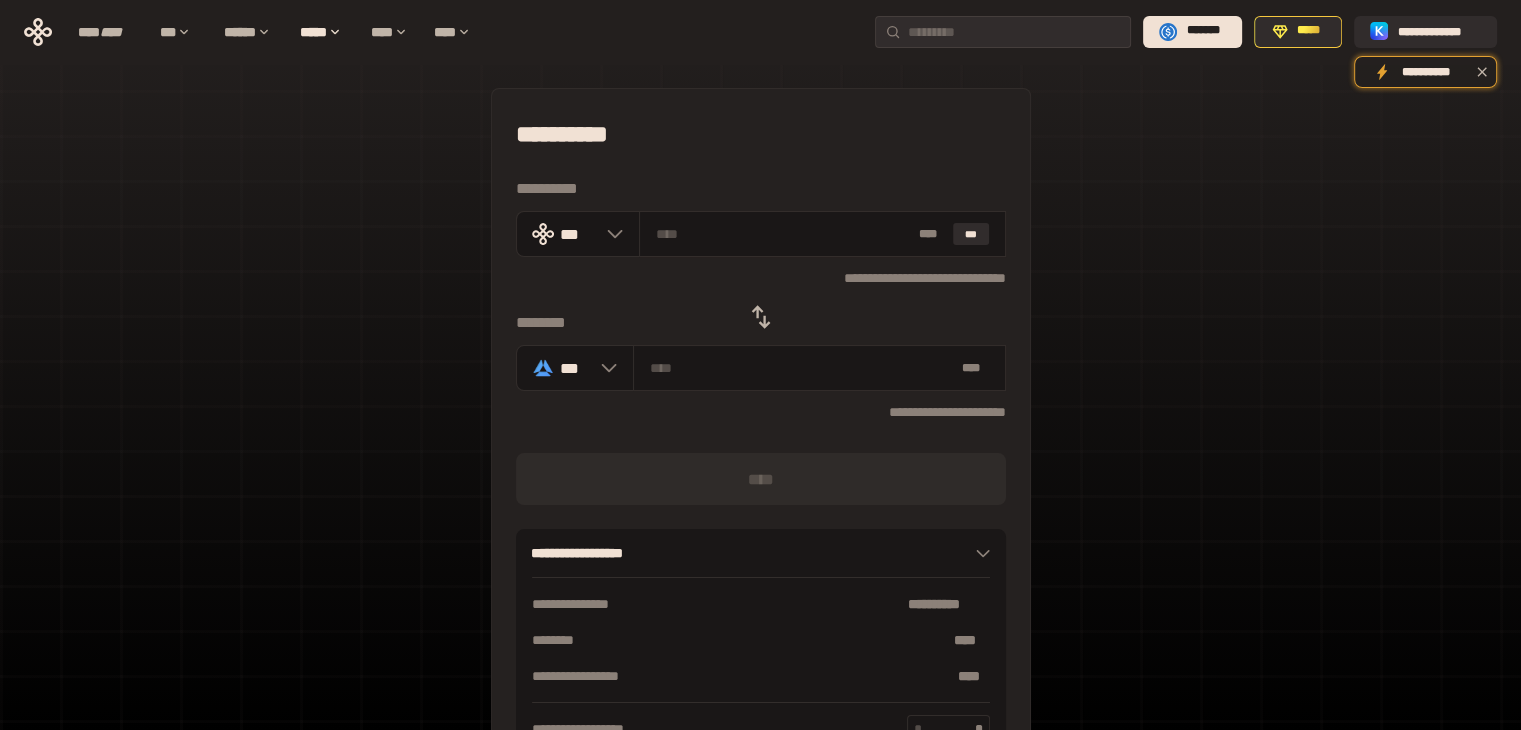 click on "**********" at bounding box center (760, 444) 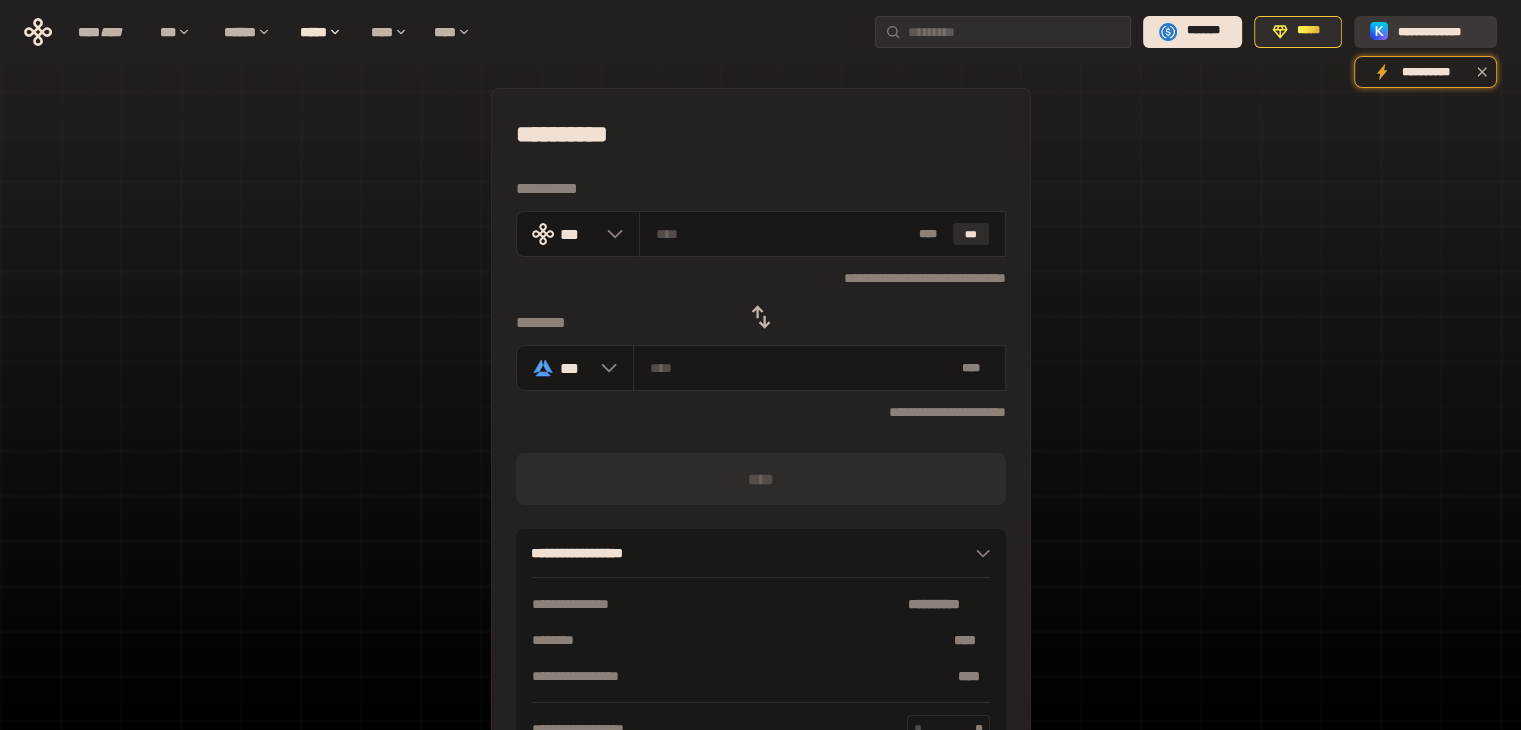 click on "**********" at bounding box center (1439, 31) 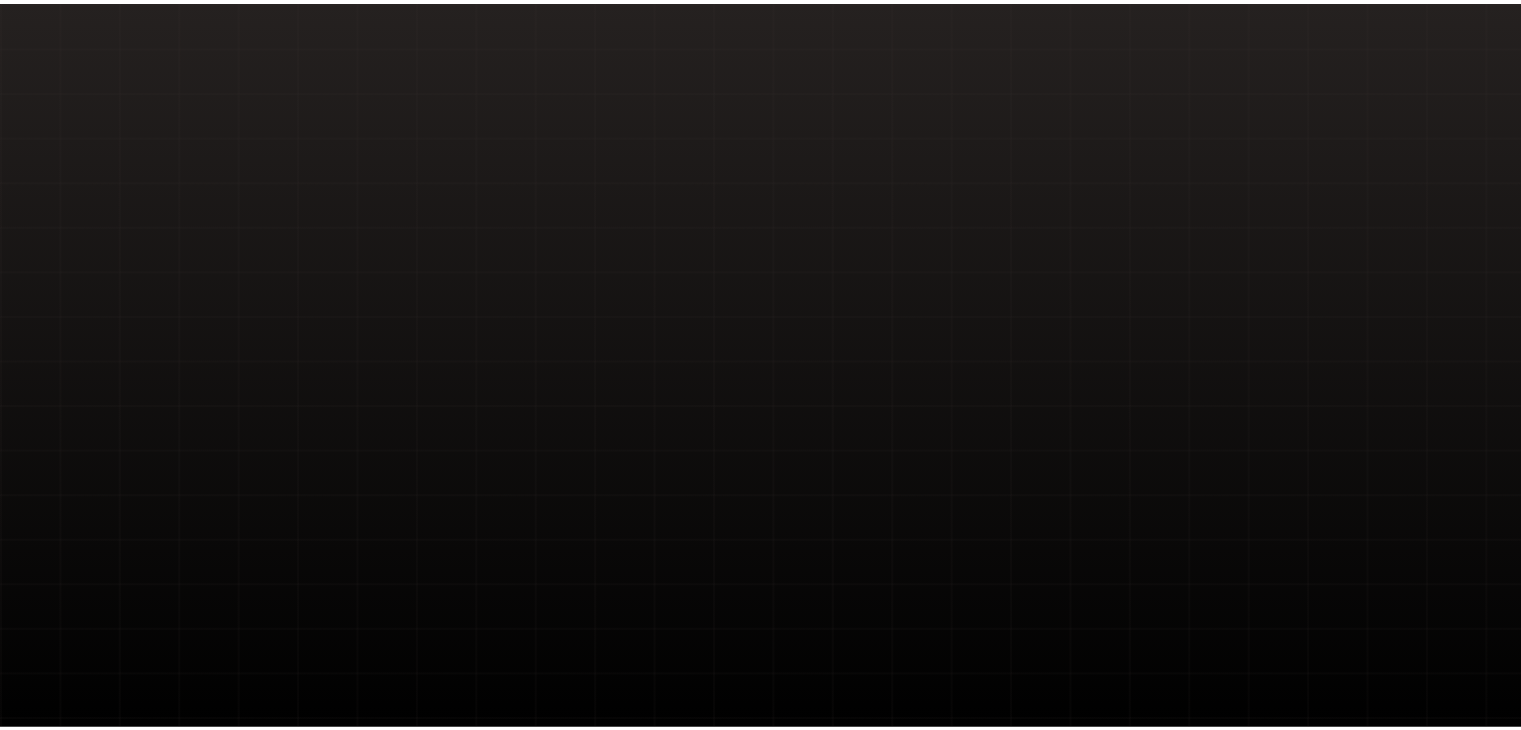 scroll, scrollTop: 0, scrollLeft: 0, axis: both 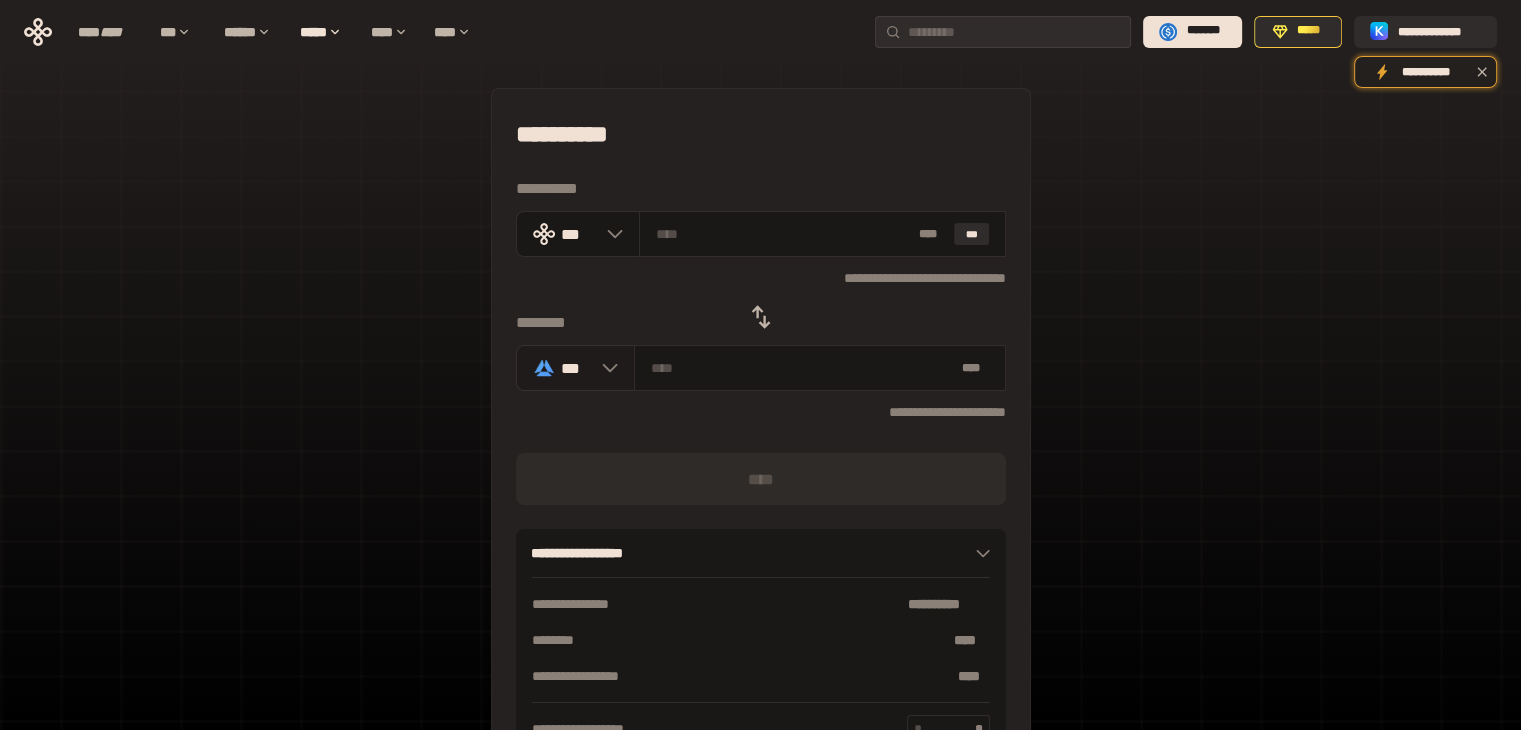 click 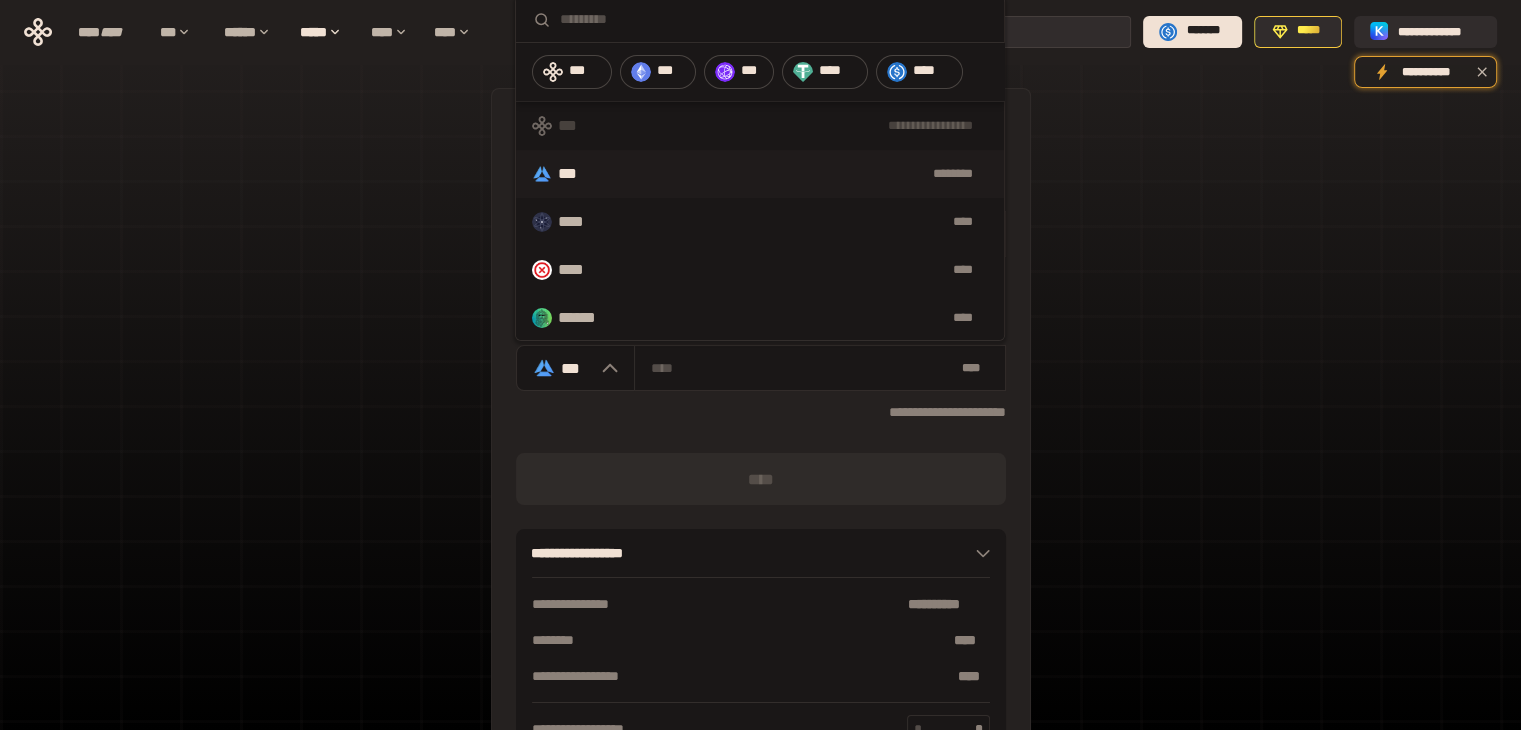 click at bounding box center (774, 19) 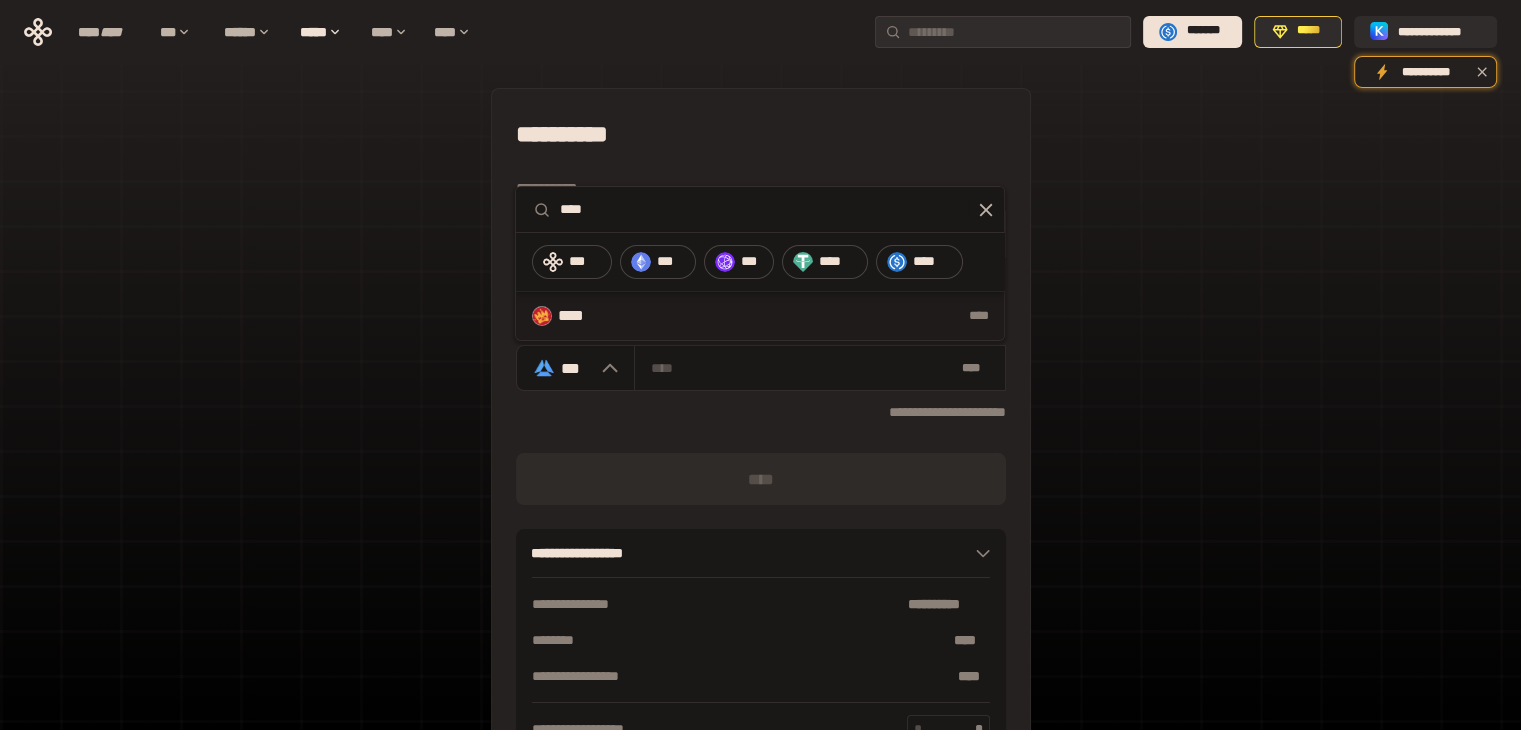 type on "****" 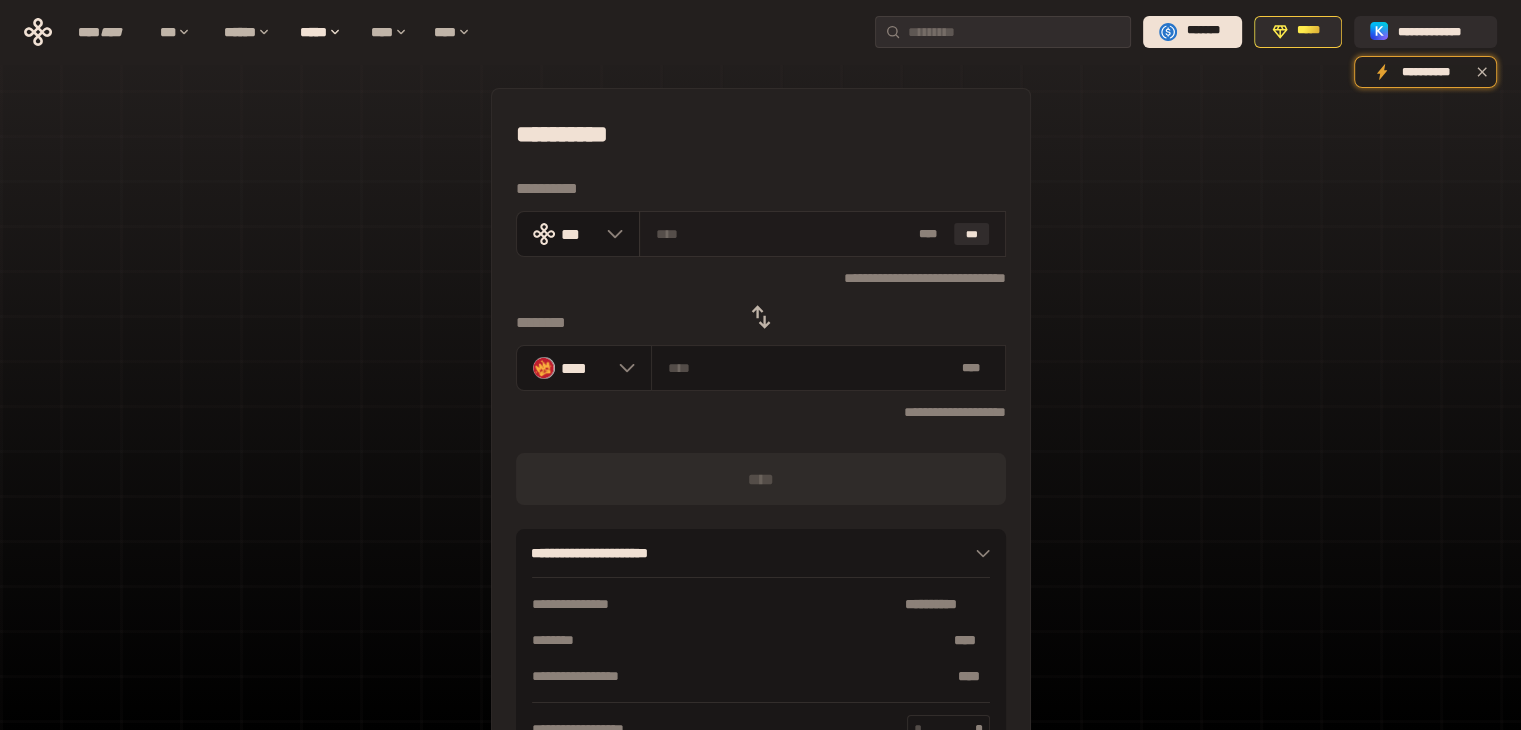 click at bounding box center (783, 234) 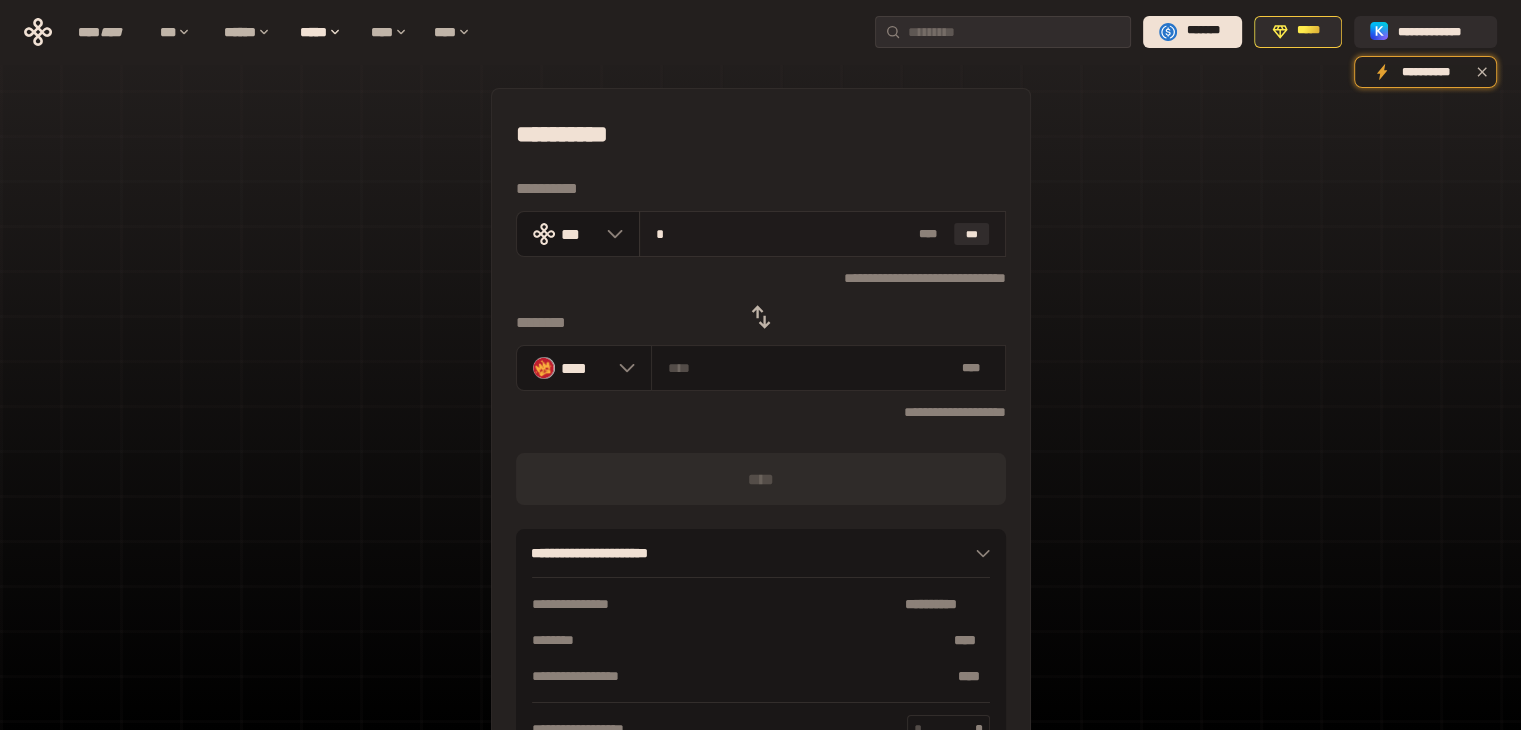 type on "**********" 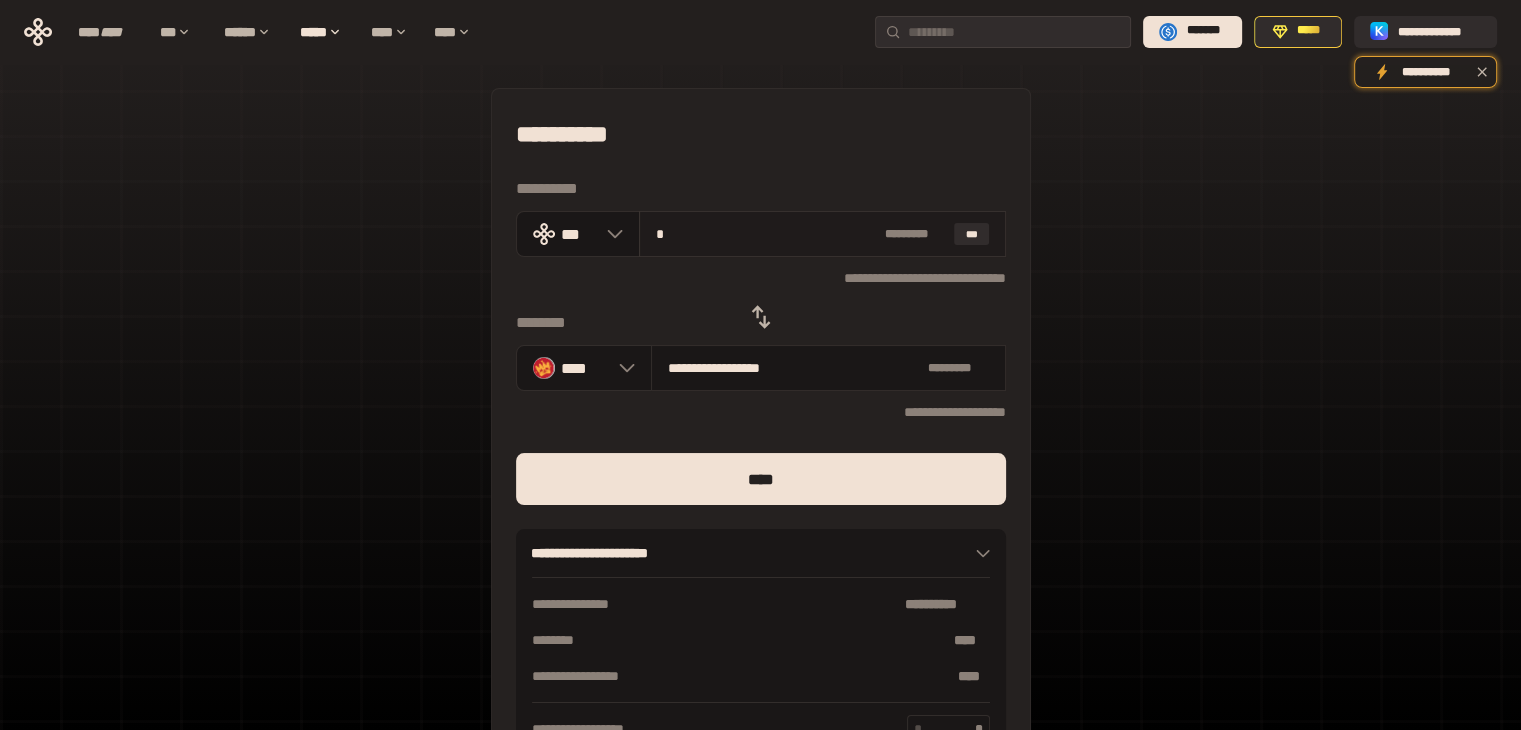 type on "**" 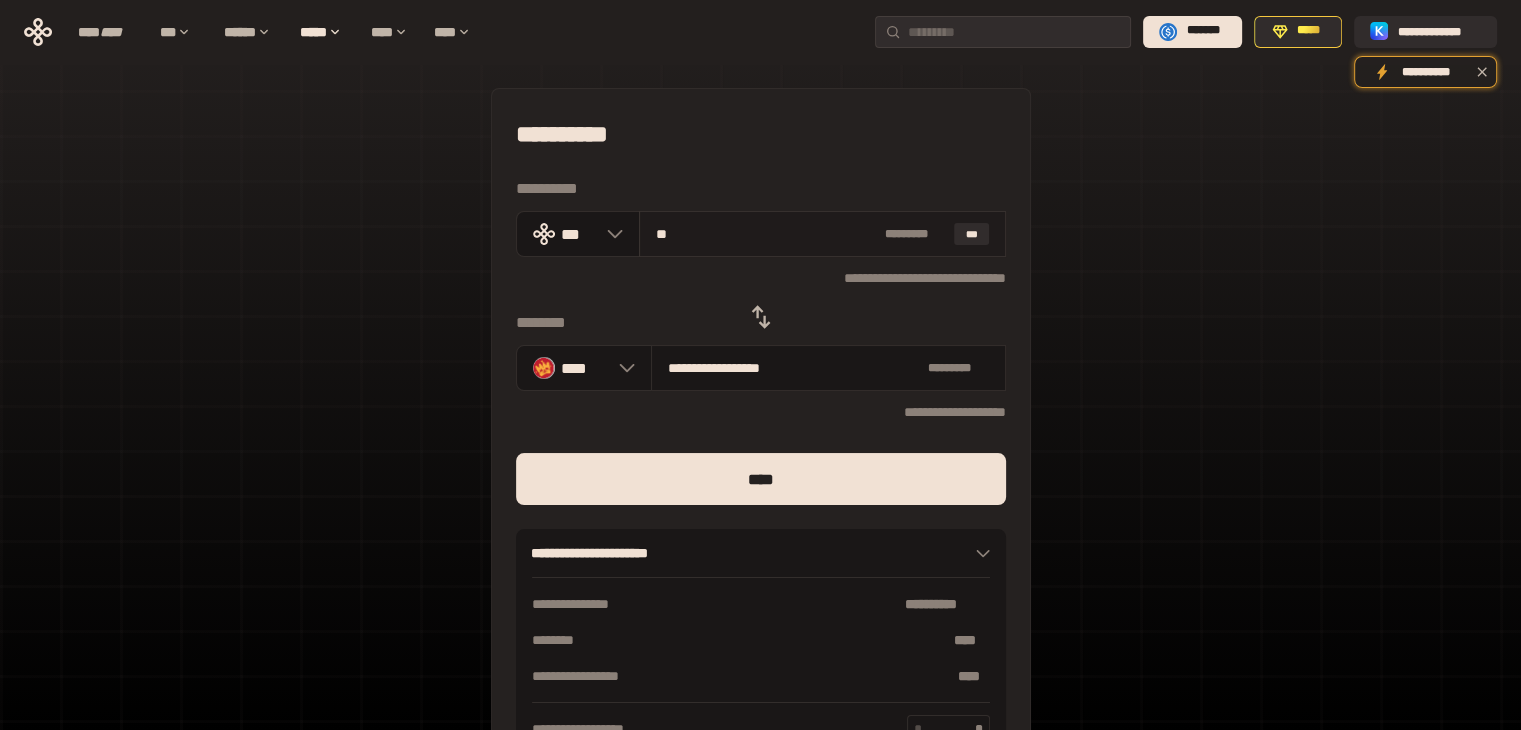 type on "**********" 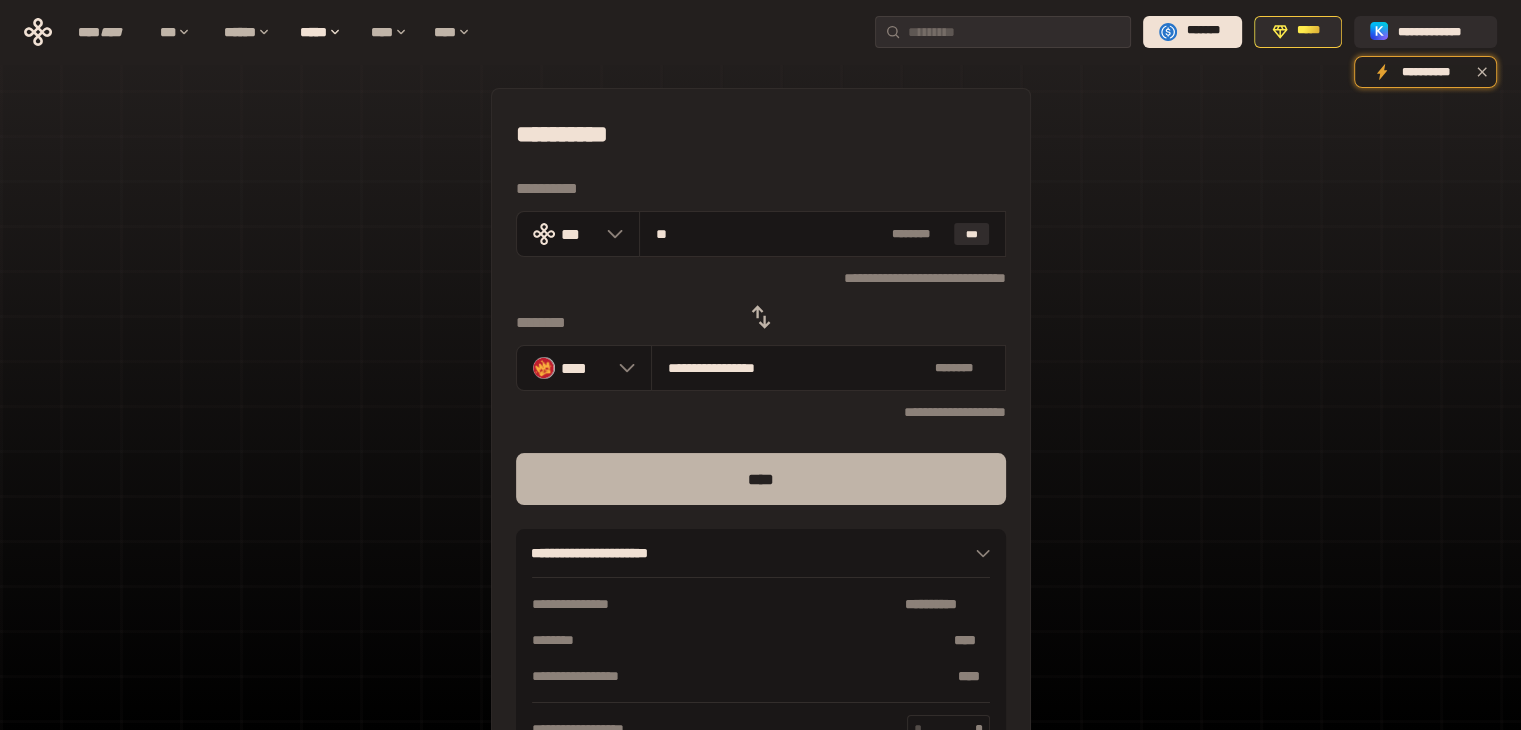 type on "**" 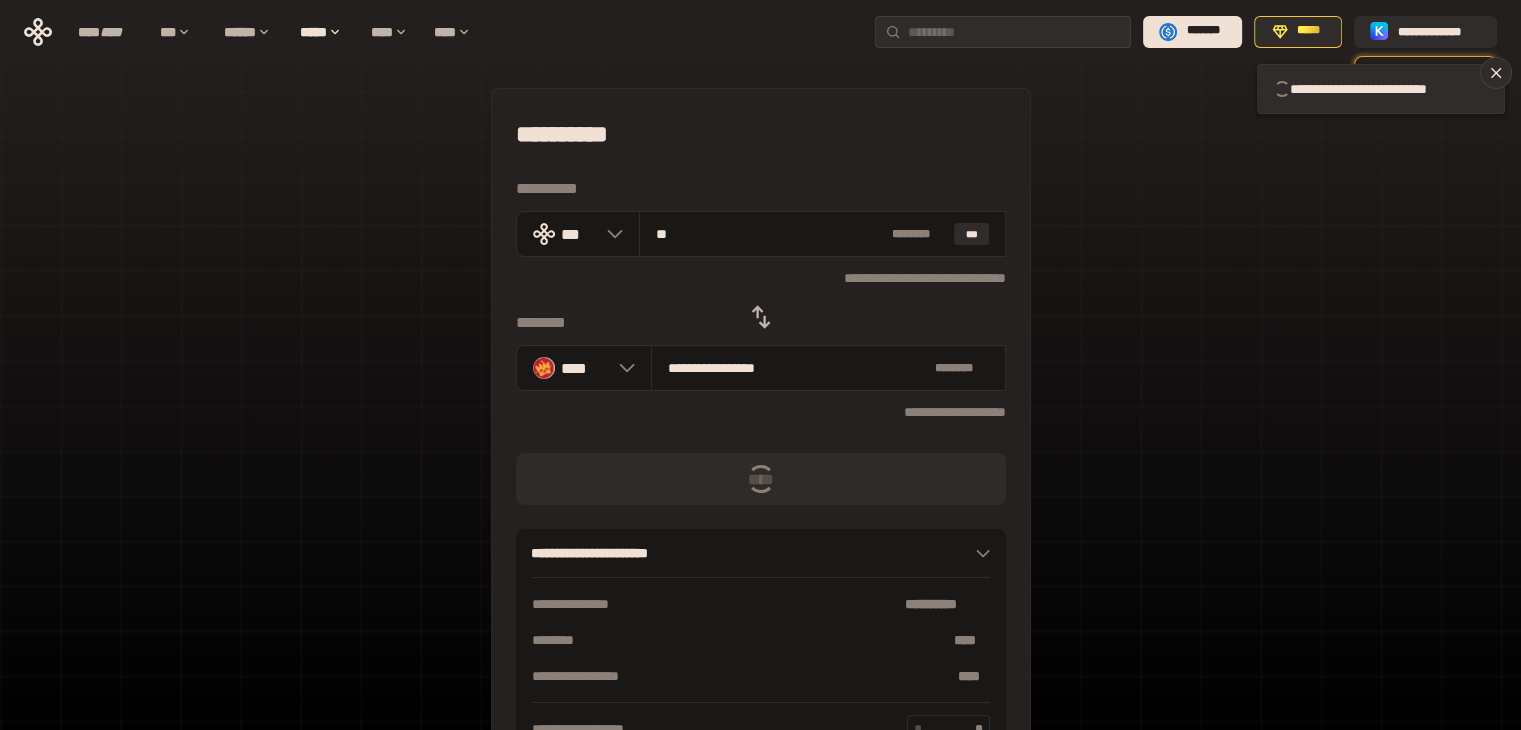 type 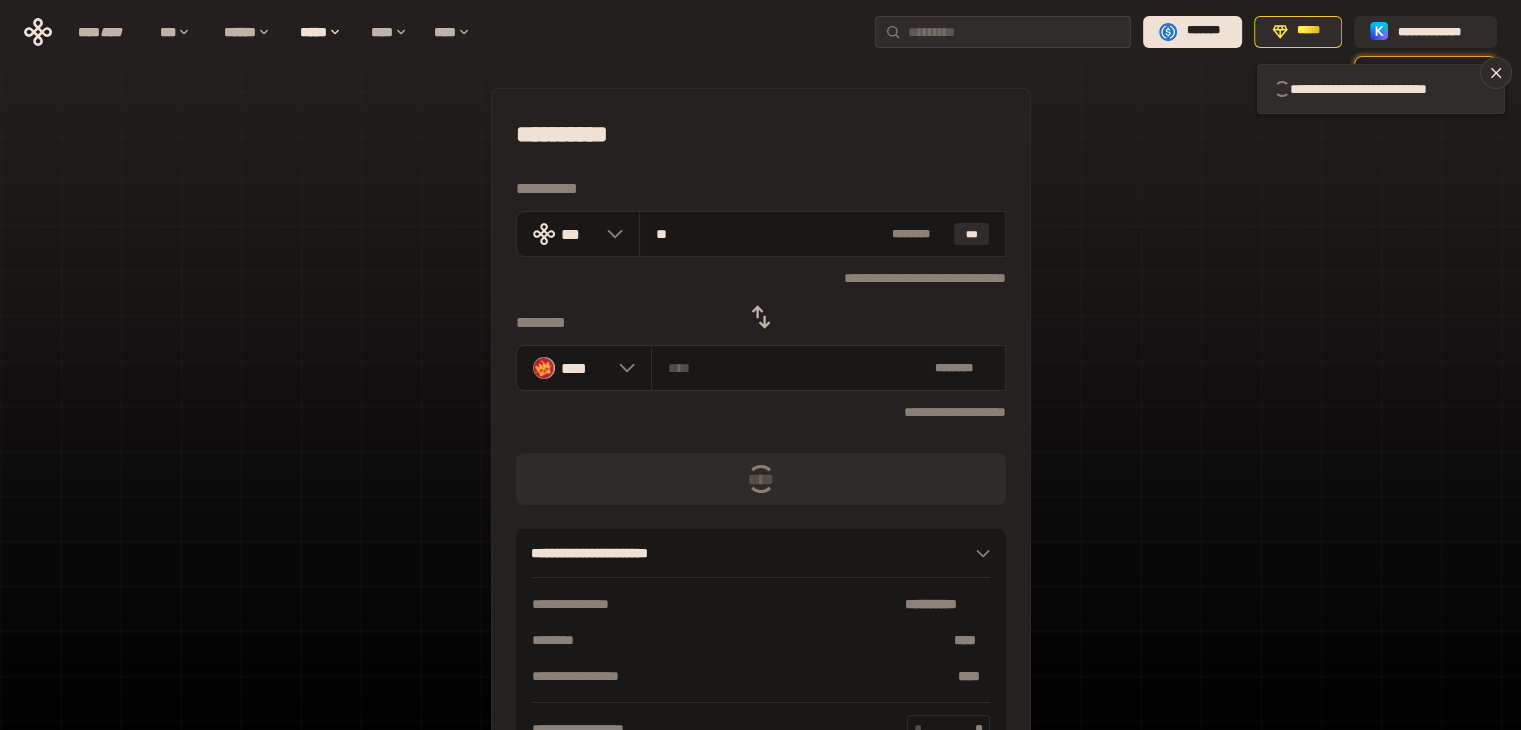 type 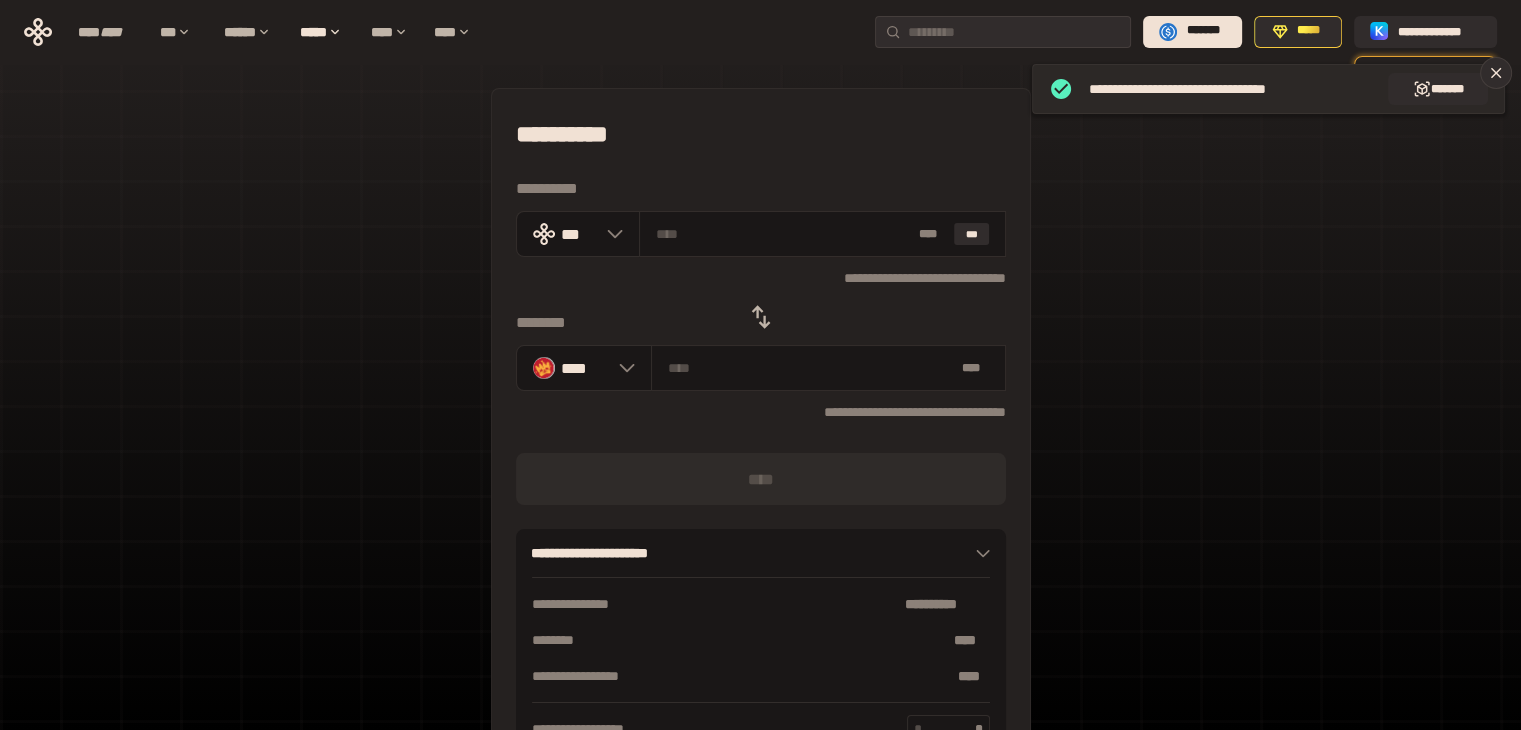 click 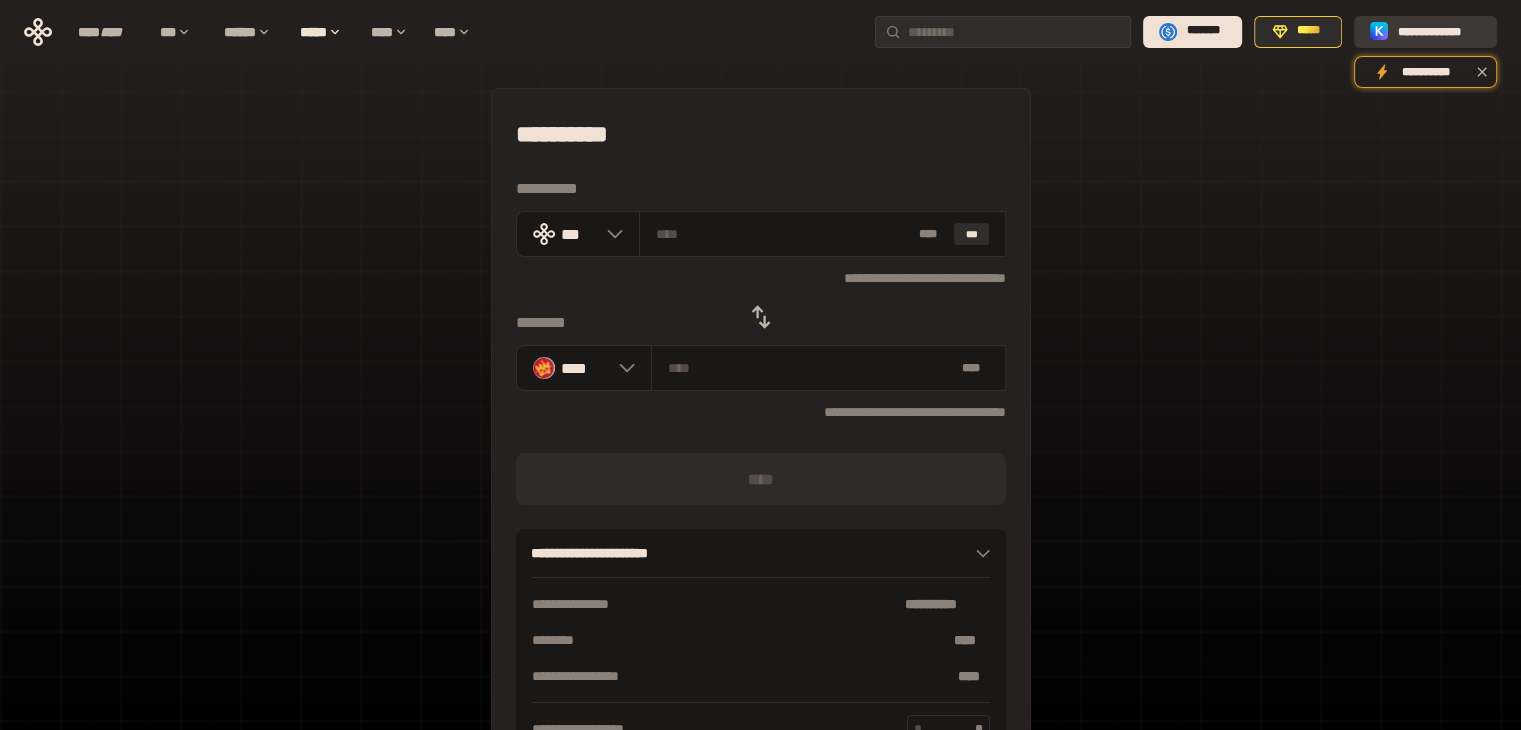 click on "**********" at bounding box center [1439, 31] 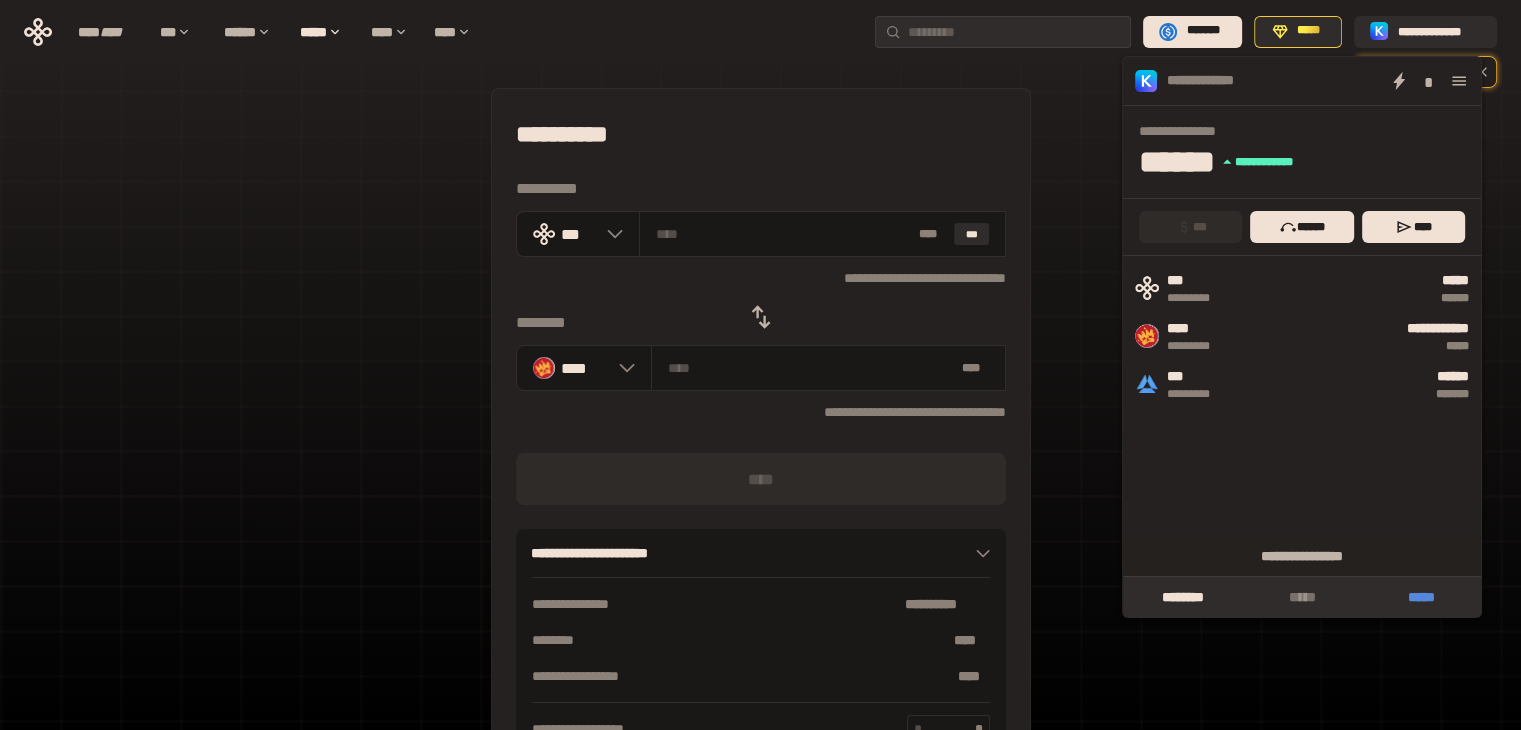 drag, startPoint x: 1416, startPoint y: 599, endPoint x: 1400, endPoint y: 593, distance: 17.088007 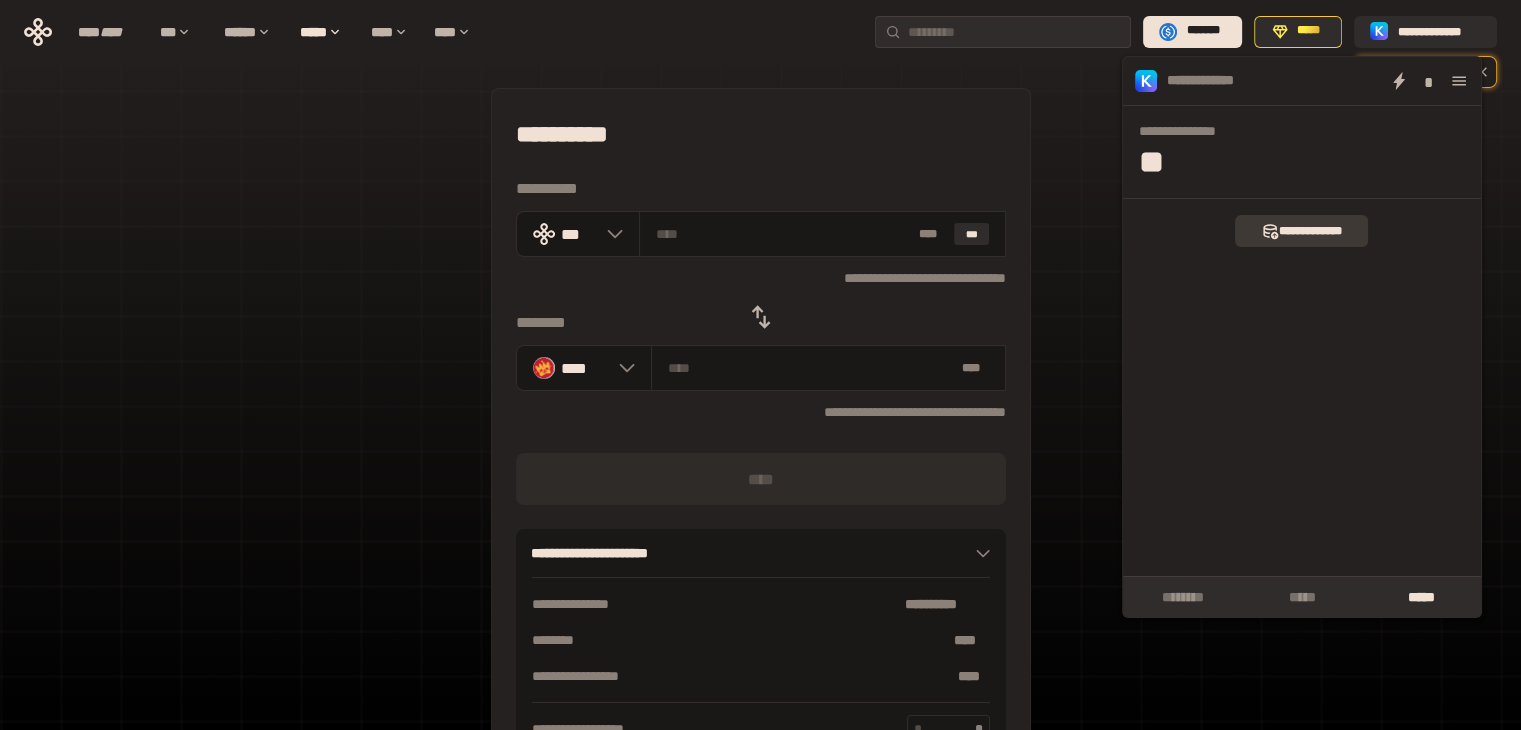 click on "**********" at bounding box center (1301, 231) 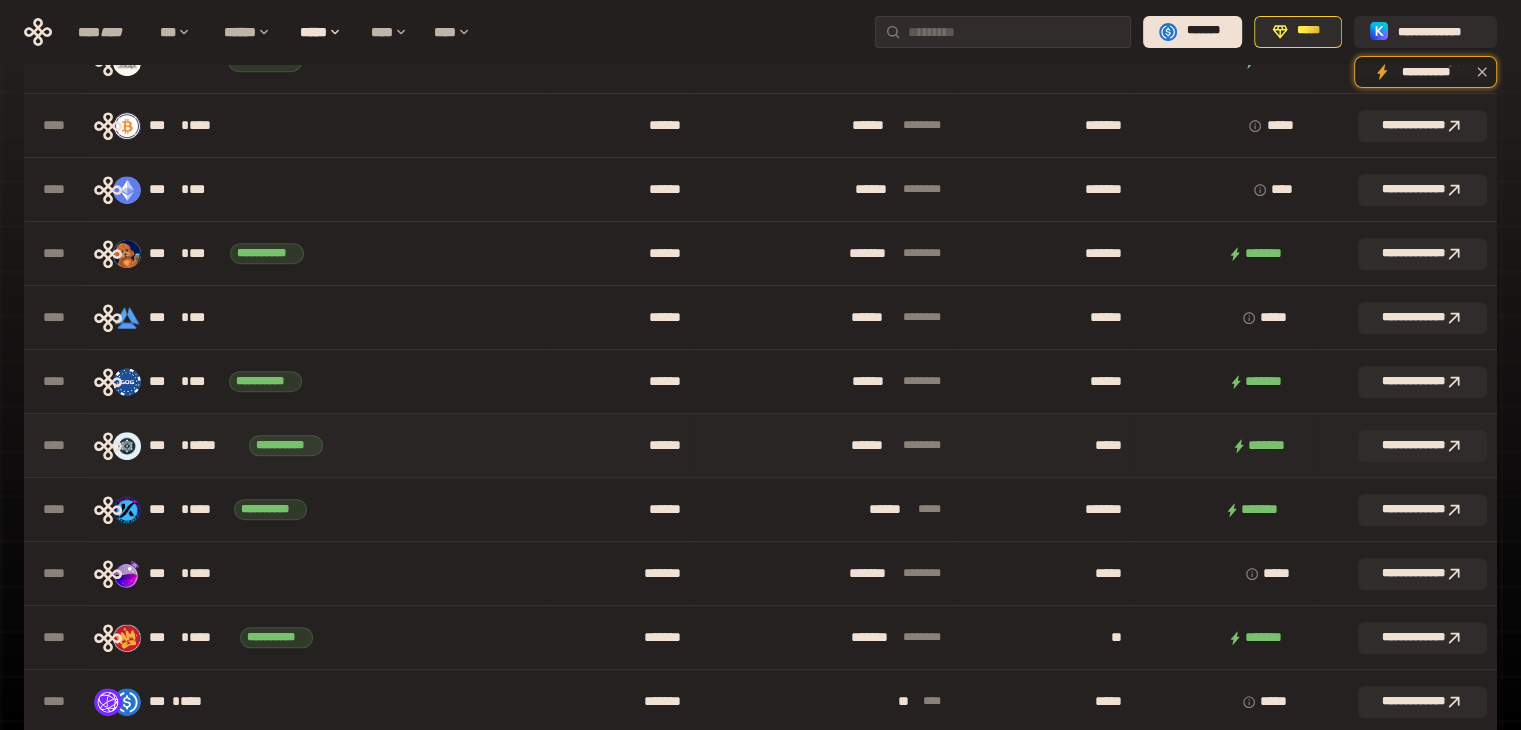 scroll, scrollTop: 1200, scrollLeft: 0, axis: vertical 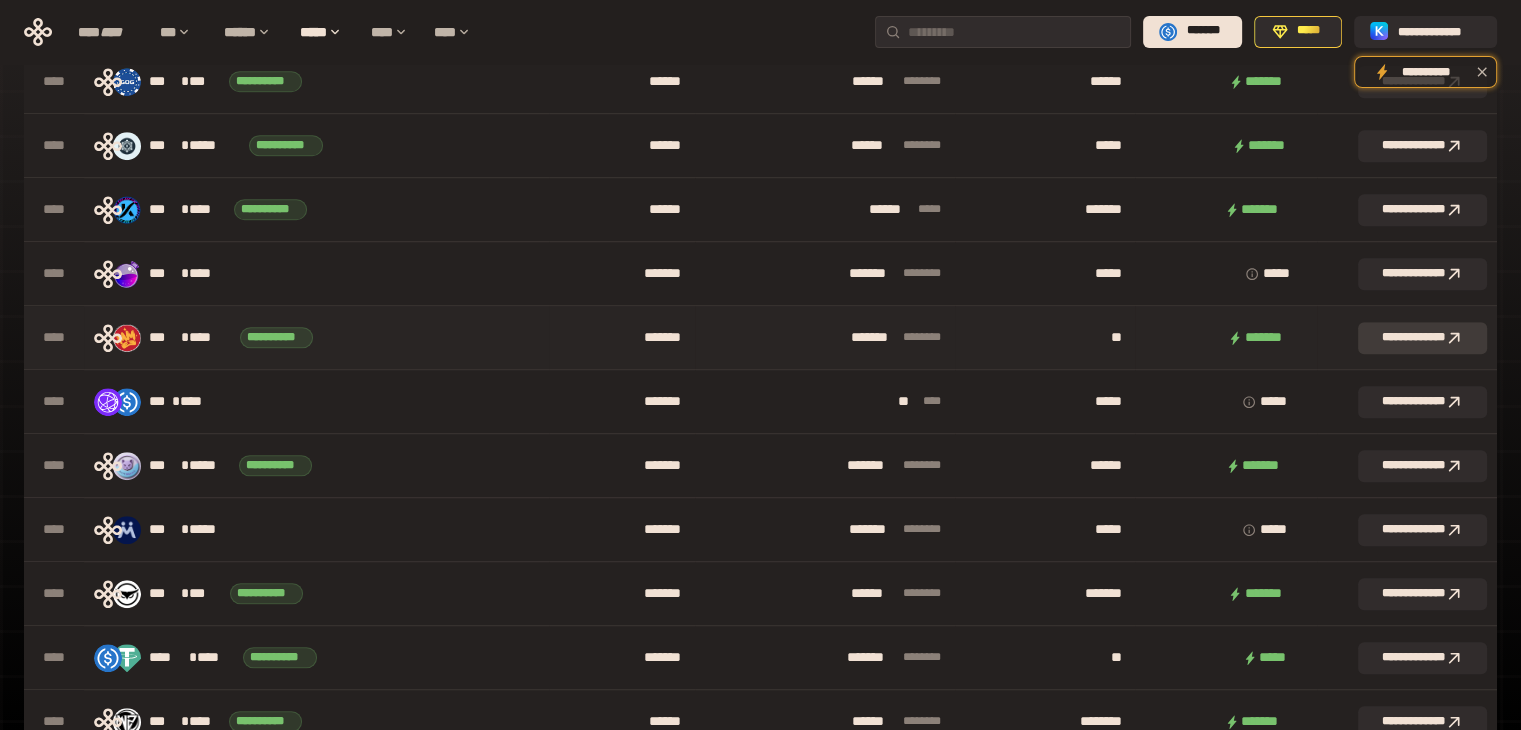 click on "**********" at bounding box center (1422, 338) 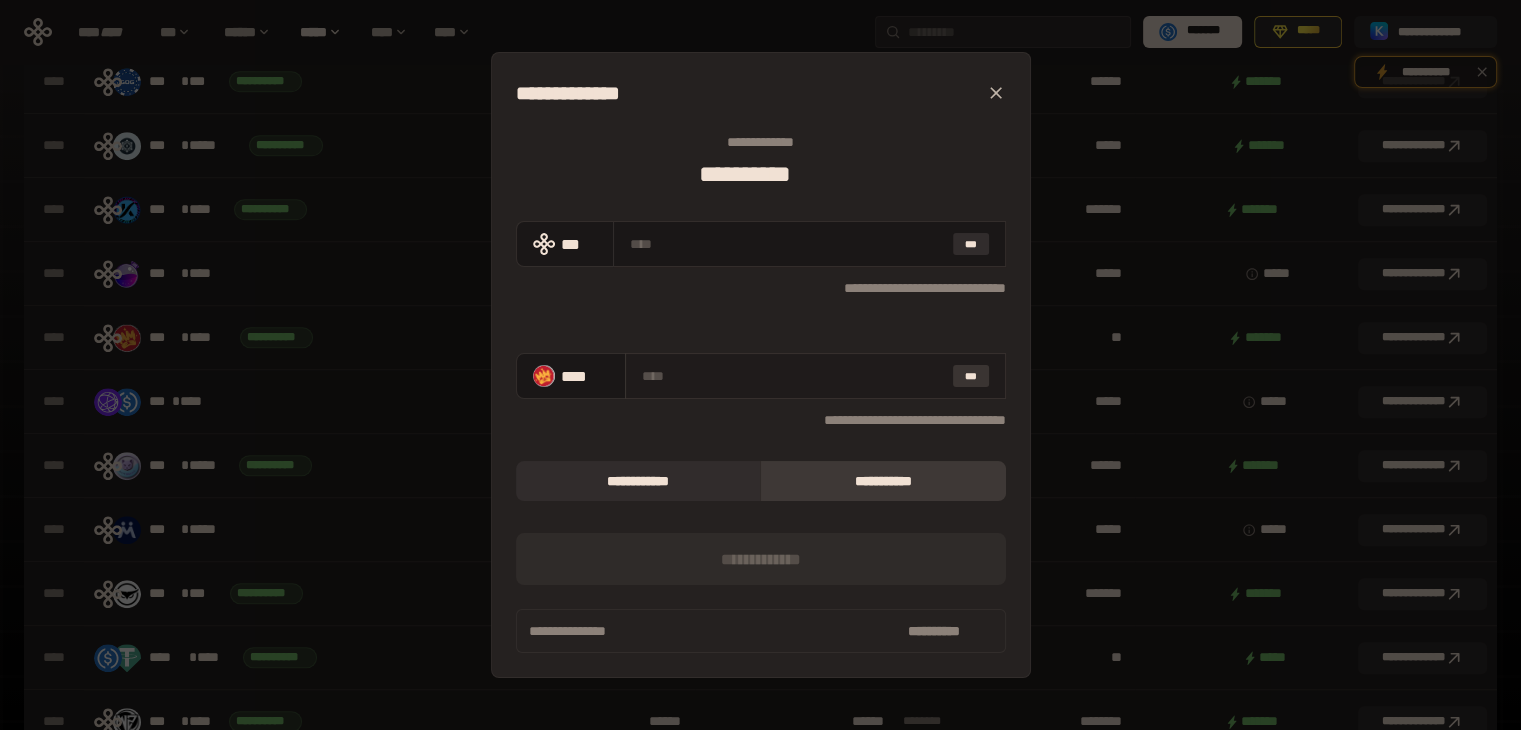 click on "***" at bounding box center [971, 376] 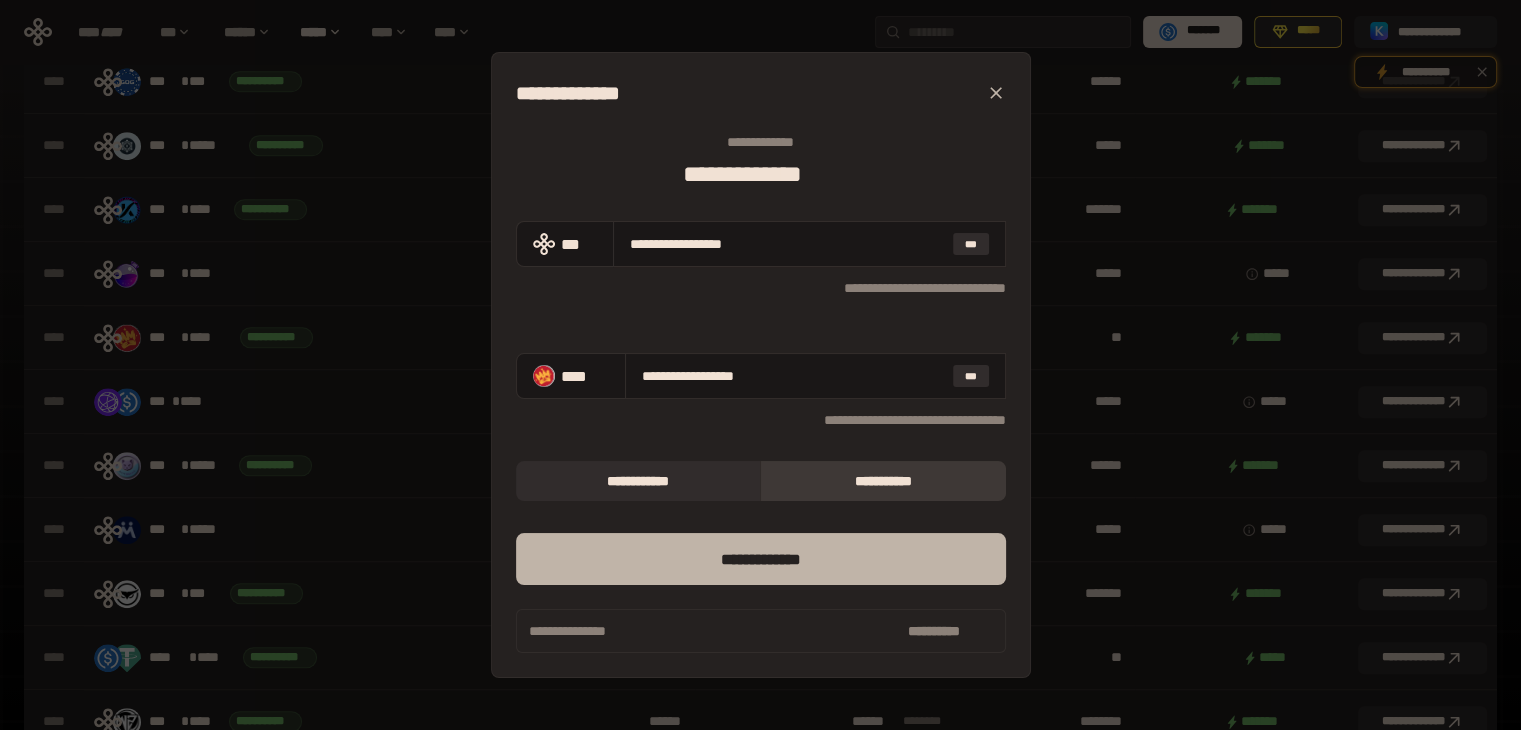 click on "*** *********" at bounding box center [761, 559] 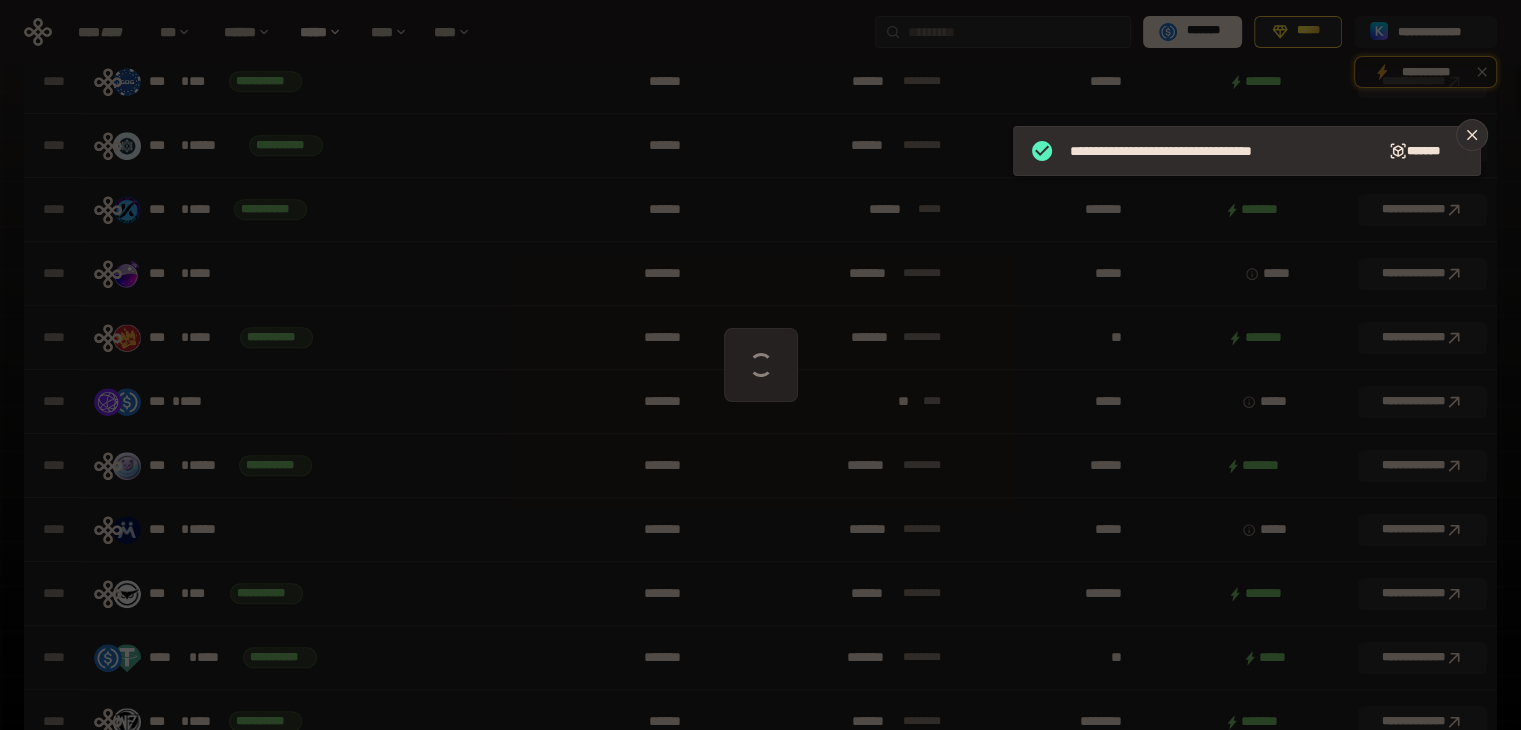 scroll, scrollTop: 1199, scrollLeft: 0, axis: vertical 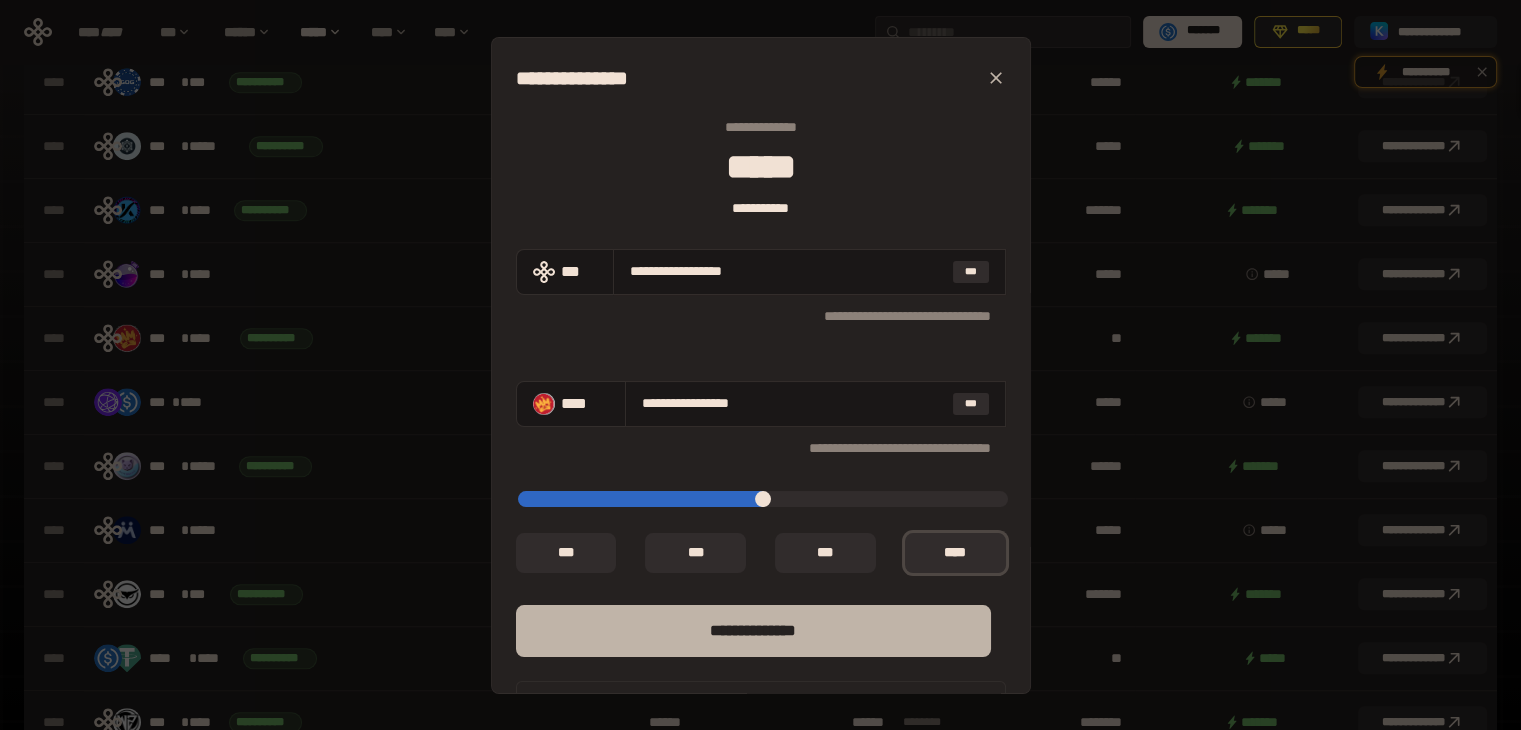 click on "**** *********" at bounding box center [753, 631] 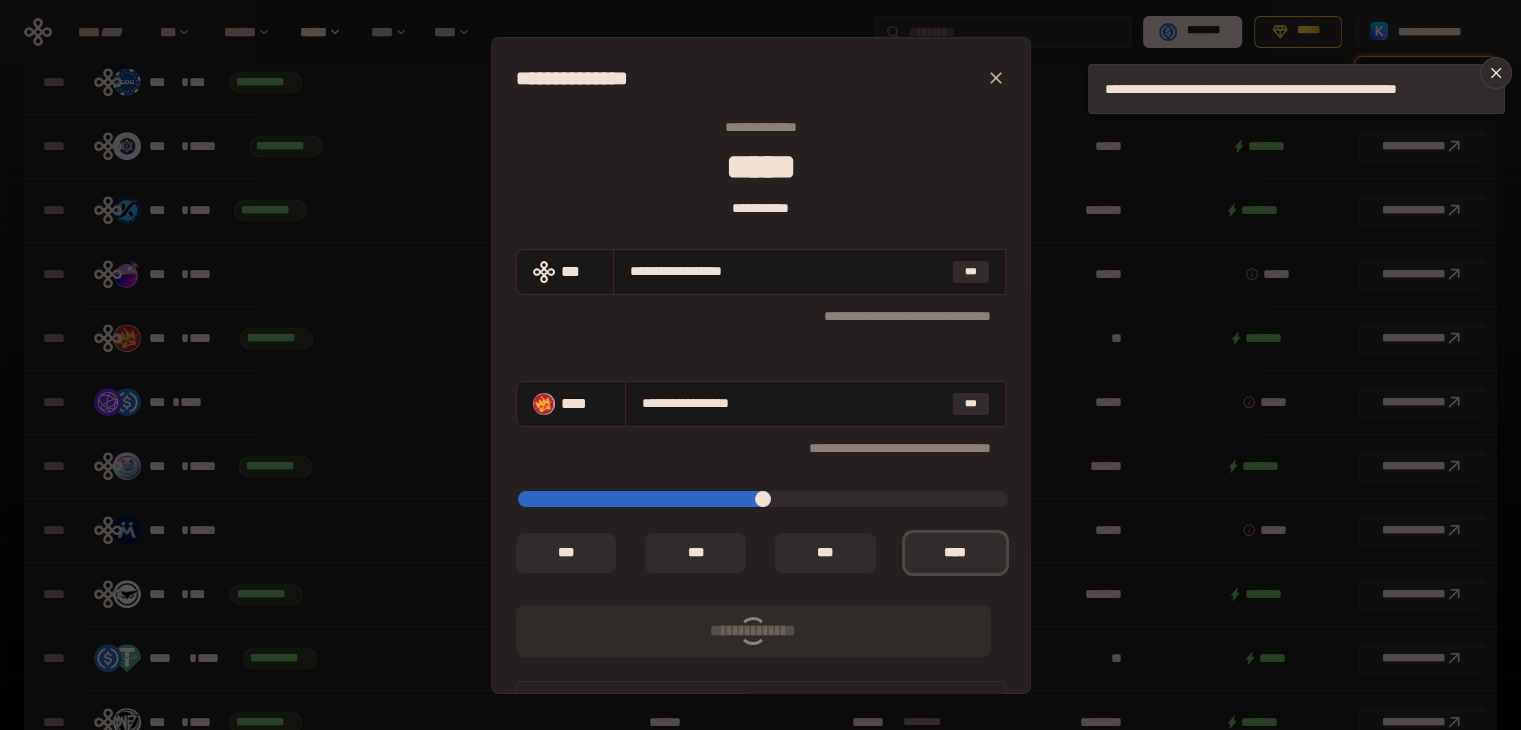 type on "*" 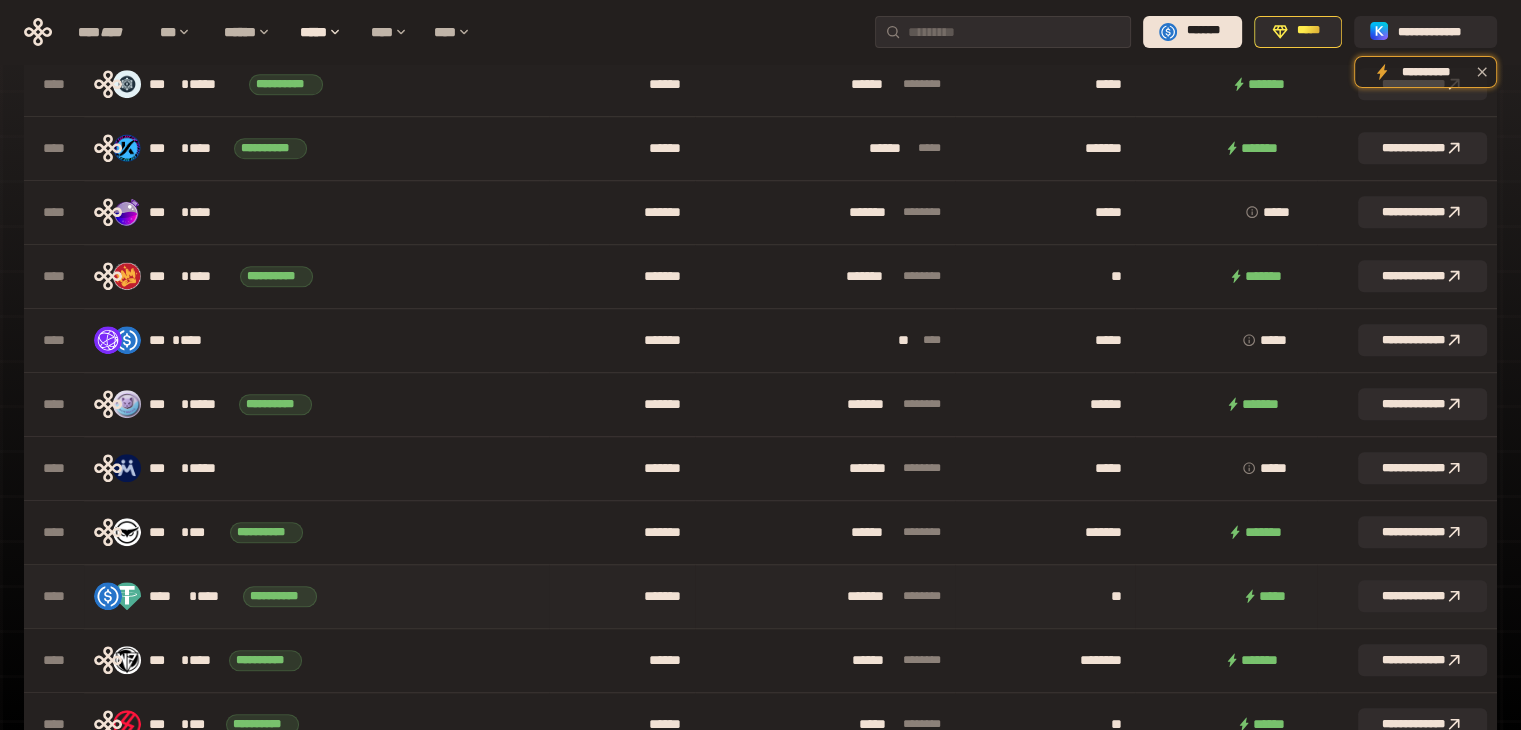 scroll, scrollTop: 1508, scrollLeft: 0, axis: vertical 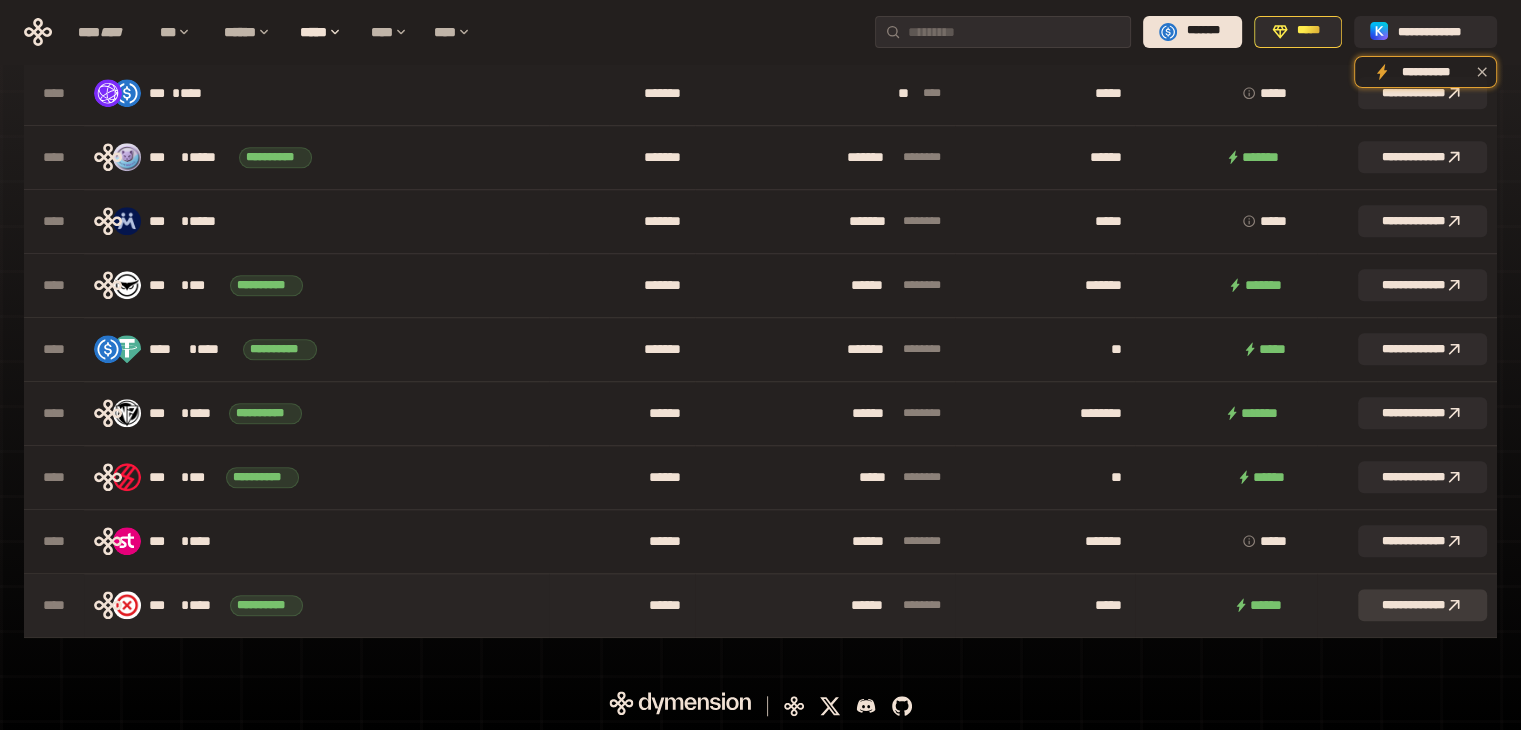 click on "**********" at bounding box center [1422, 605] 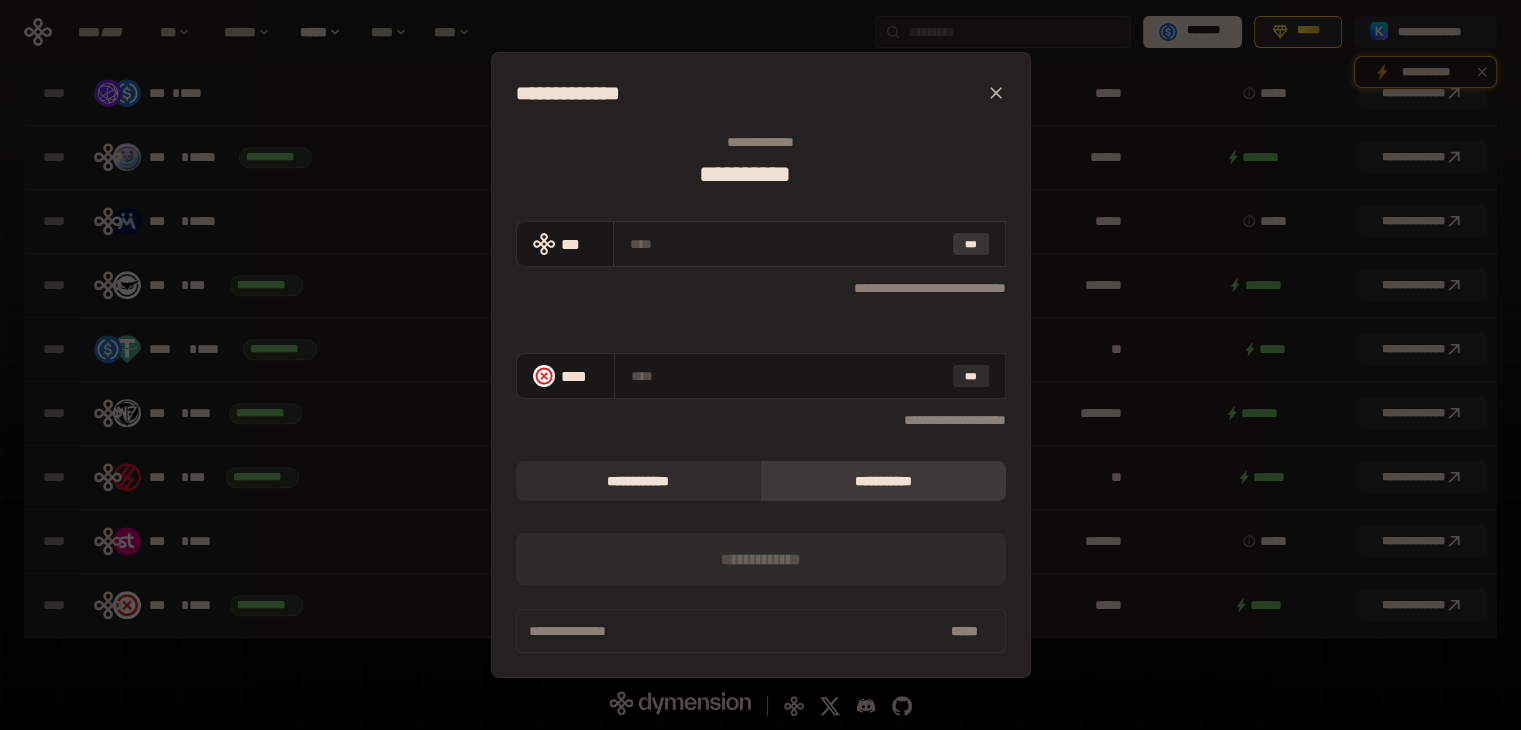 click on "***" at bounding box center [971, 244] 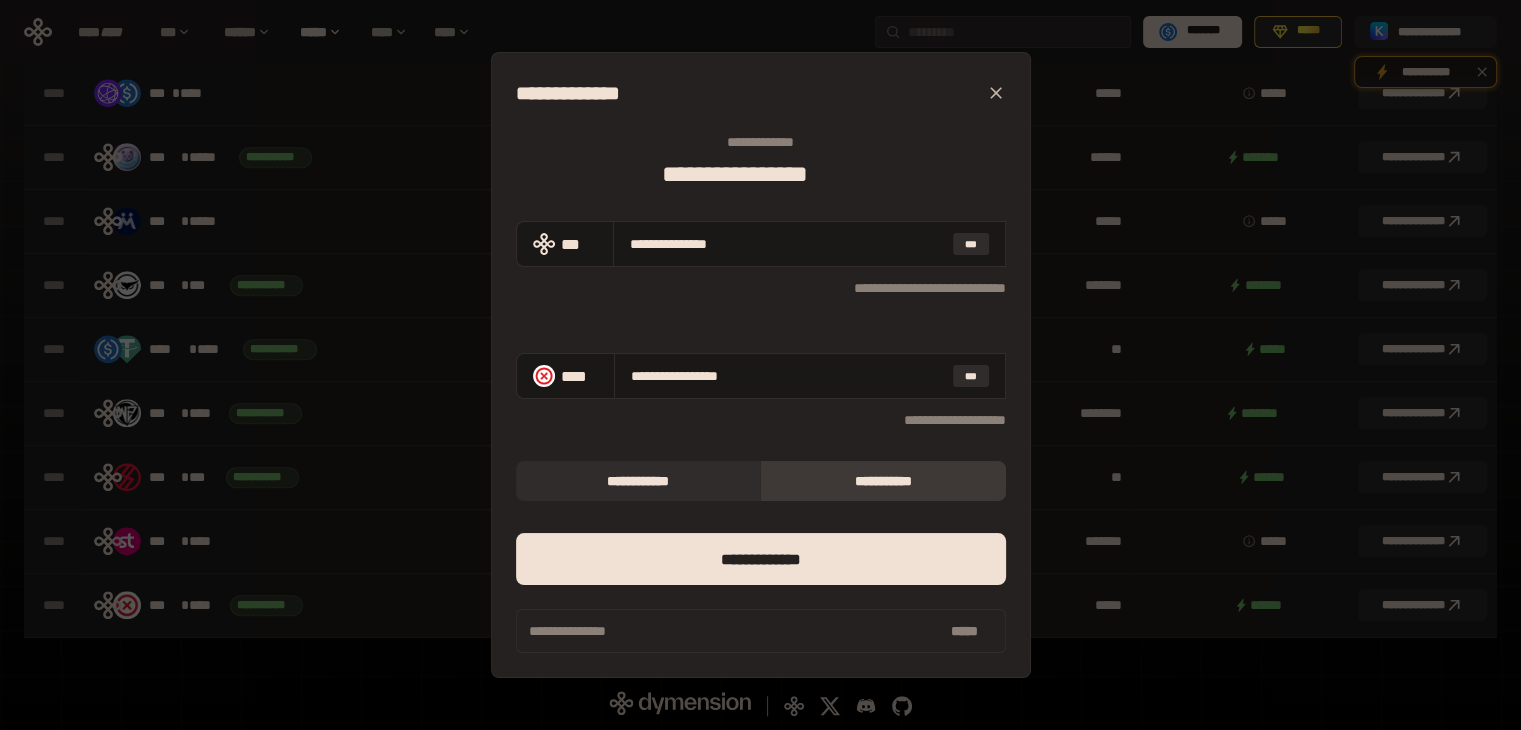 drag, startPoint x: 765, startPoint y: 245, endPoint x: 500, endPoint y: 257, distance: 265.27155 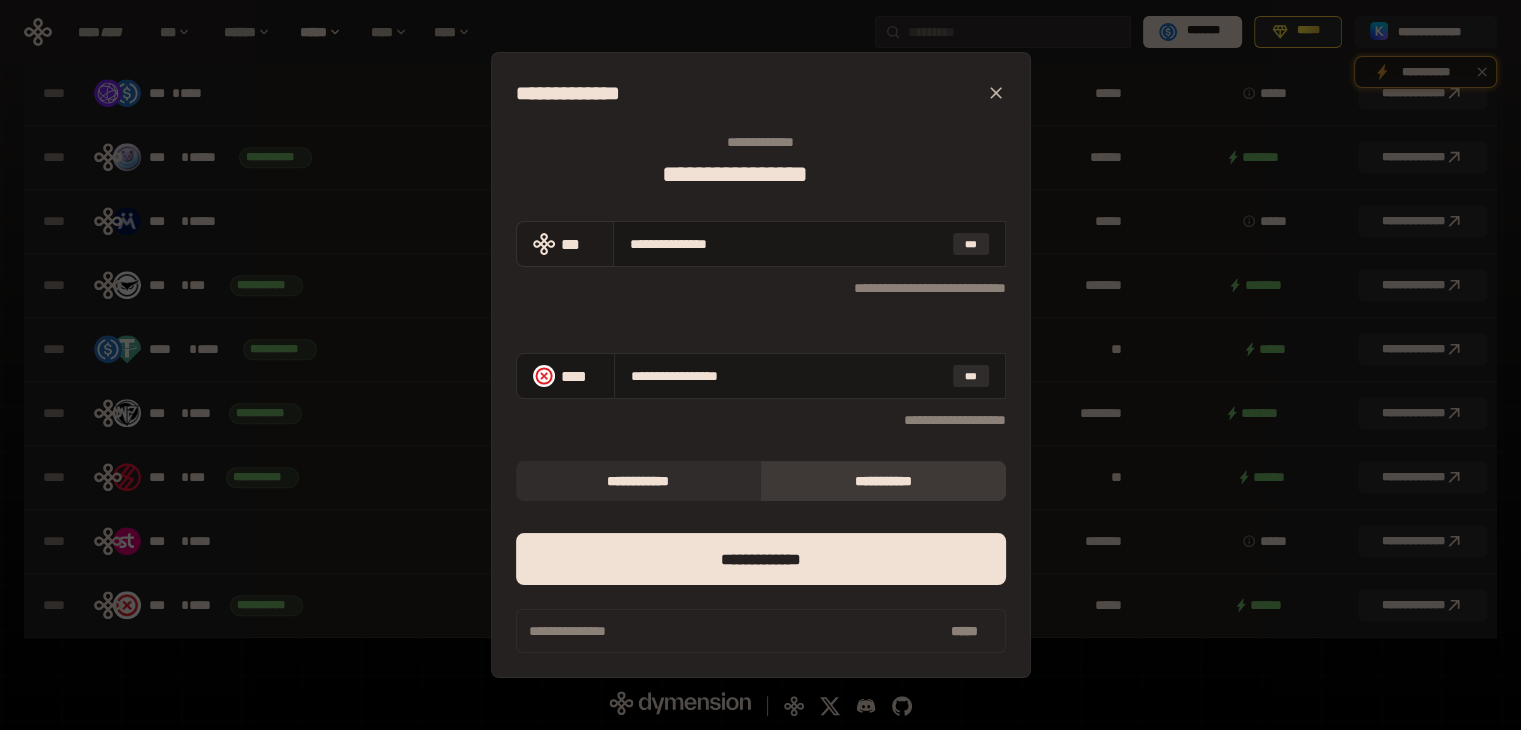type 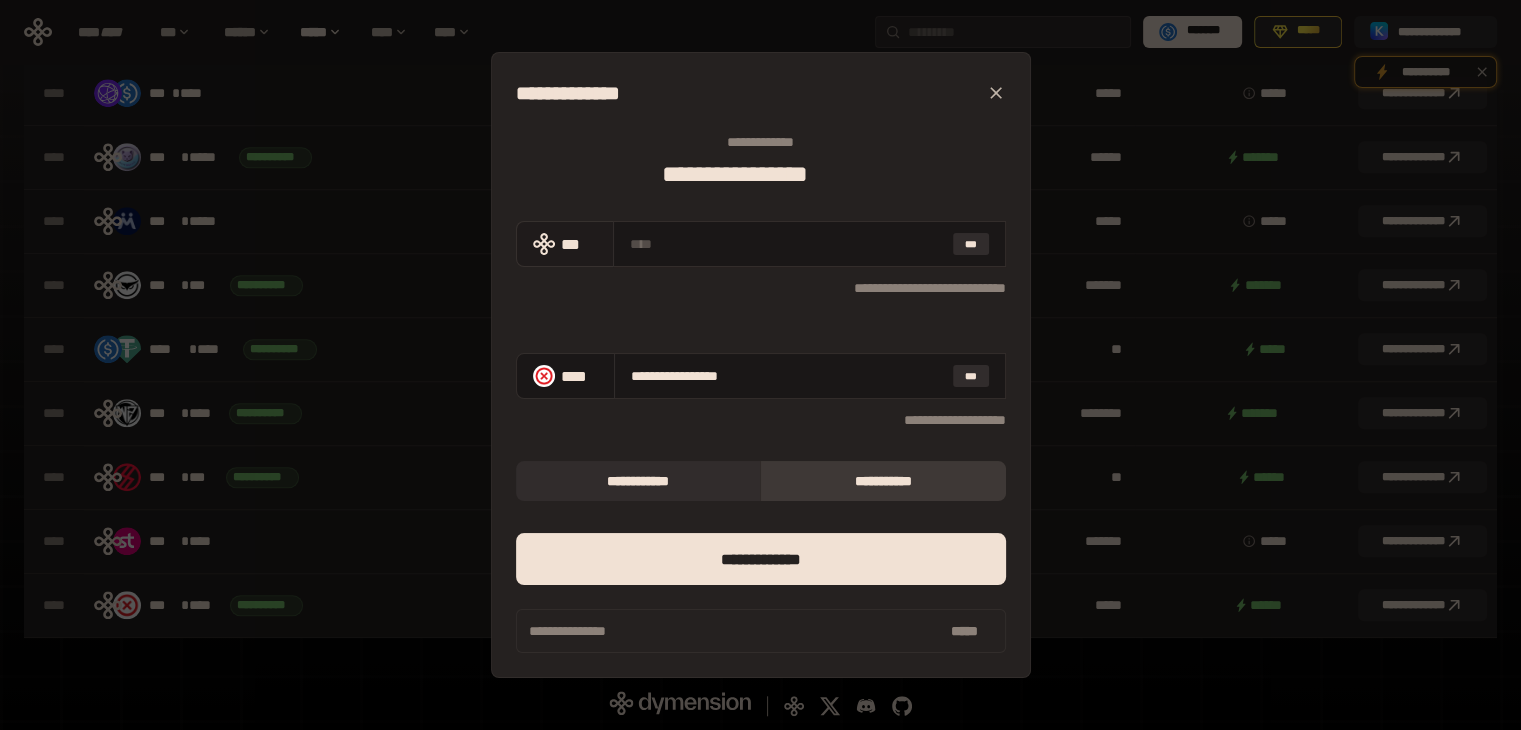 type 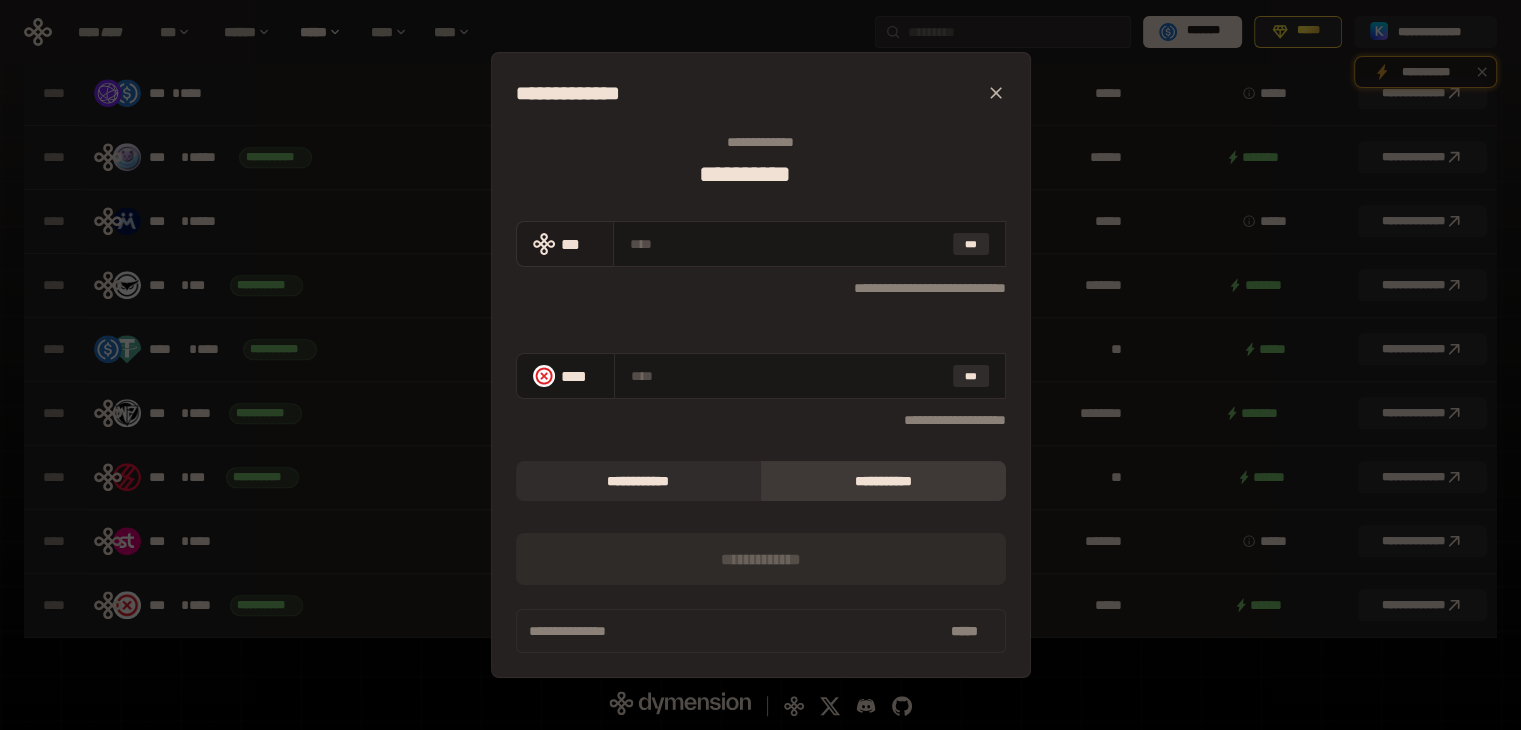 type on "*" 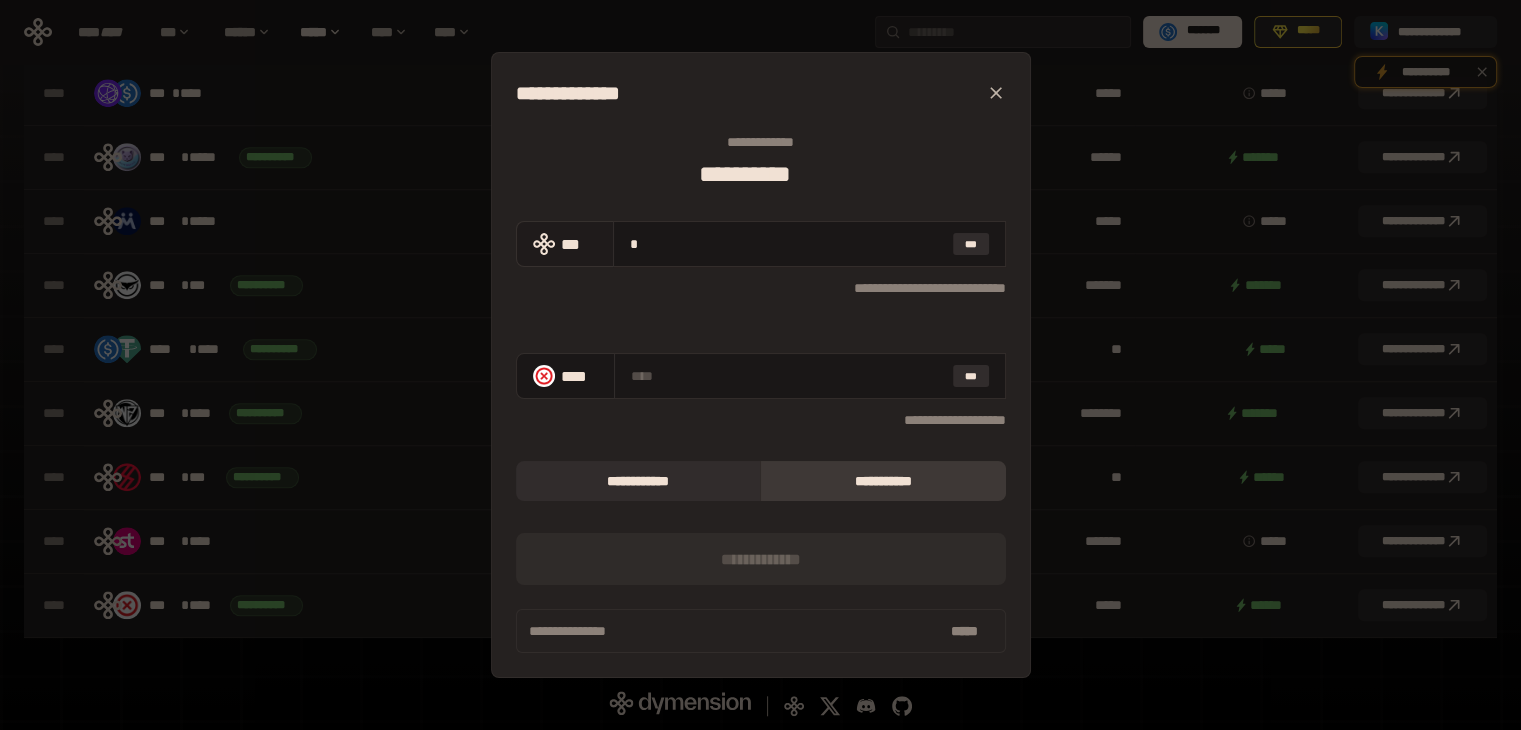 type on "**********" 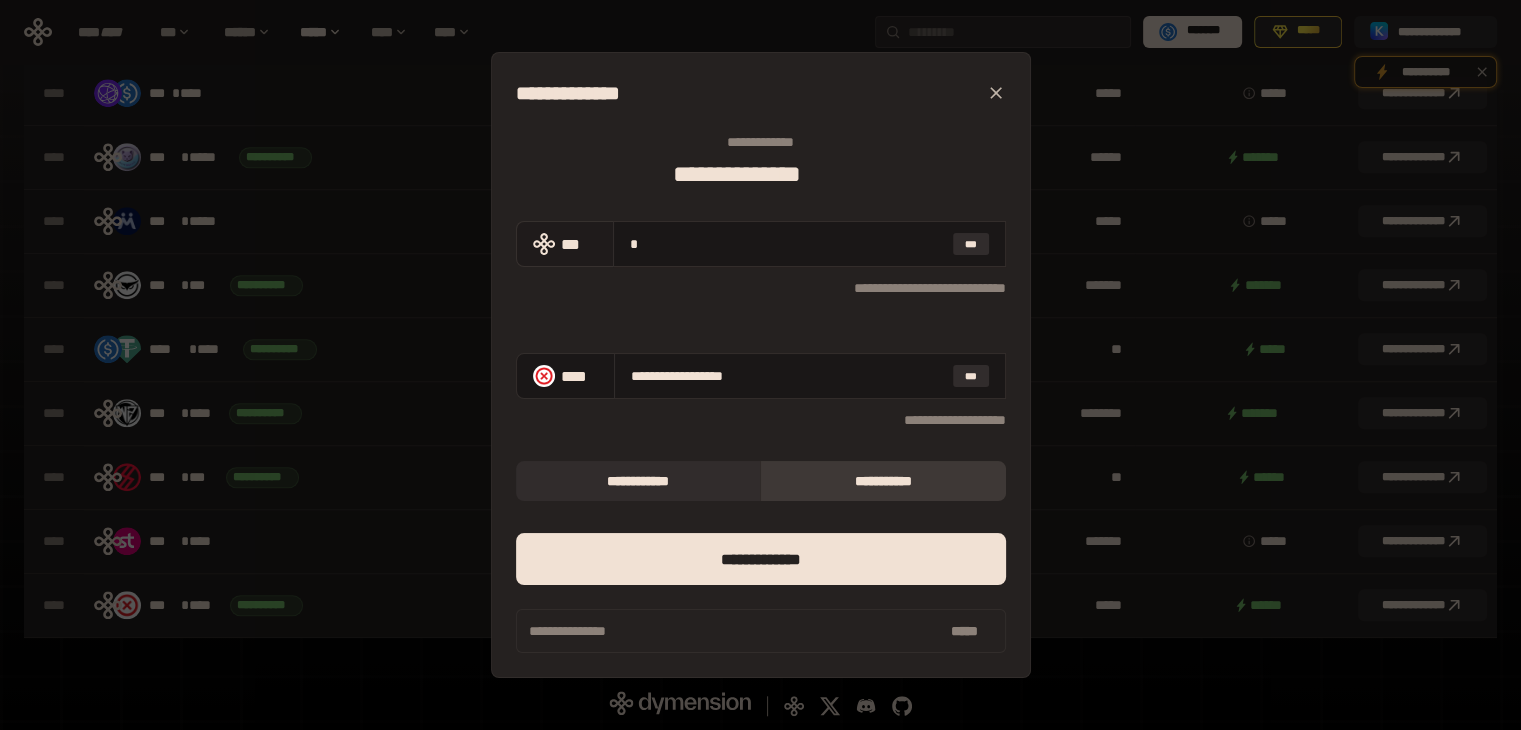 type on "**" 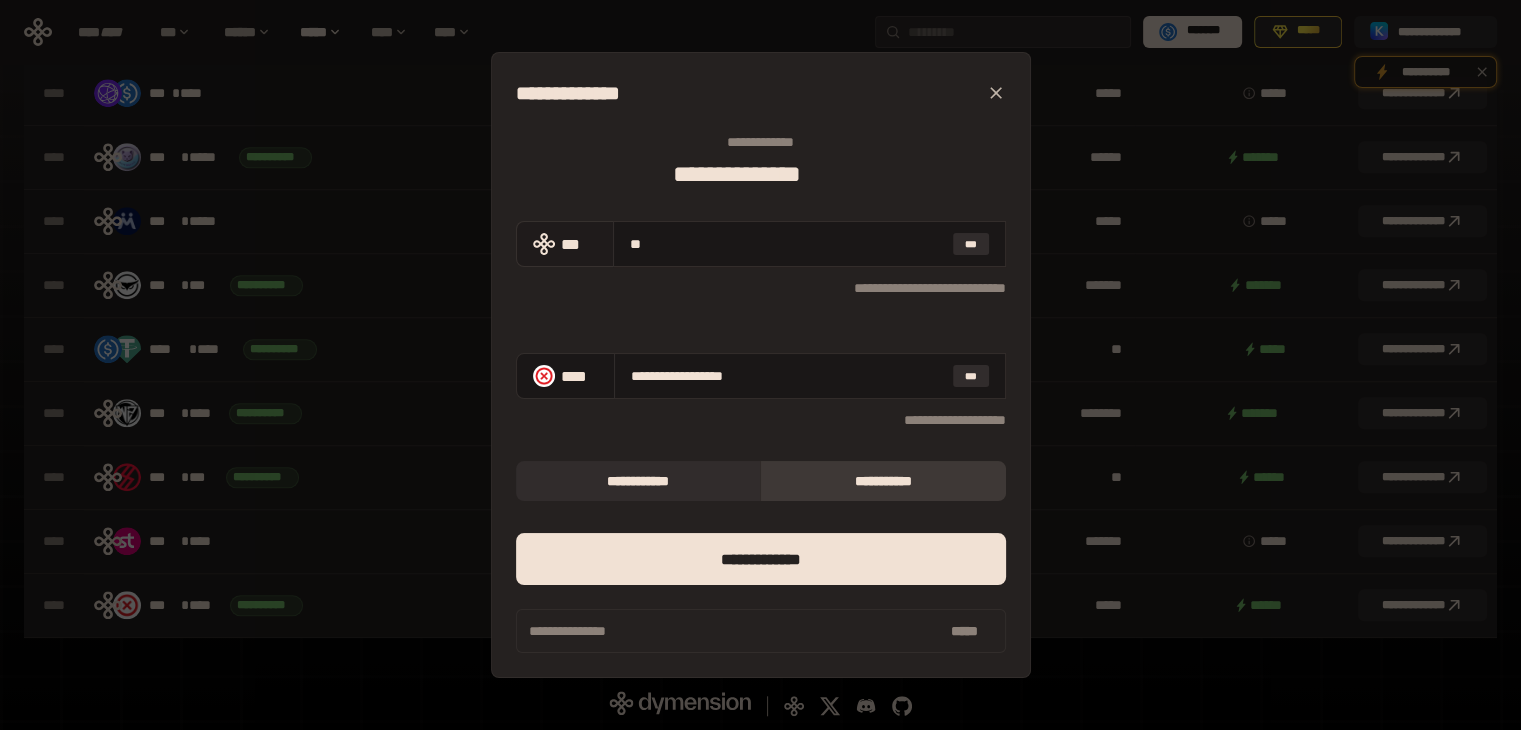 type on "**********" 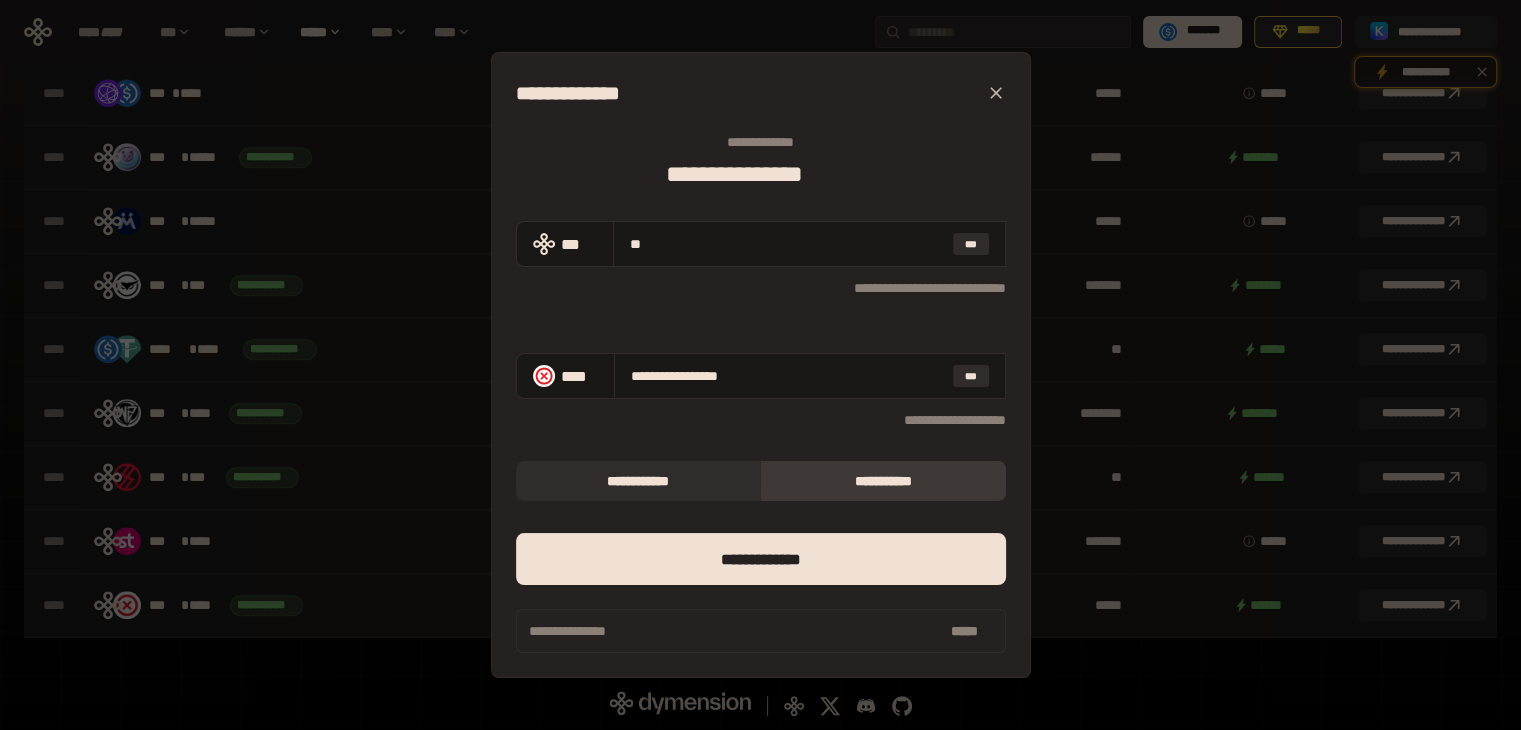 type on "**" 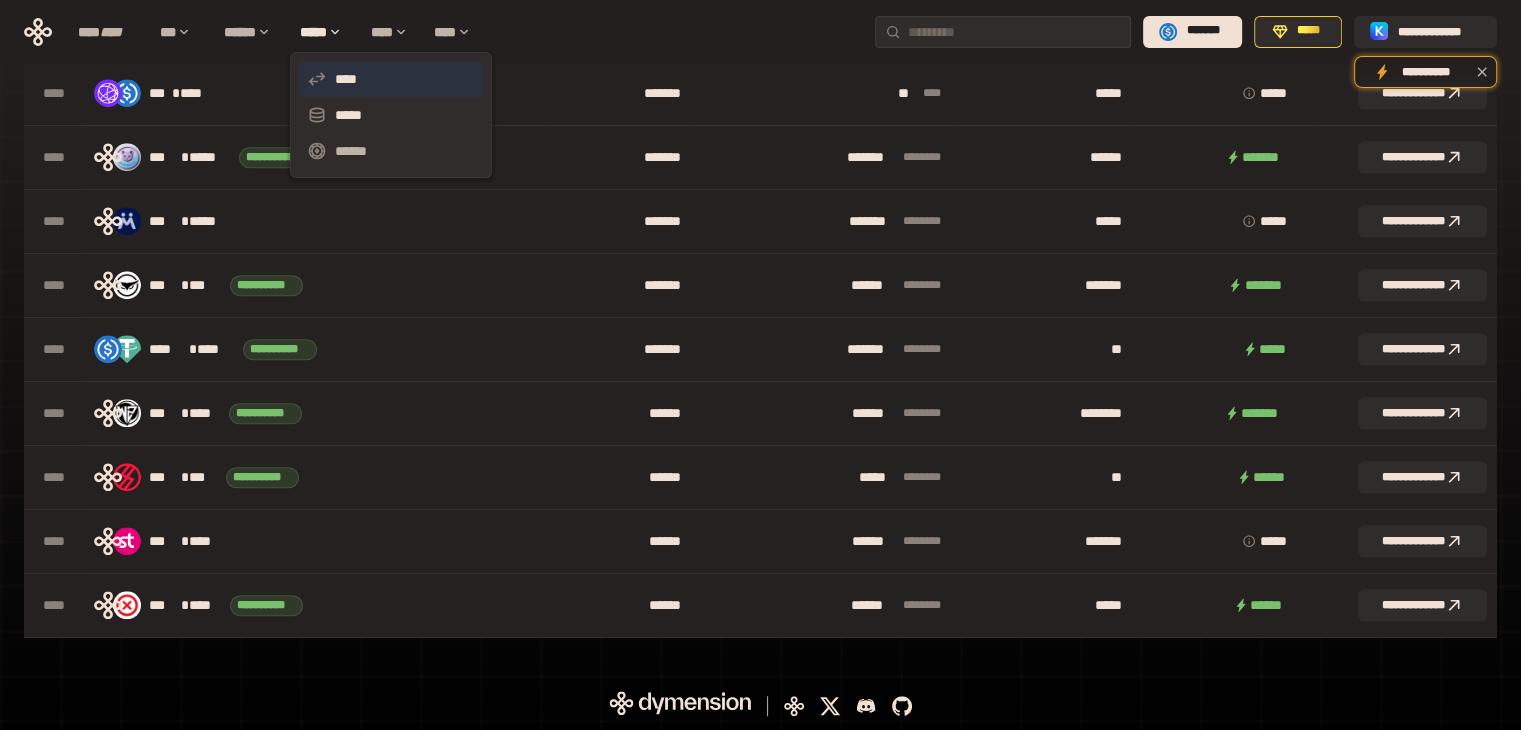 click on "****" at bounding box center [391, 79] 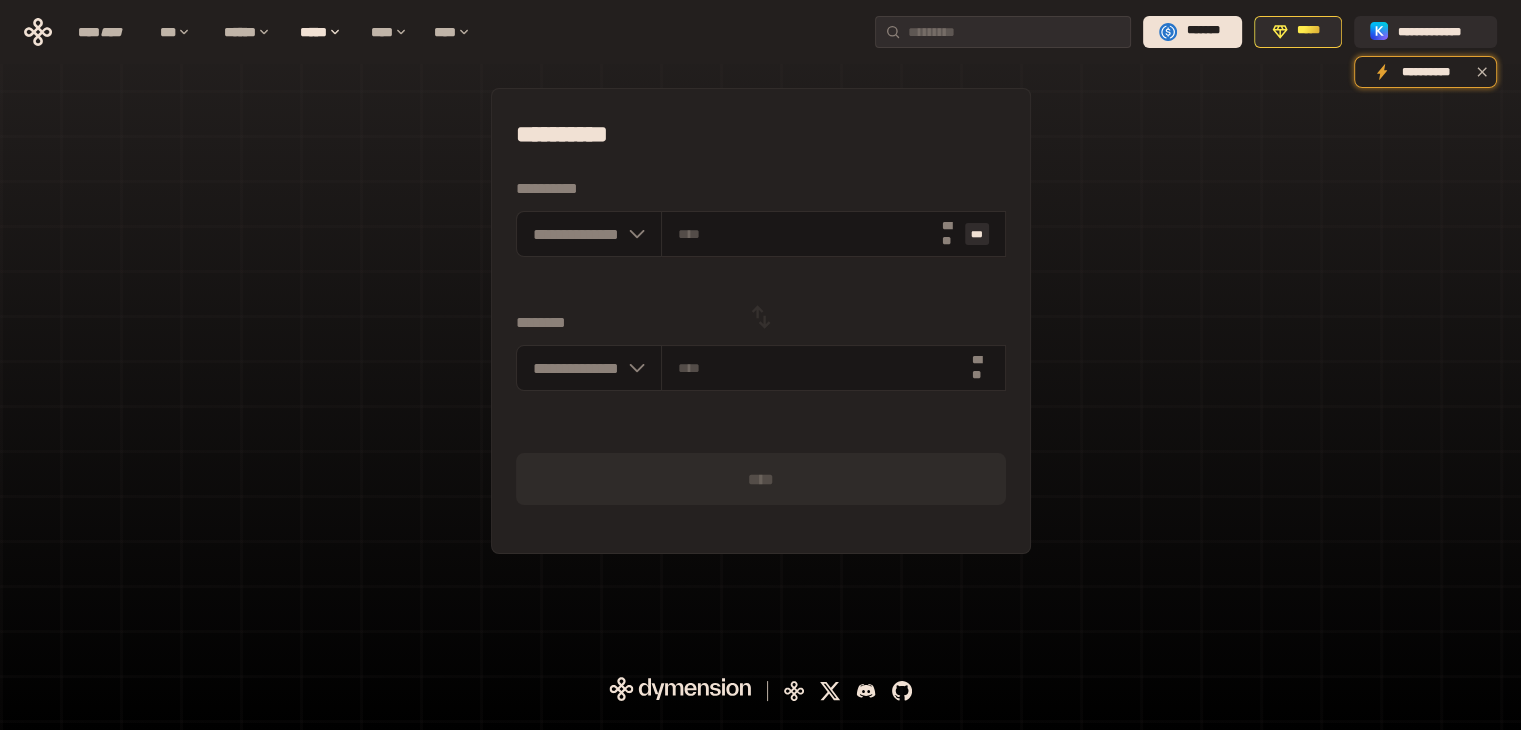 scroll, scrollTop: 0, scrollLeft: 0, axis: both 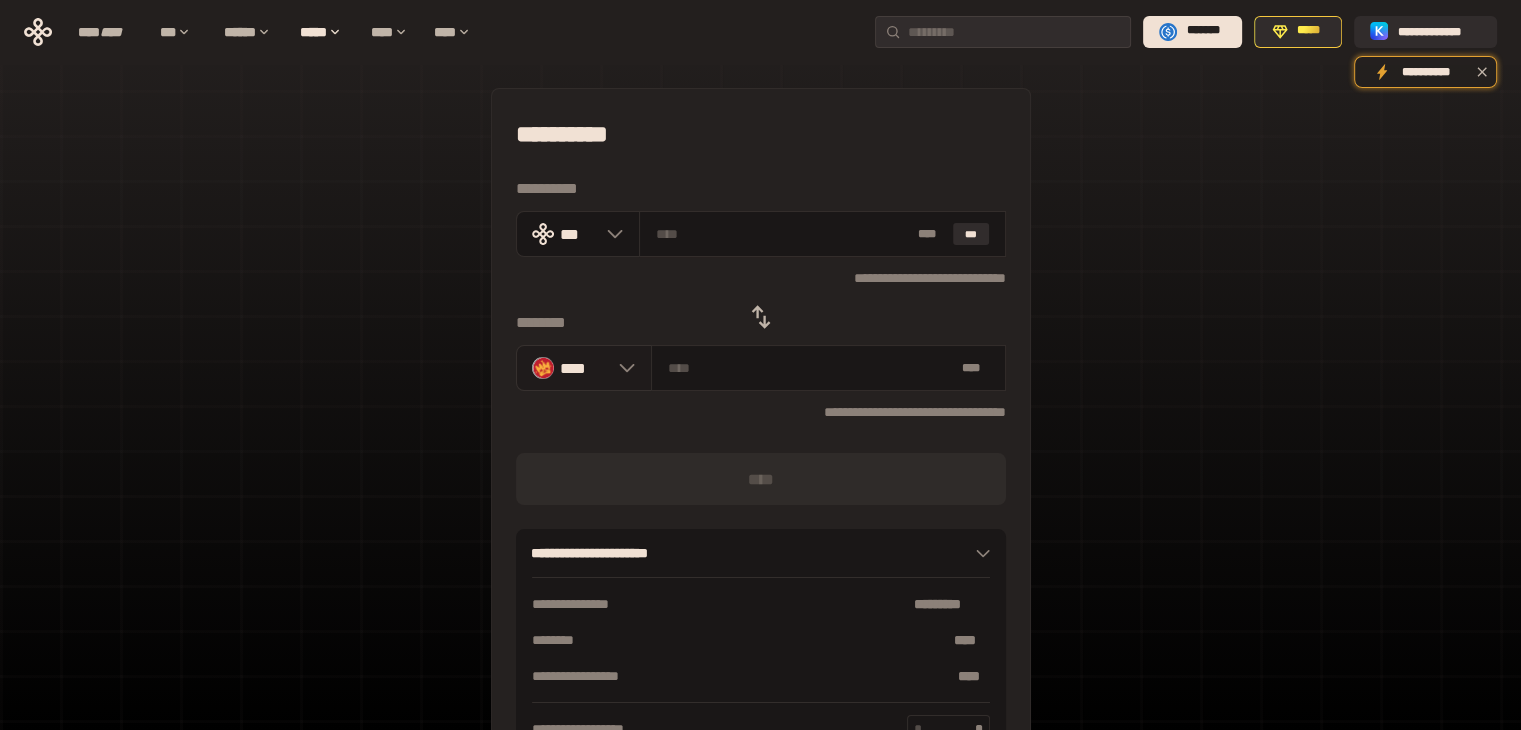 click 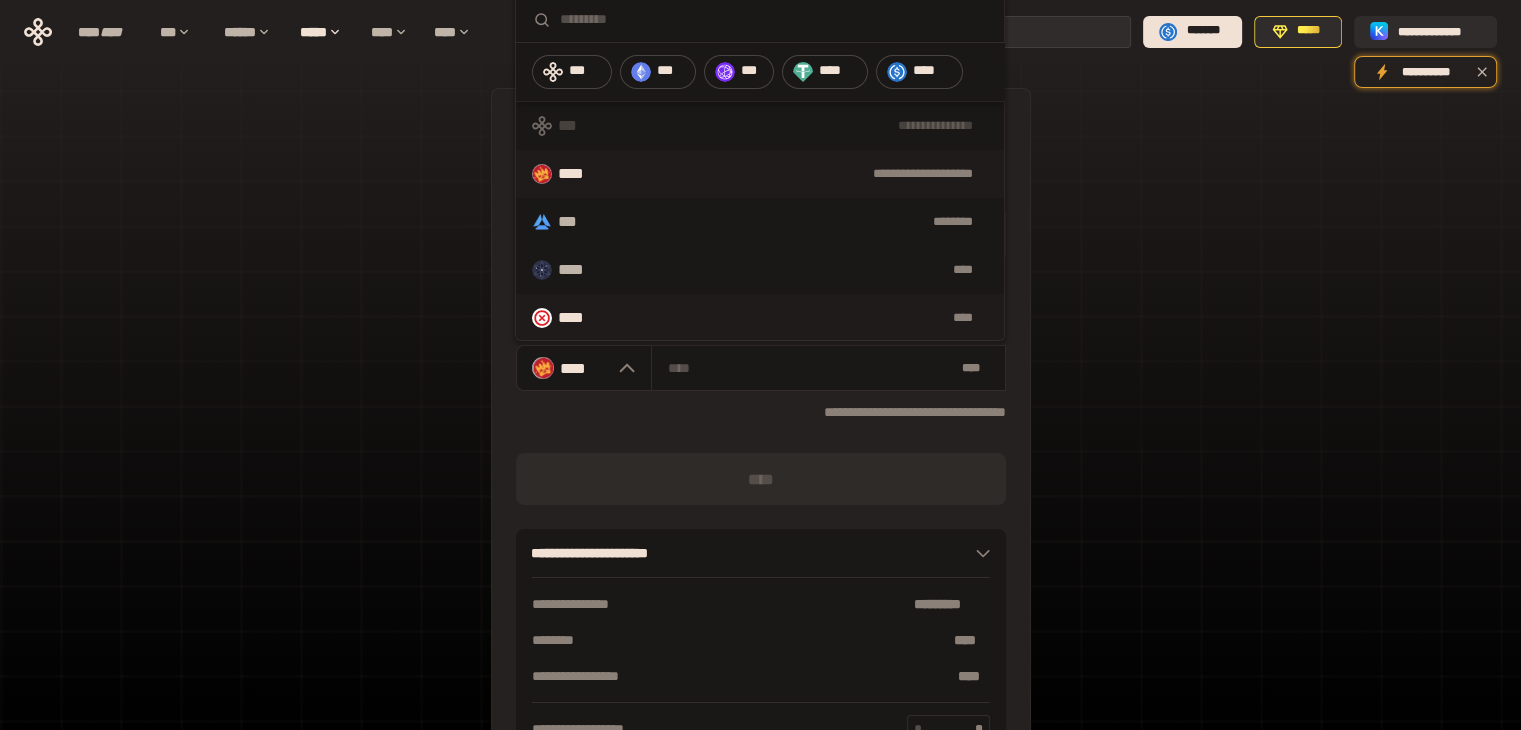 click on "****" at bounding box center [576, 318] 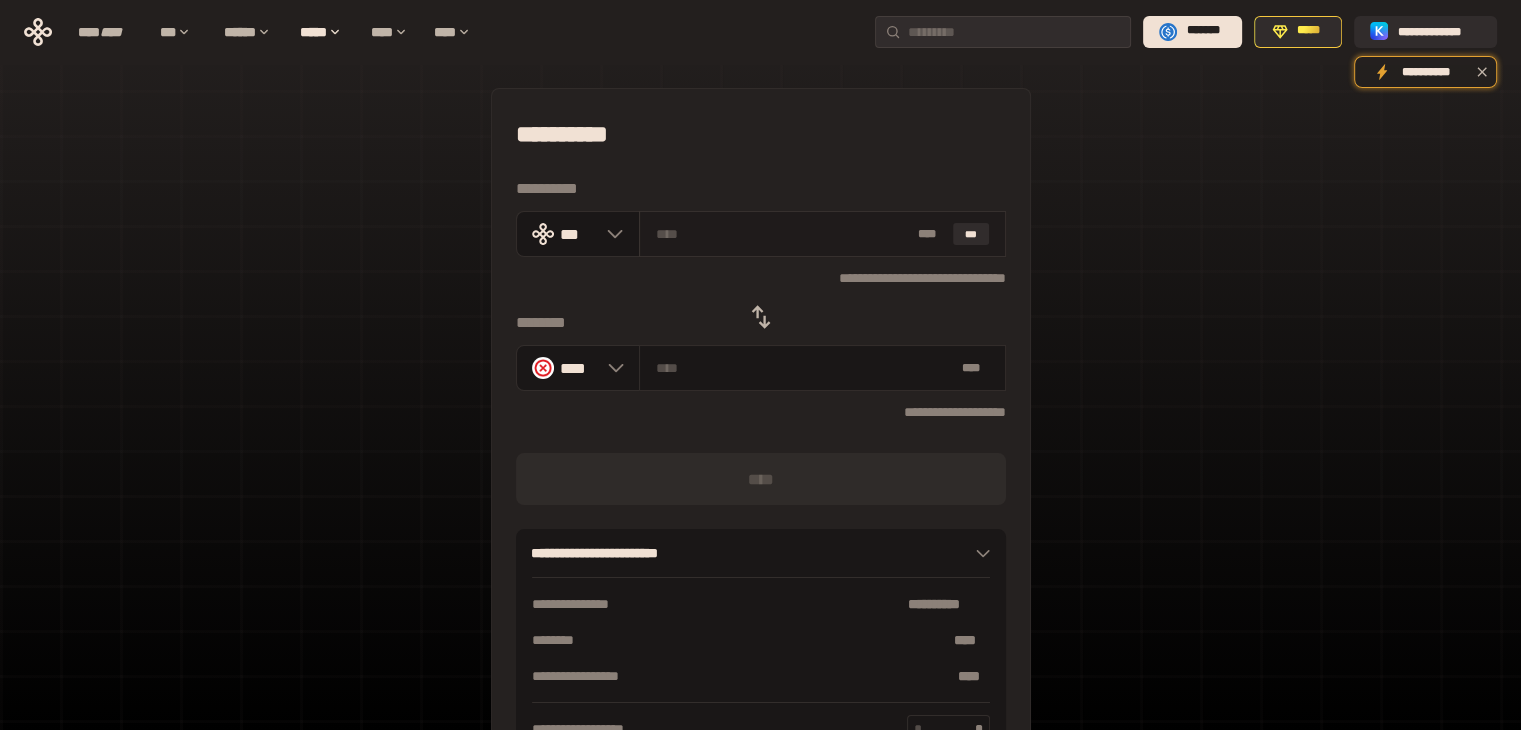 click on "* ** ***" at bounding box center [822, 234] 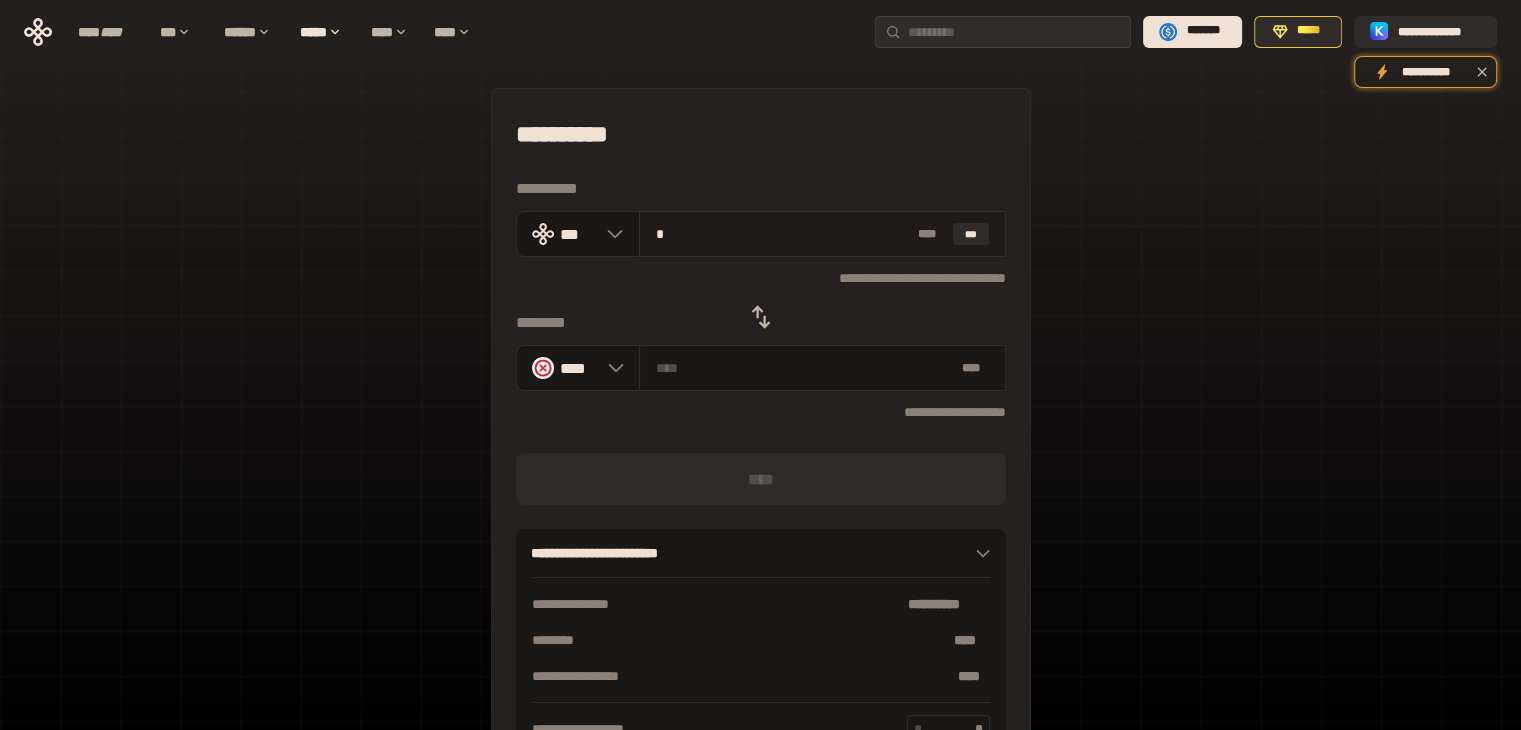 type on "**********" 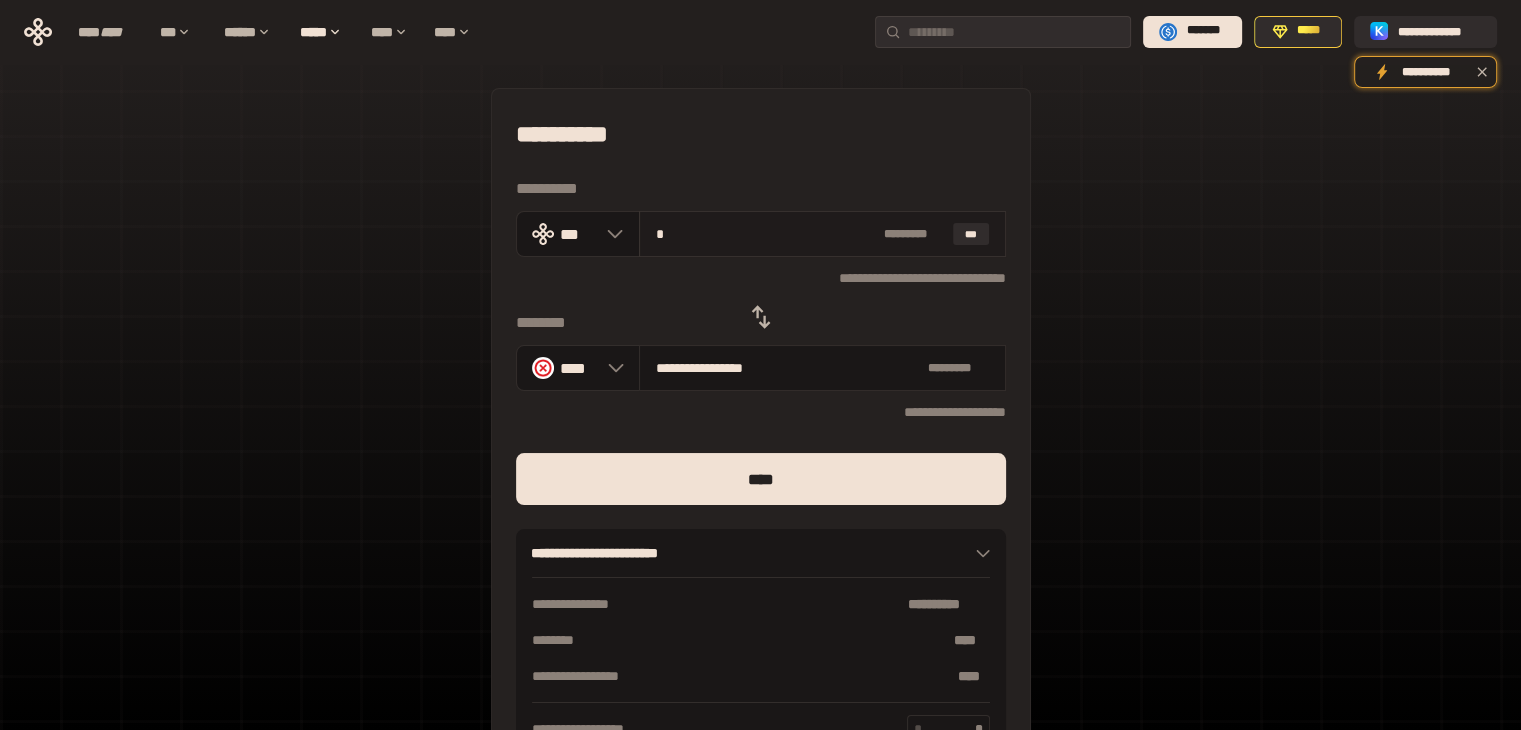 type on "**" 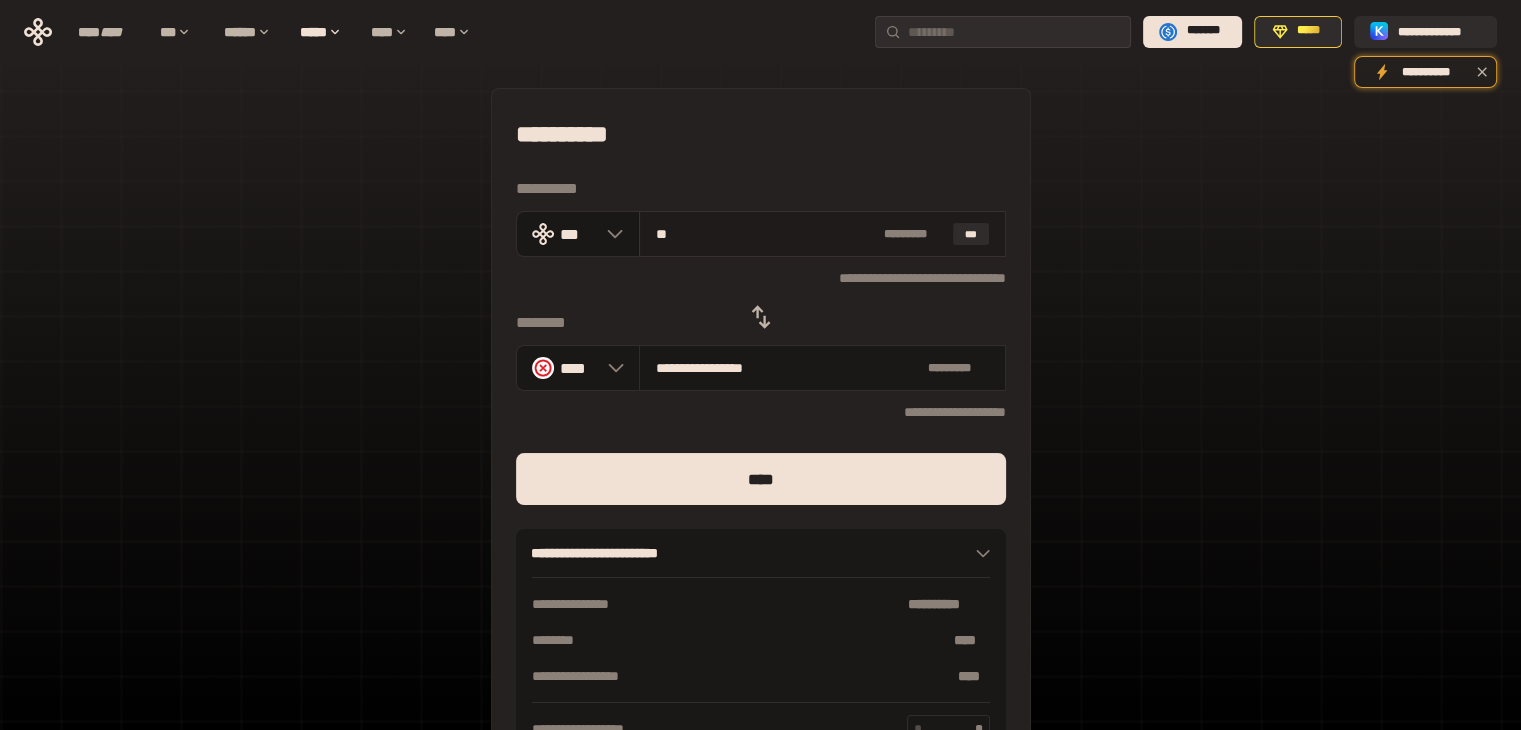 type on "**********" 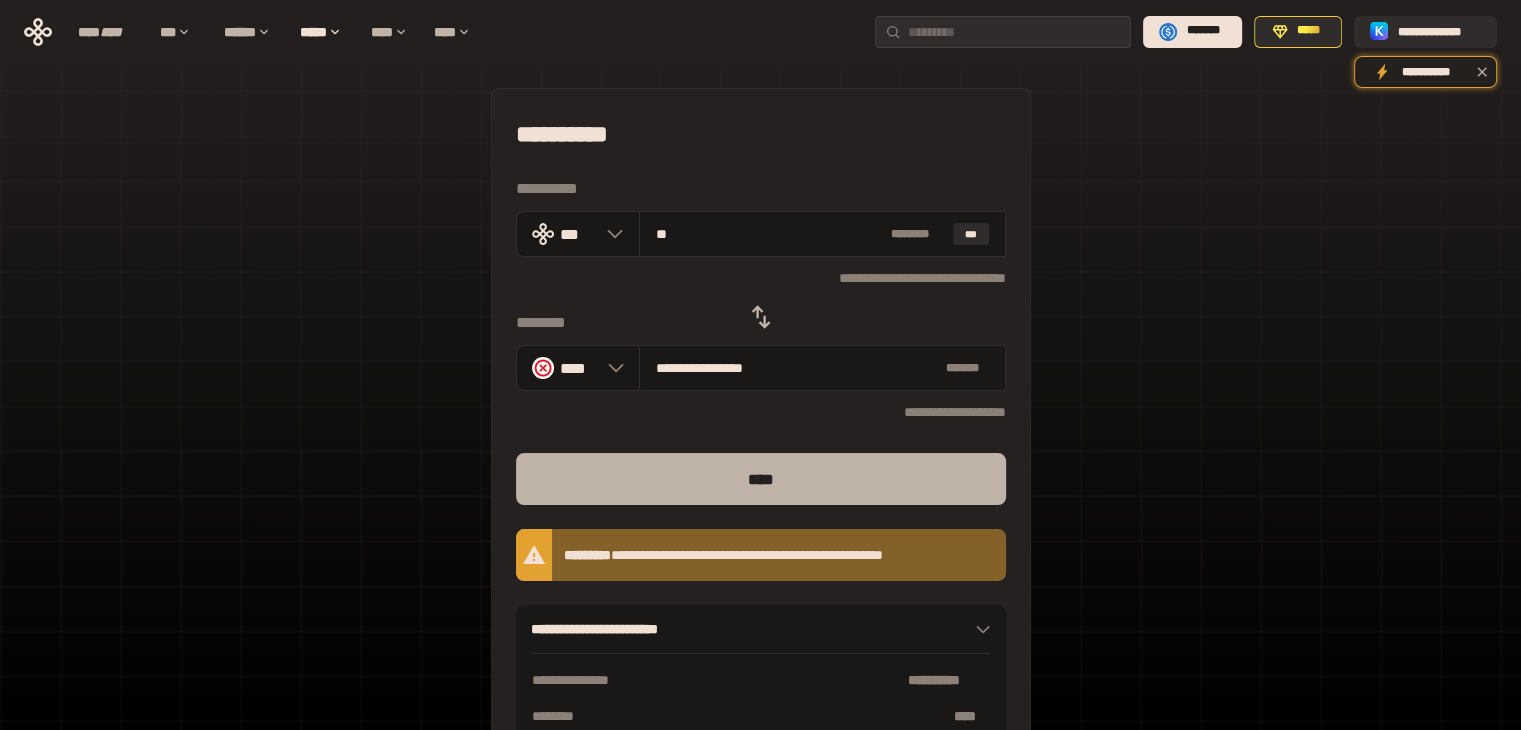 type on "**" 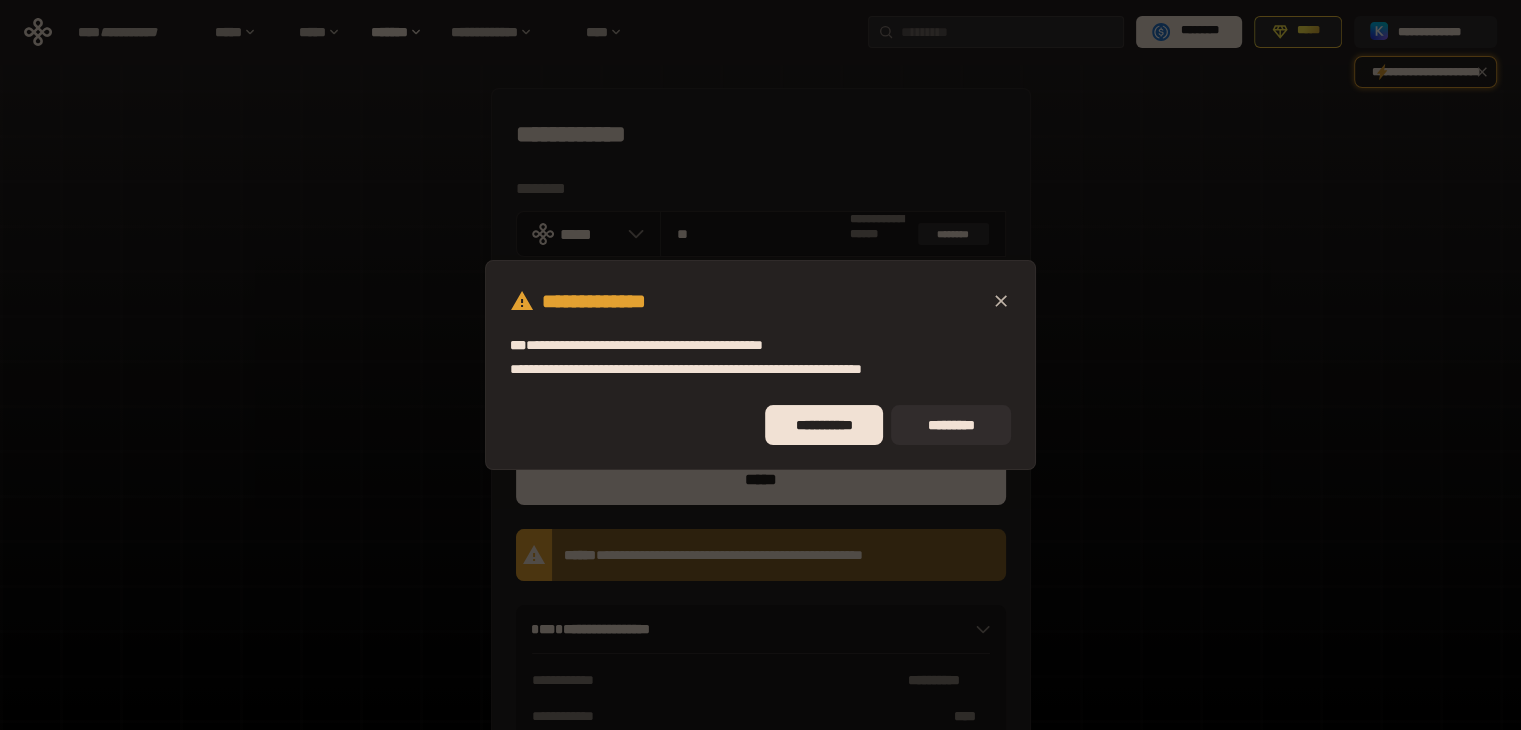click 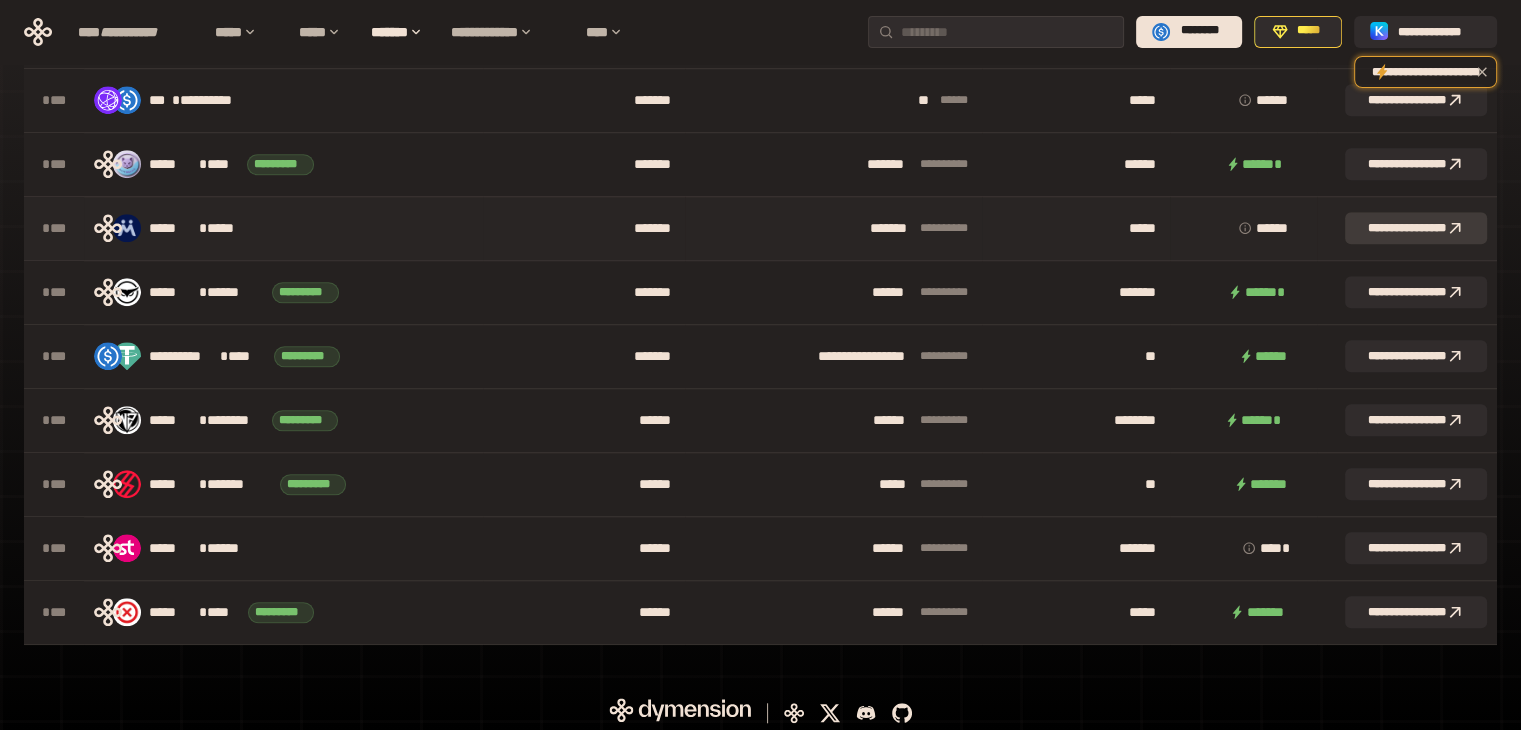 scroll, scrollTop: 1508, scrollLeft: 0, axis: vertical 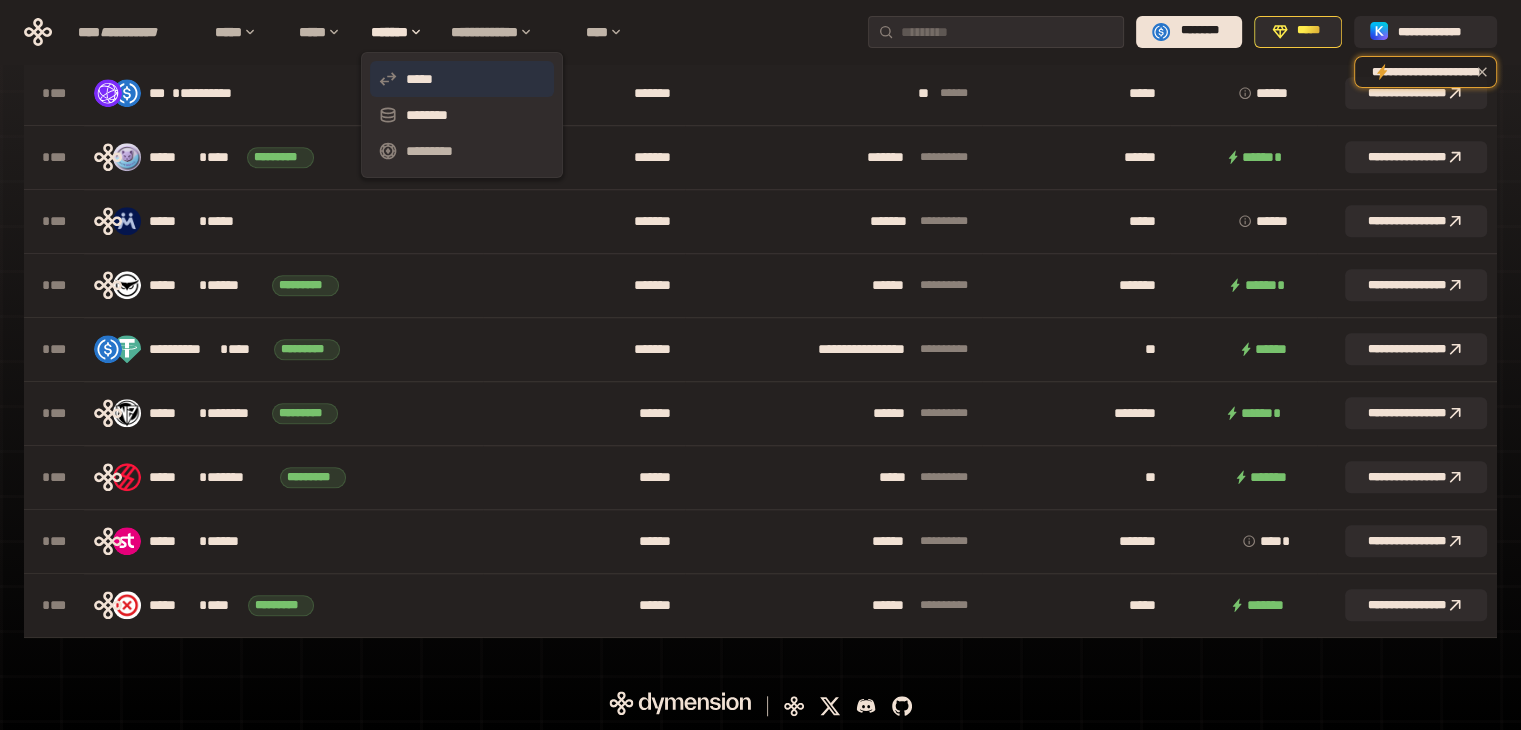 click on "*****" at bounding box center (419, 79) 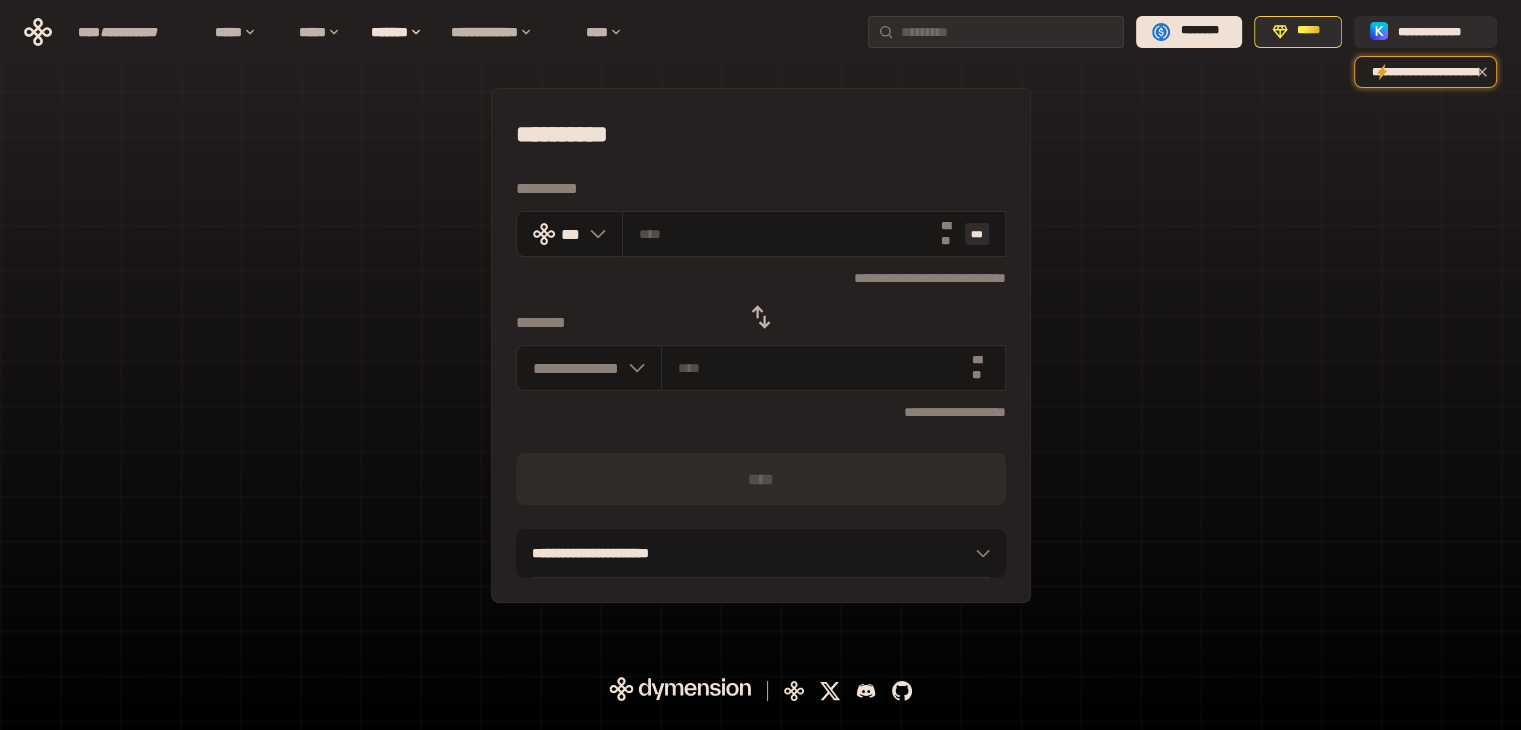 scroll, scrollTop: 0, scrollLeft: 0, axis: both 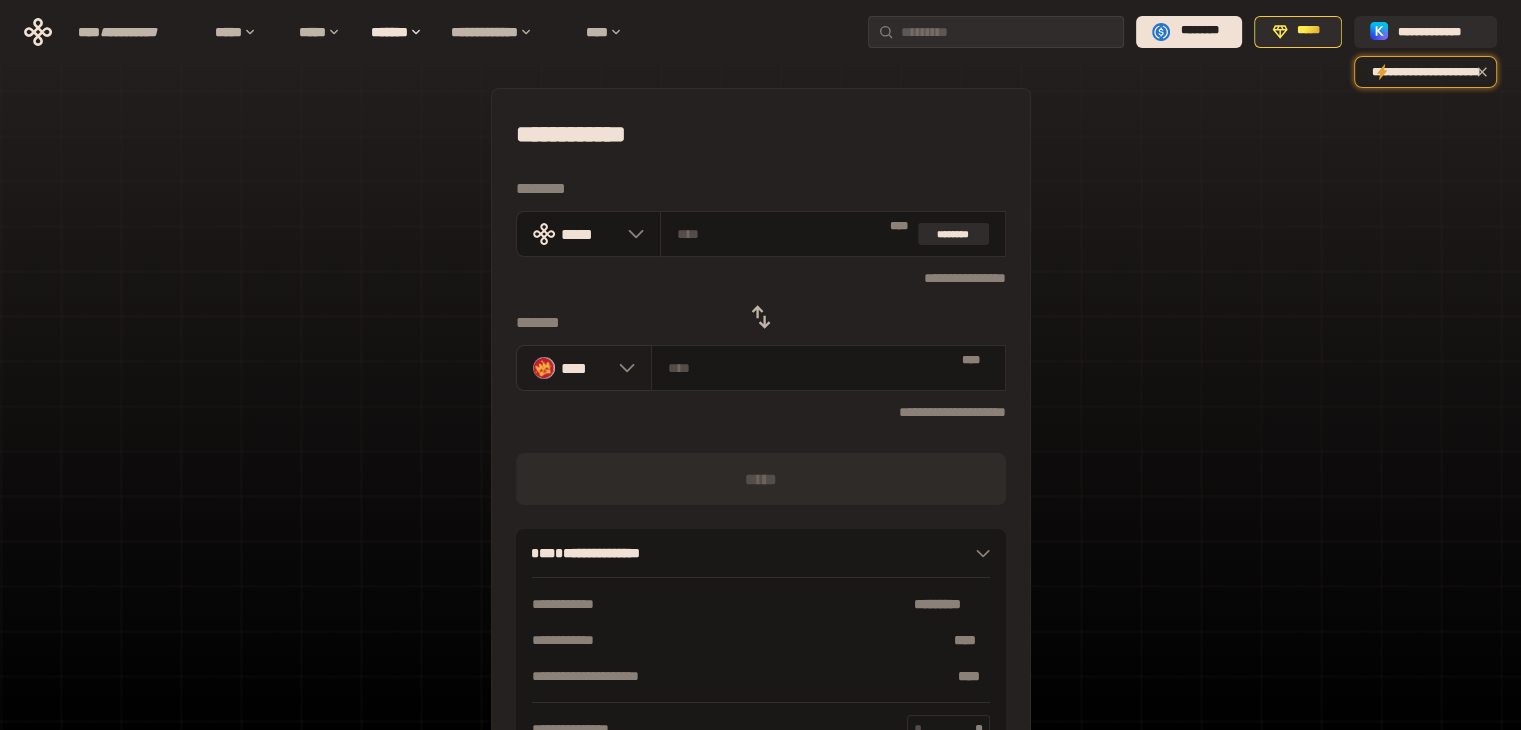 click on "****" at bounding box center [574, 368] 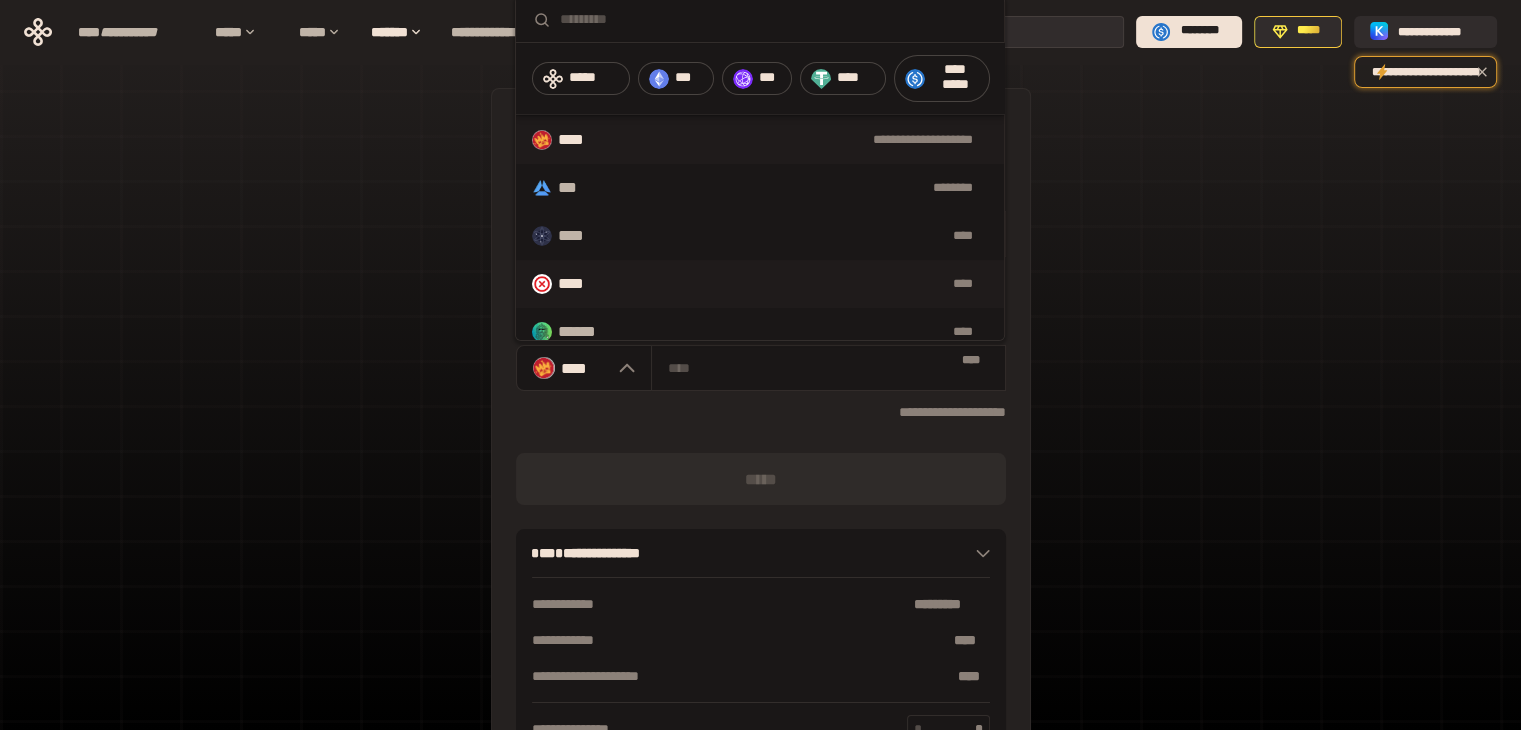 scroll, scrollTop: 200, scrollLeft: 0, axis: vertical 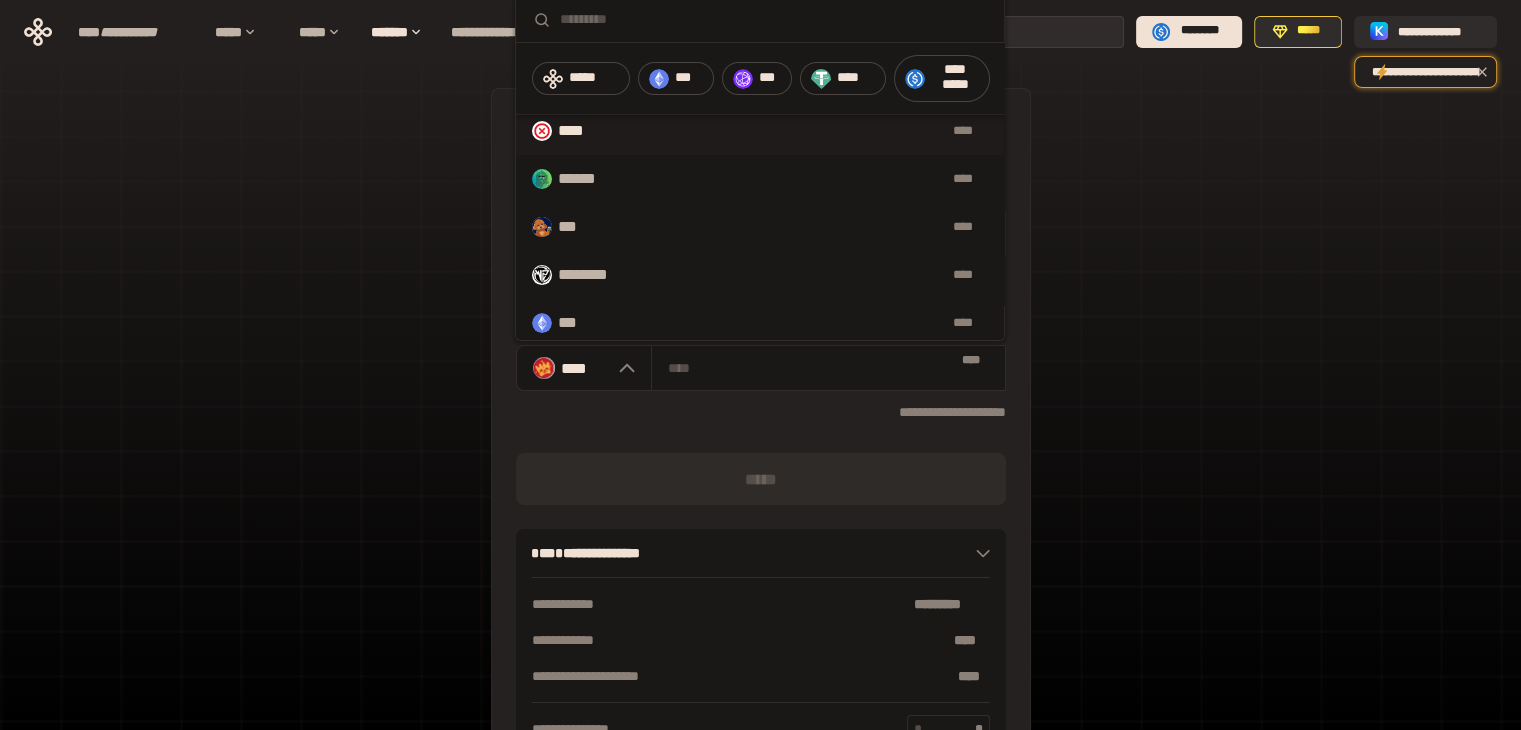 click on "****" at bounding box center [571, 130] 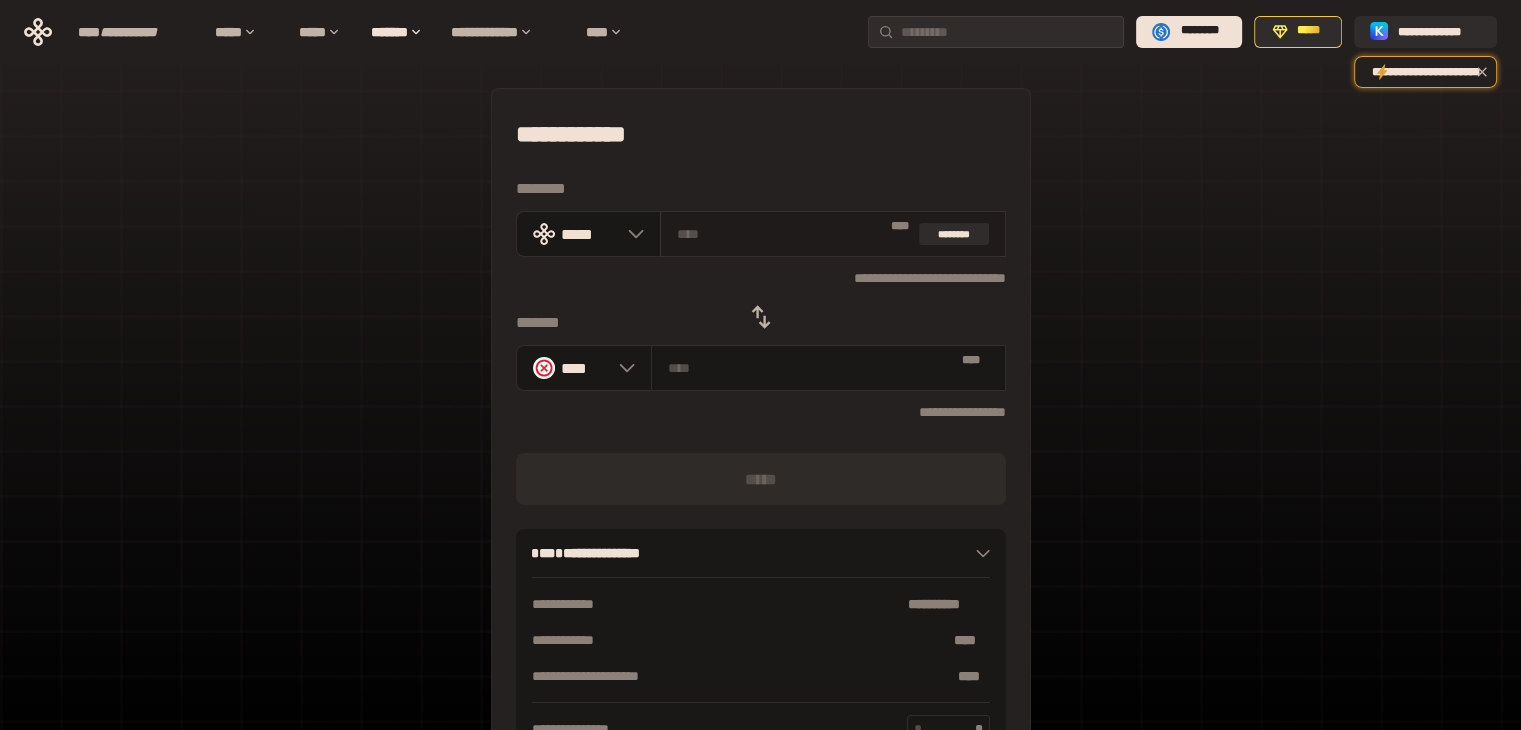 click at bounding box center (780, 234) 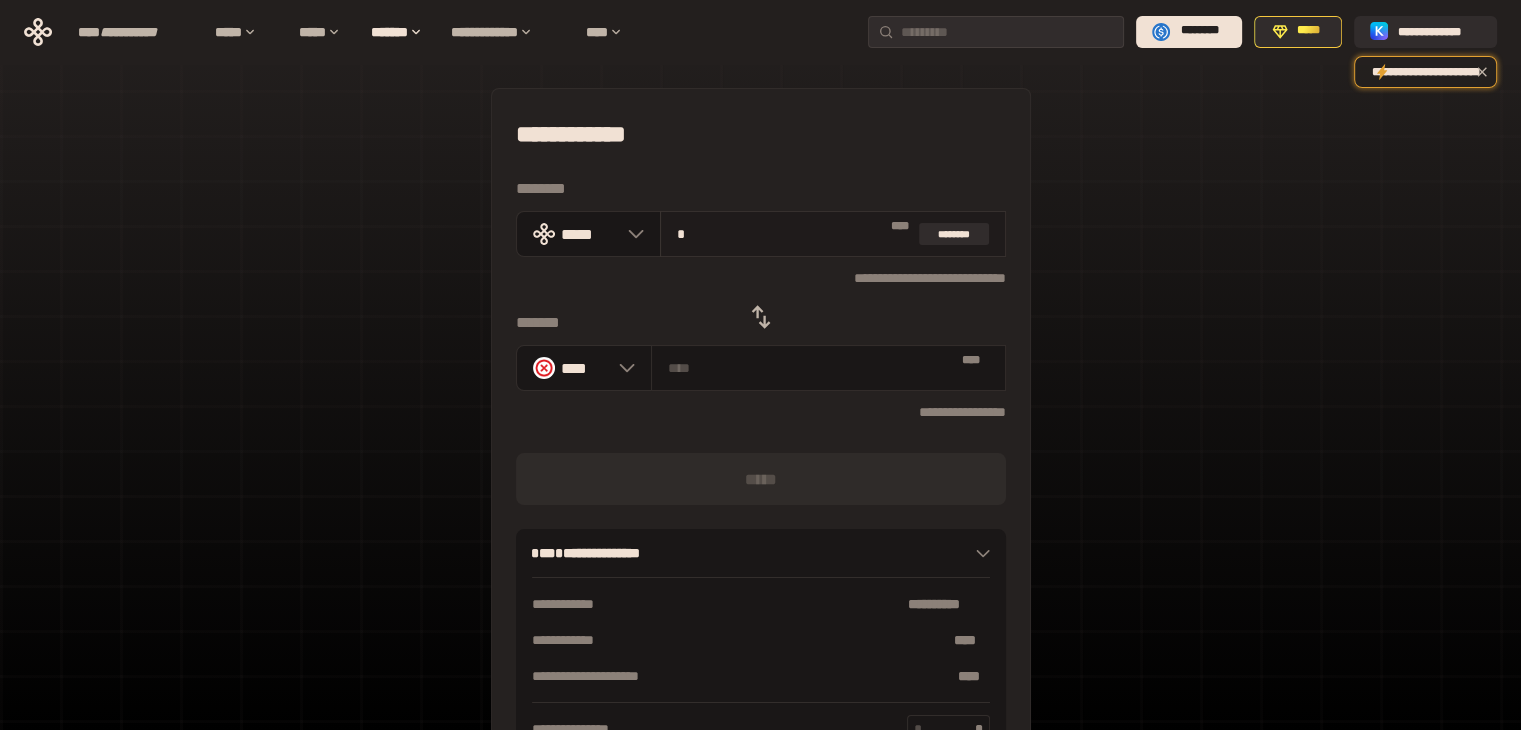 type on "**********" 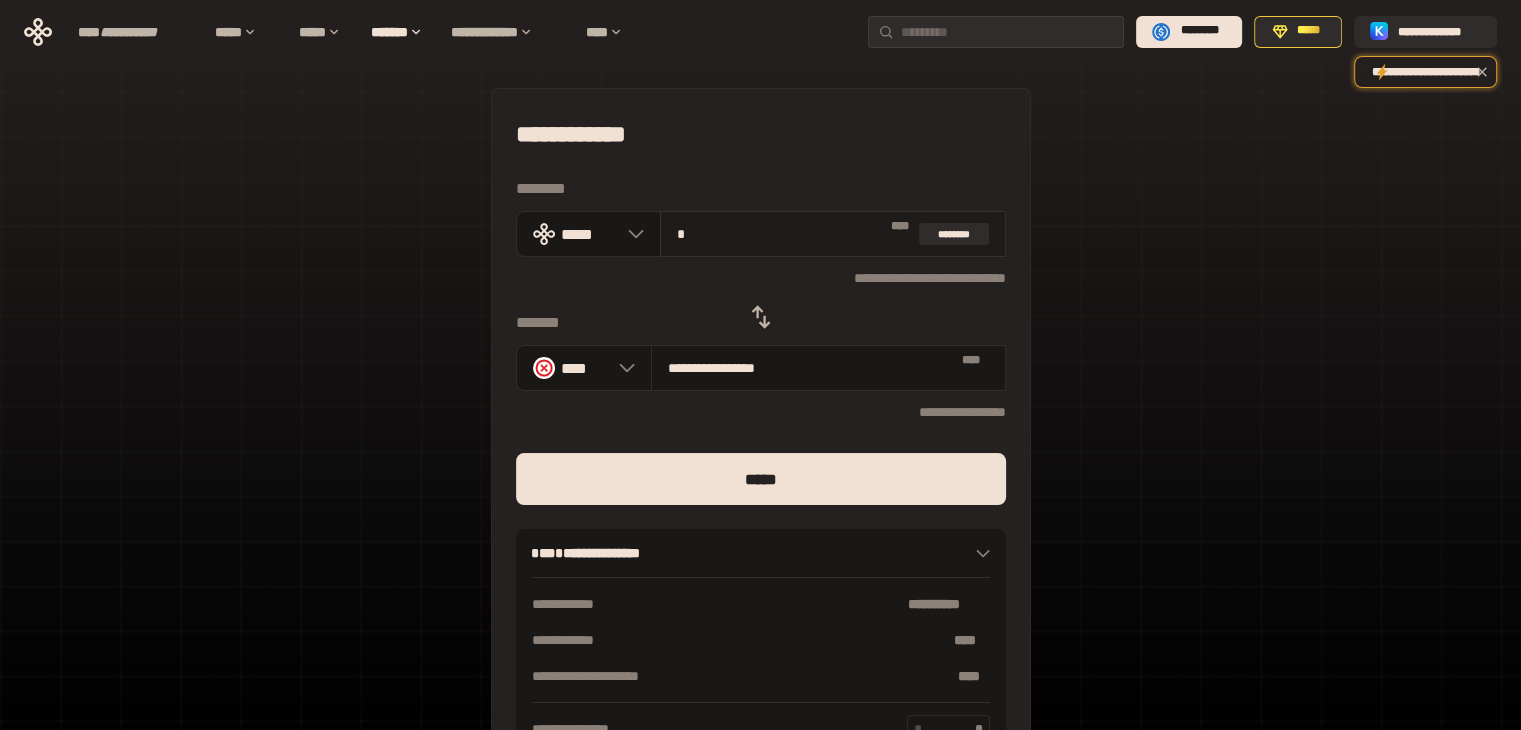 type on "**" 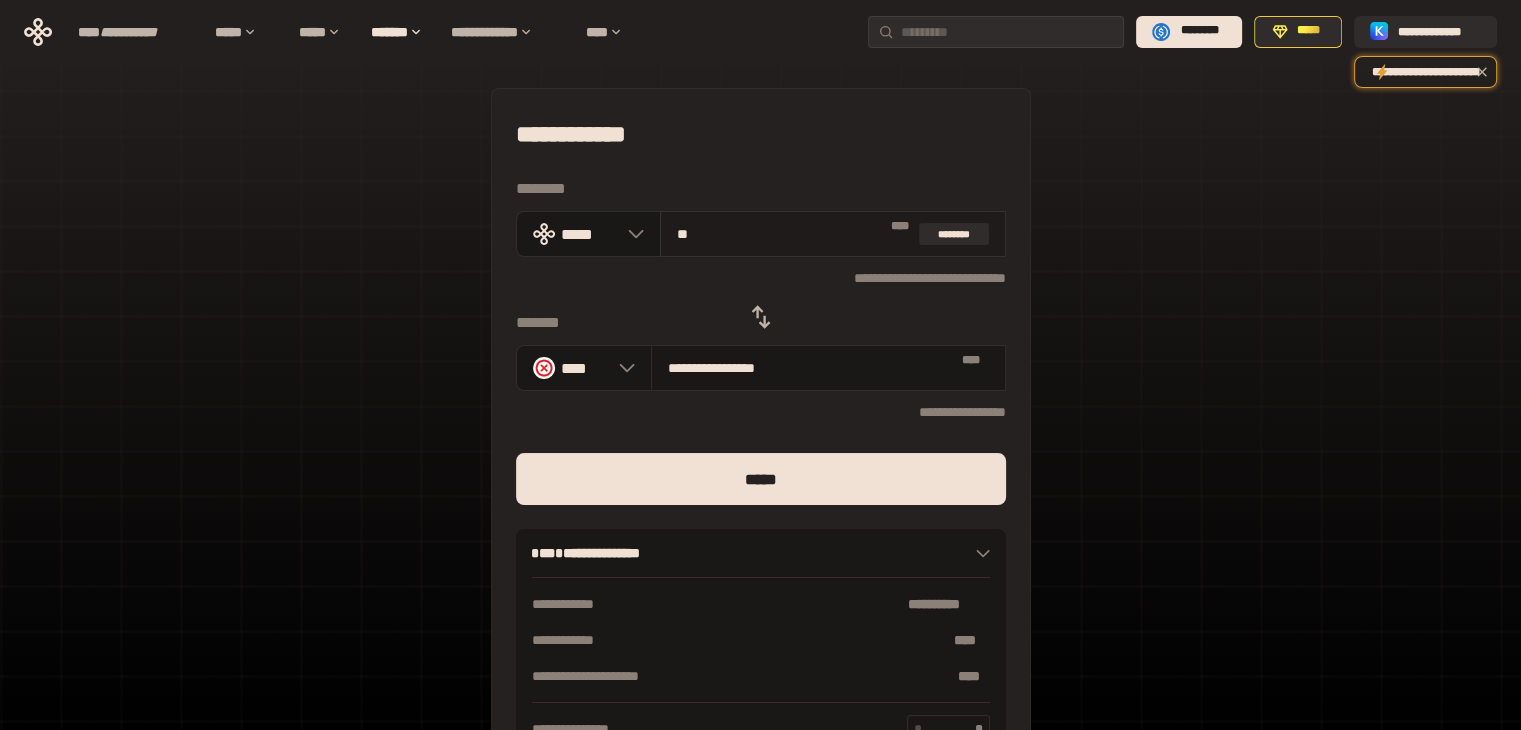type on "**********" 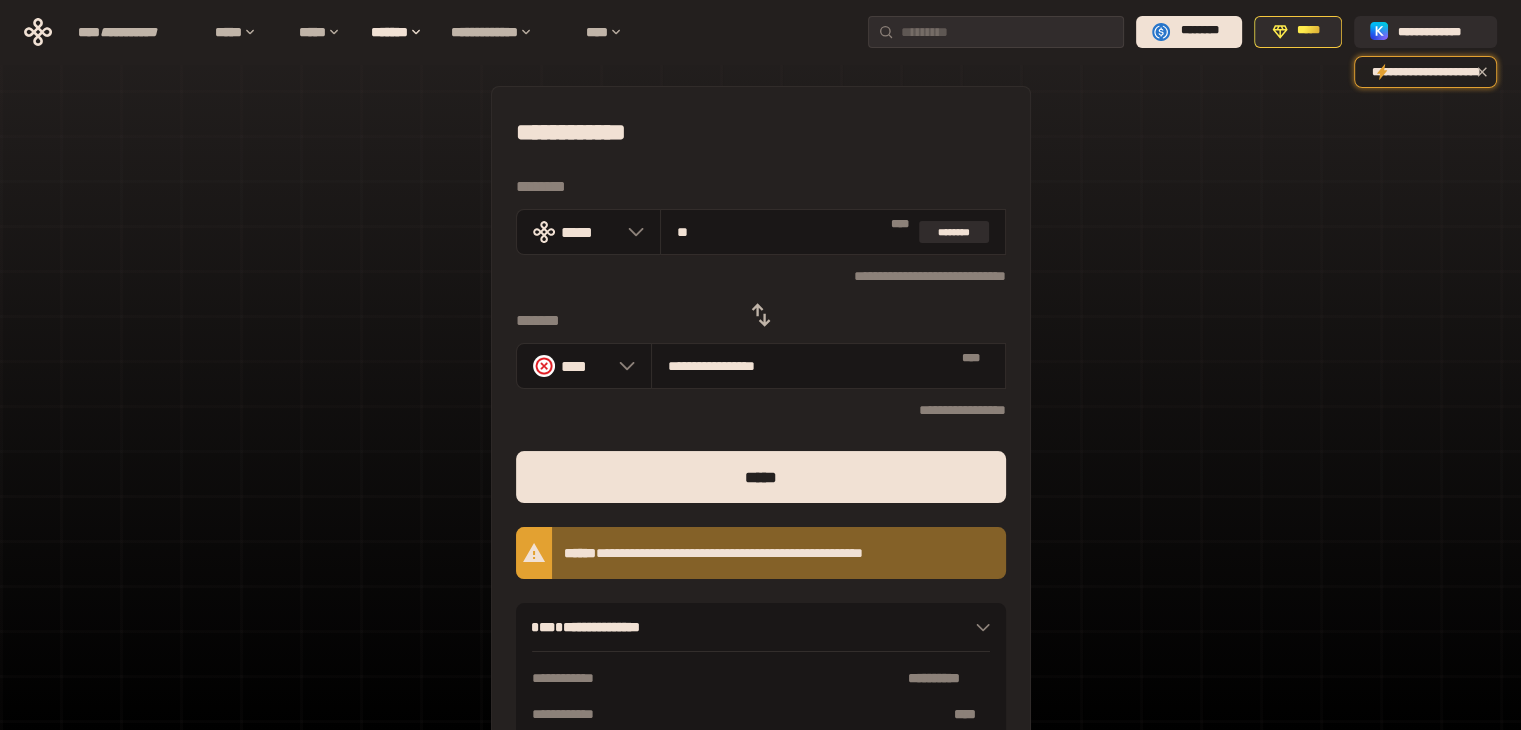 scroll, scrollTop: 0, scrollLeft: 0, axis: both 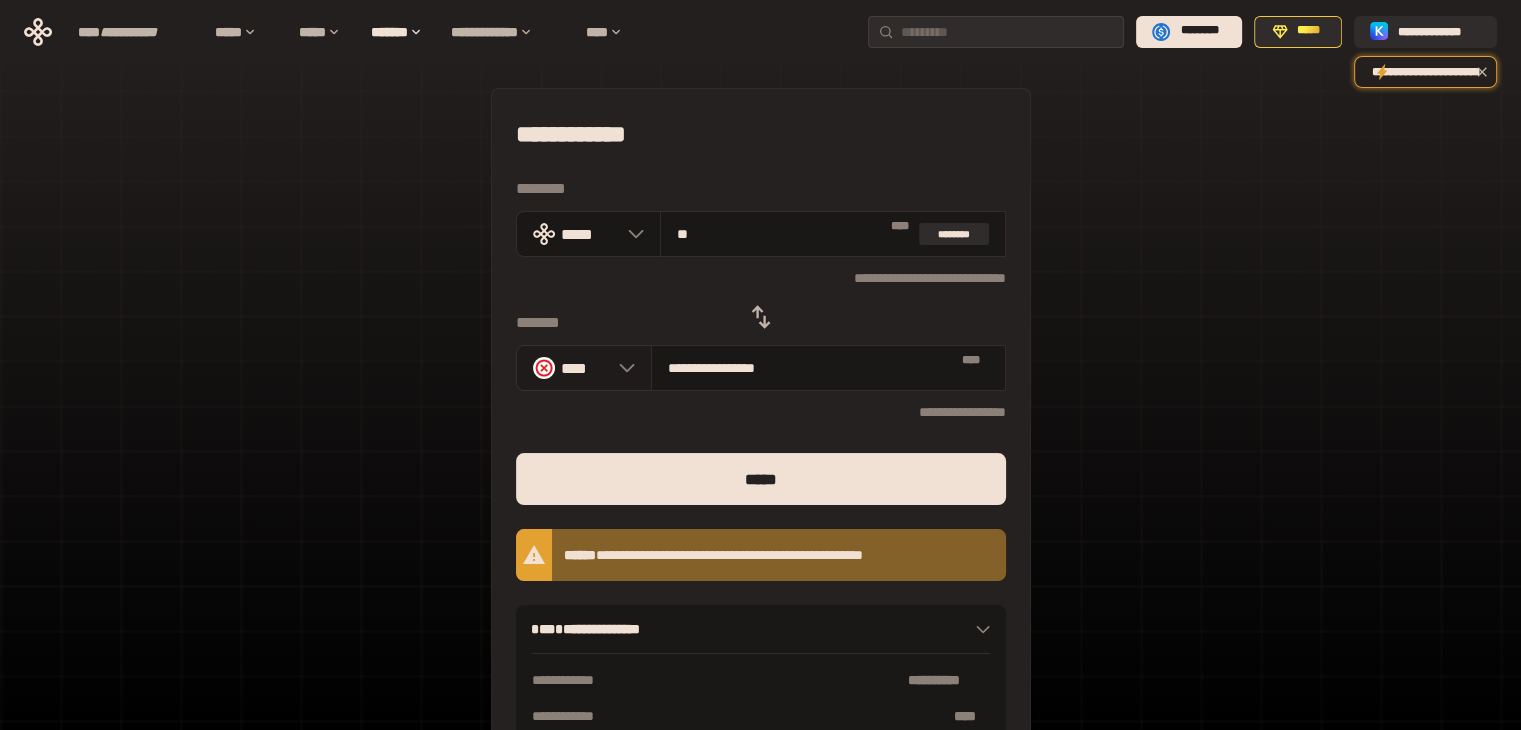 type on "**" 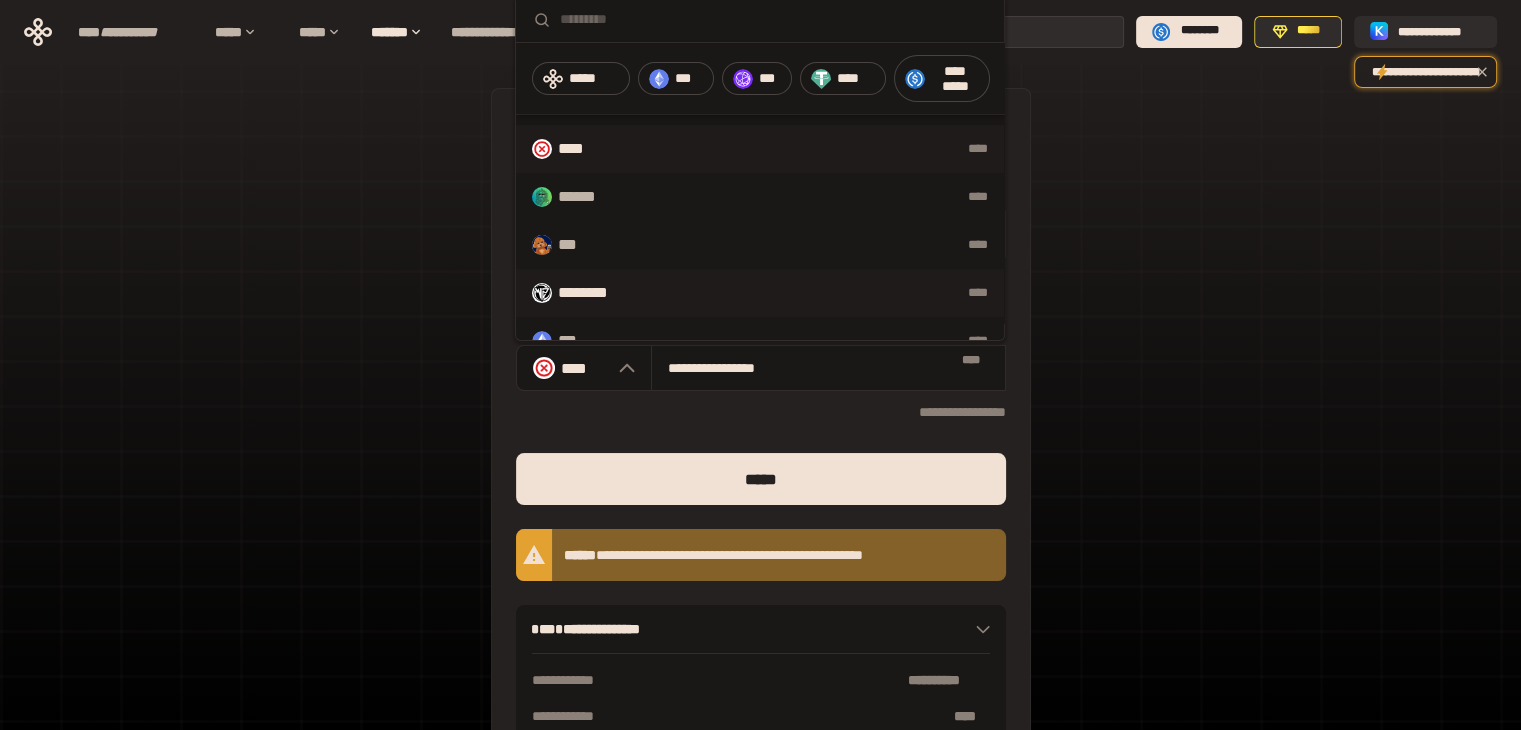 scroll, scrollTop: 200, scrollLeft: 0, axis: vertical 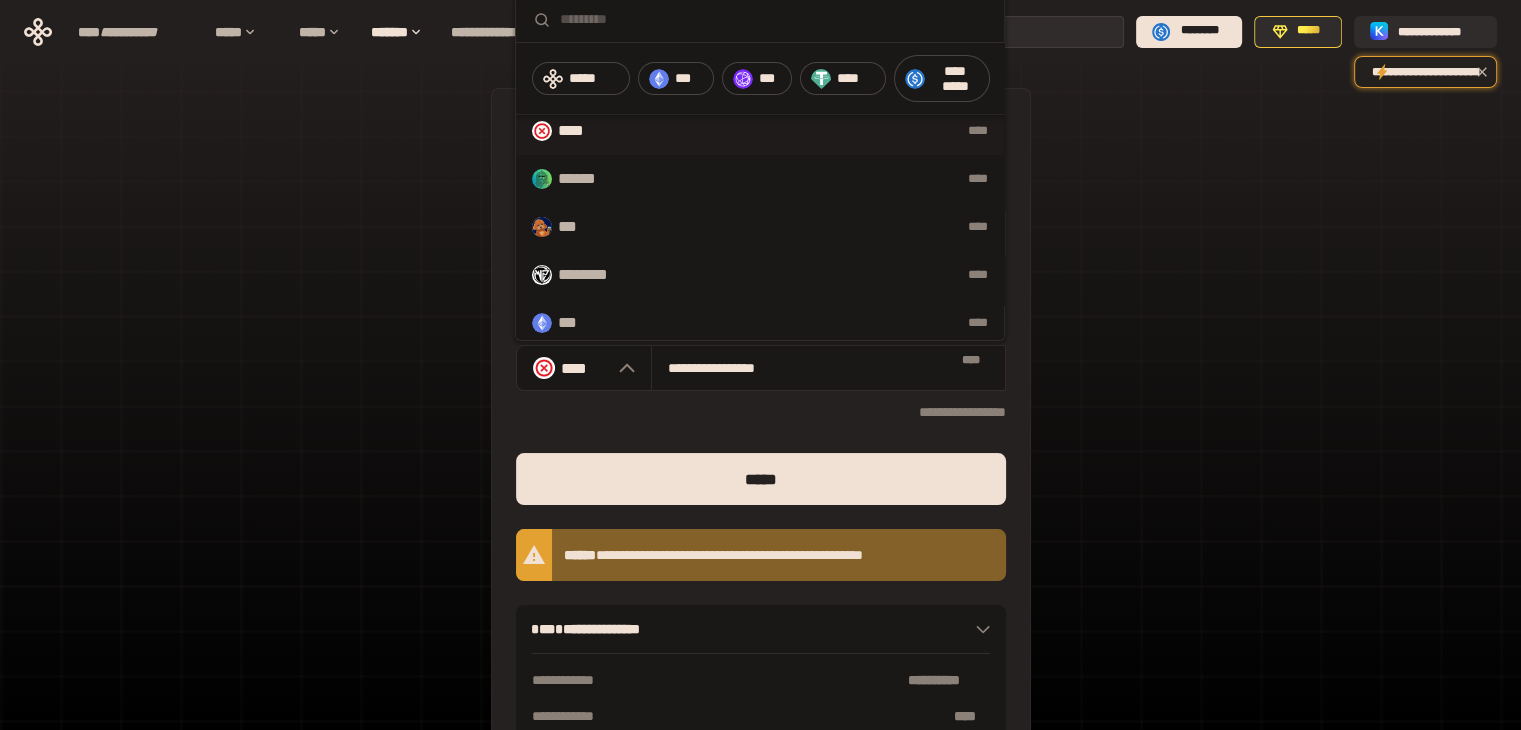 click on "**** ****" at bounding box center [760, 131] 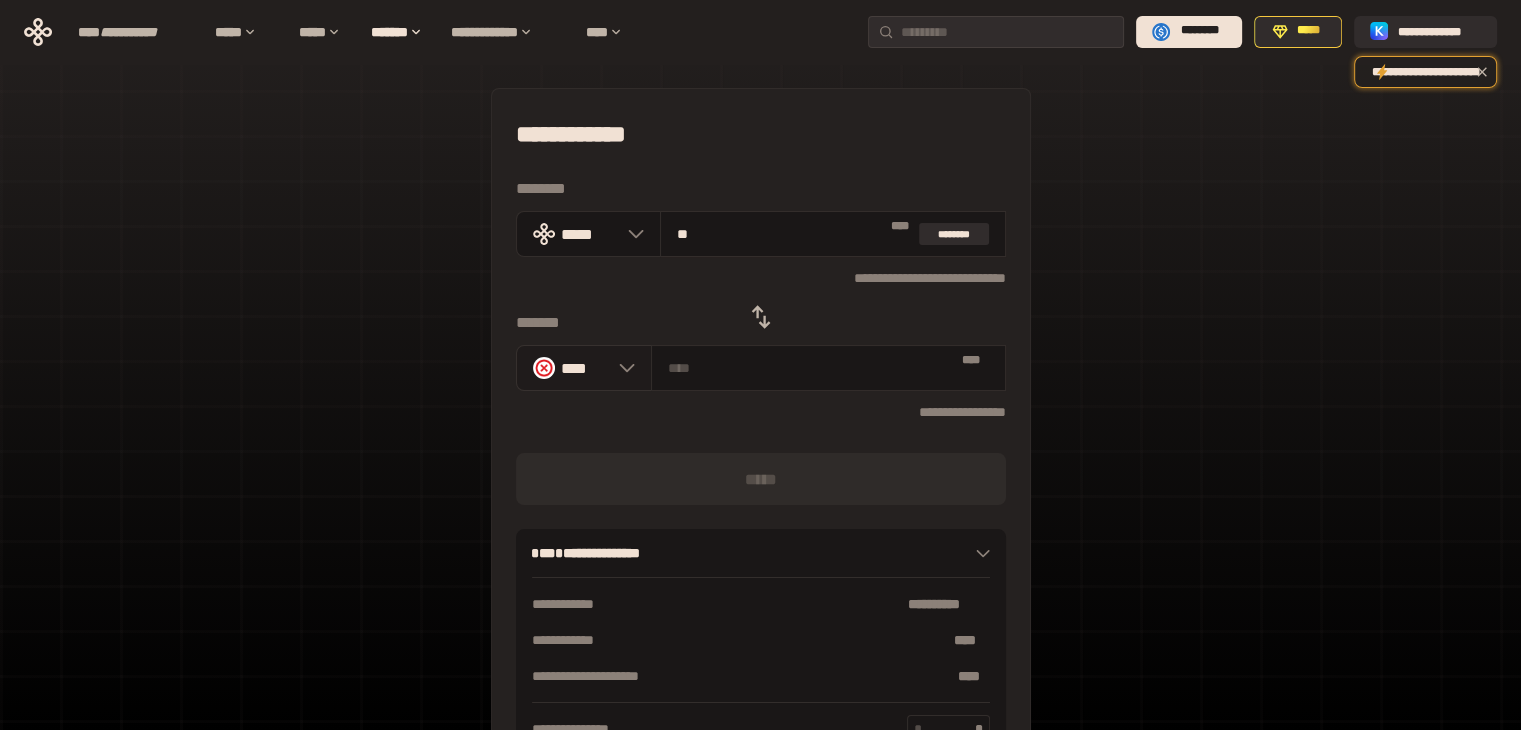 click at bounding box center (622, 368) 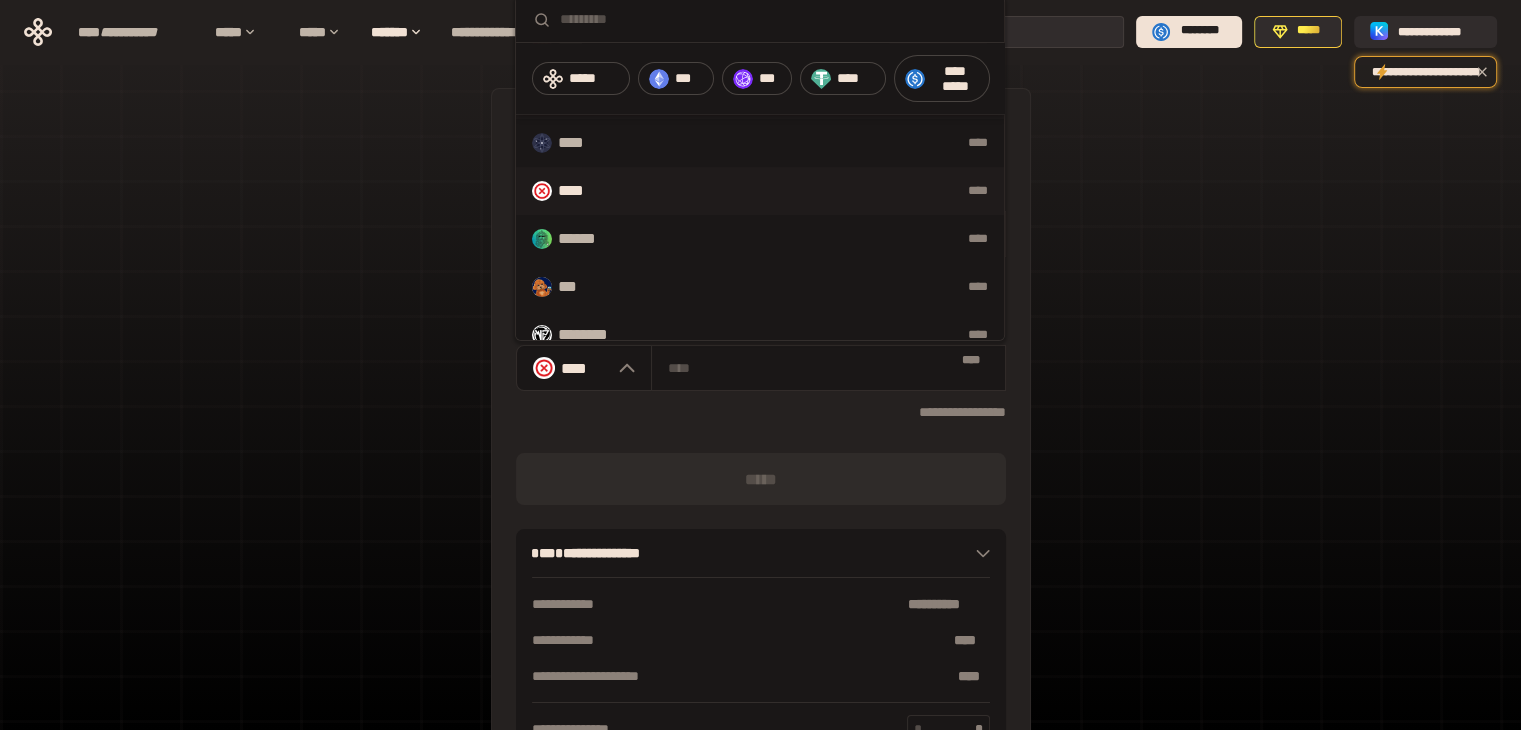 scroll, scrollTop: 200, scrollLeft: 0, axis: vertical 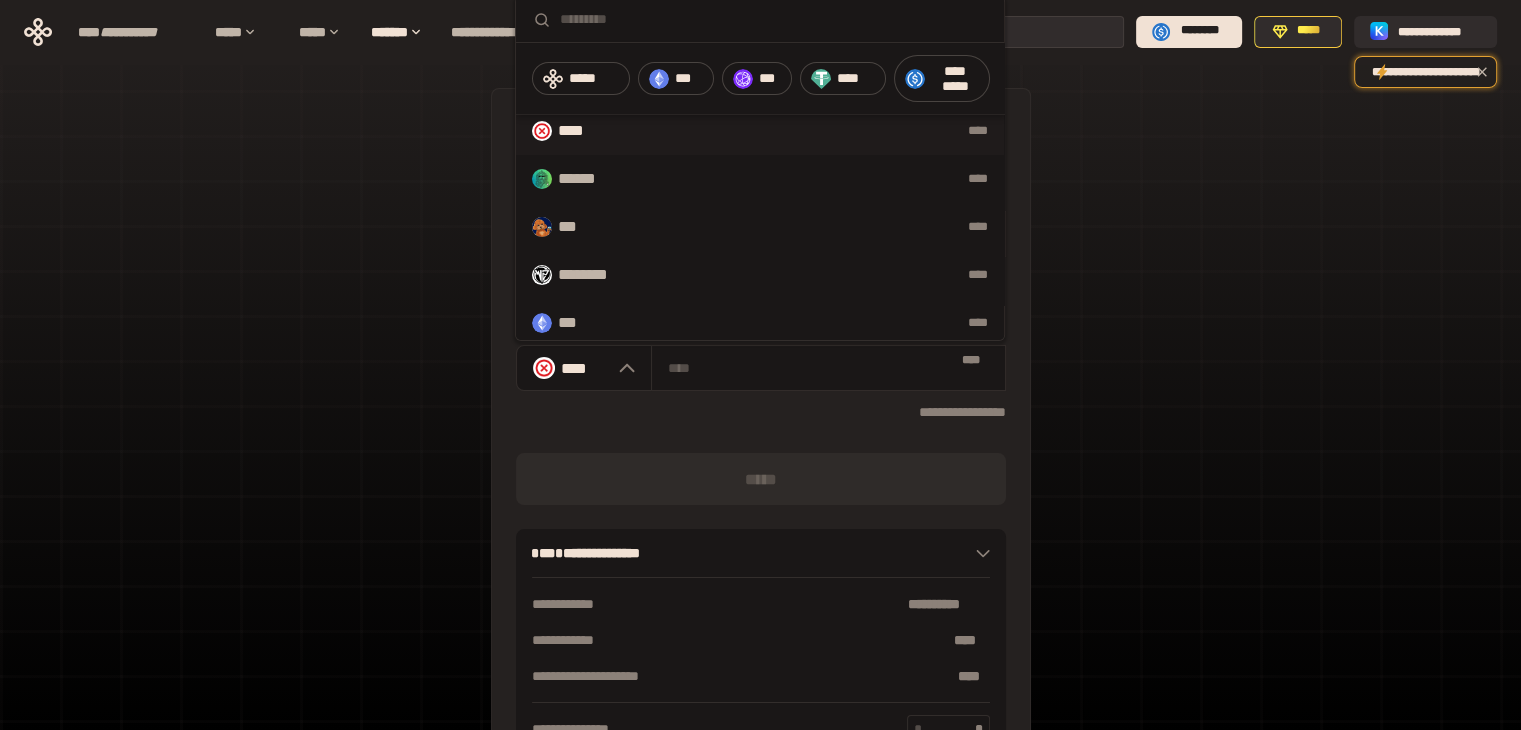 click on "****" at bounding box center (571, 130) 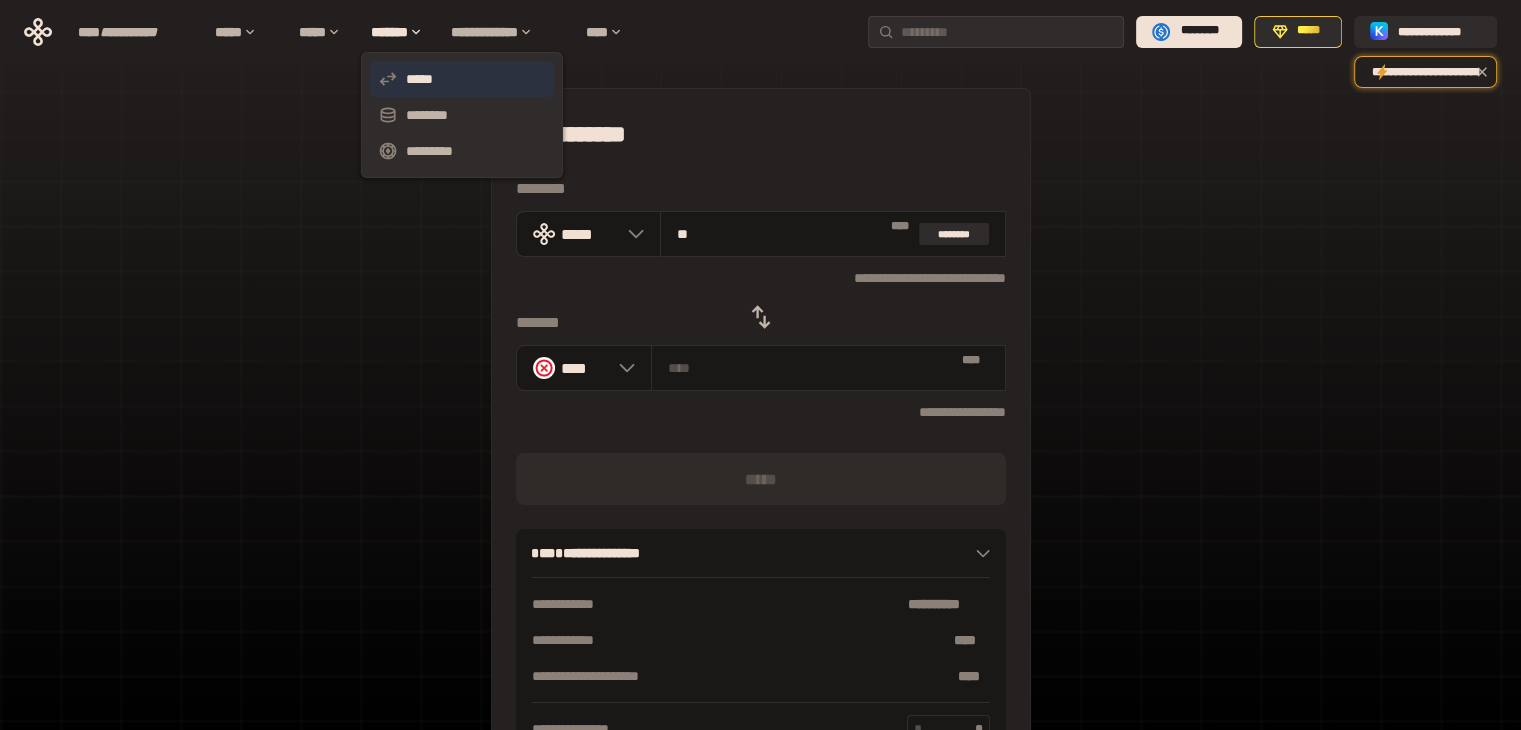 click on "*****" at bounding box center [419, 79] 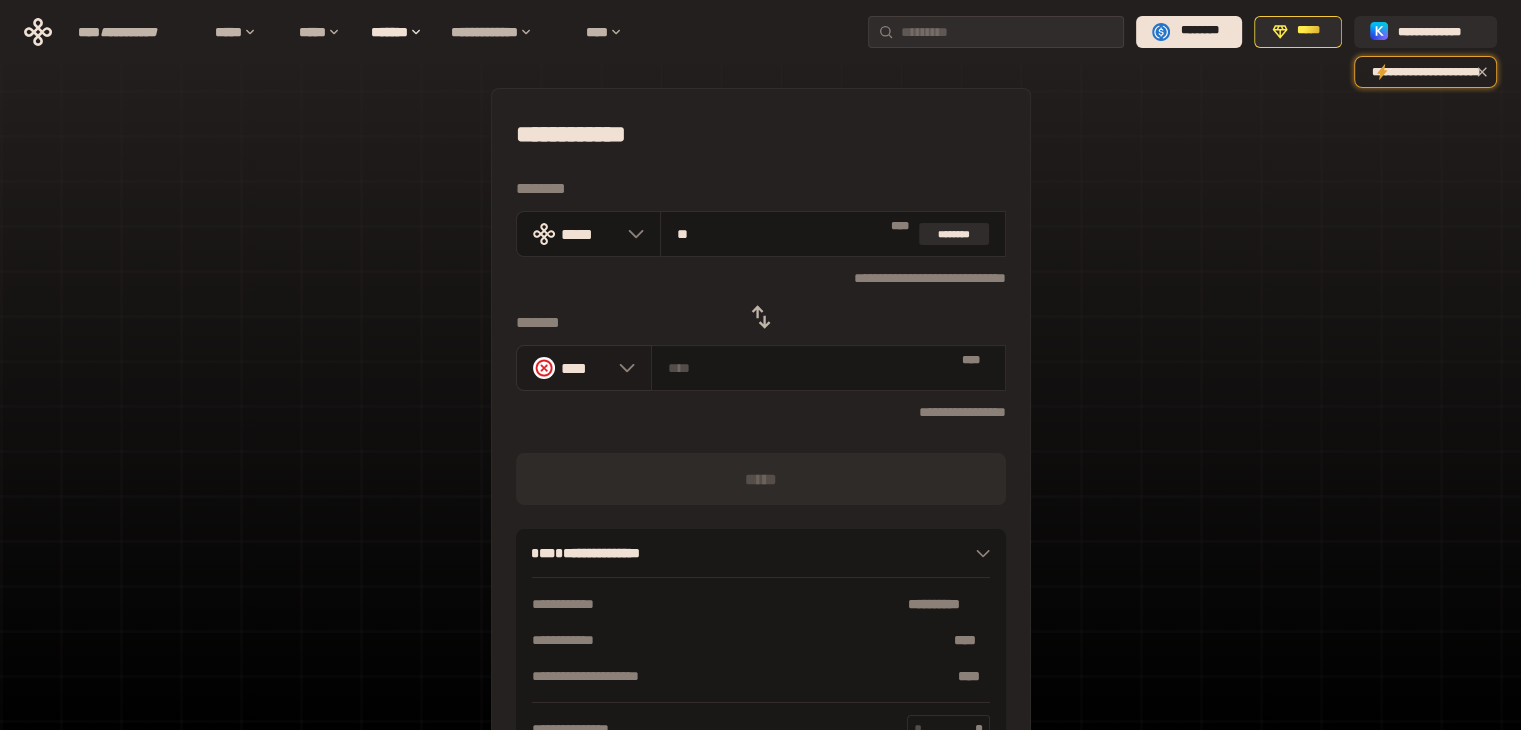 click at bounding box center [622, 368] 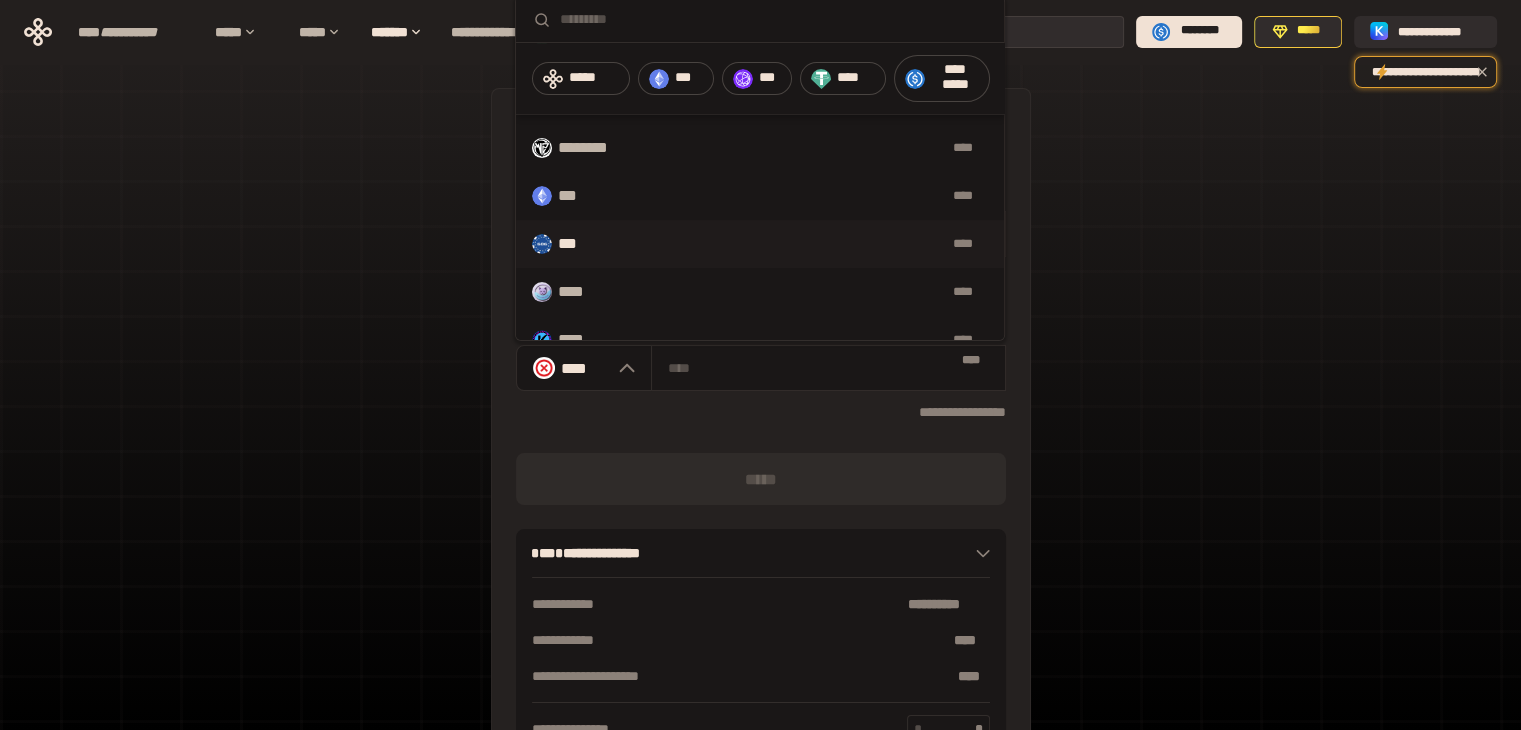 scroll, scrollTop: 300, scrollLeft: 0, axis: vertical 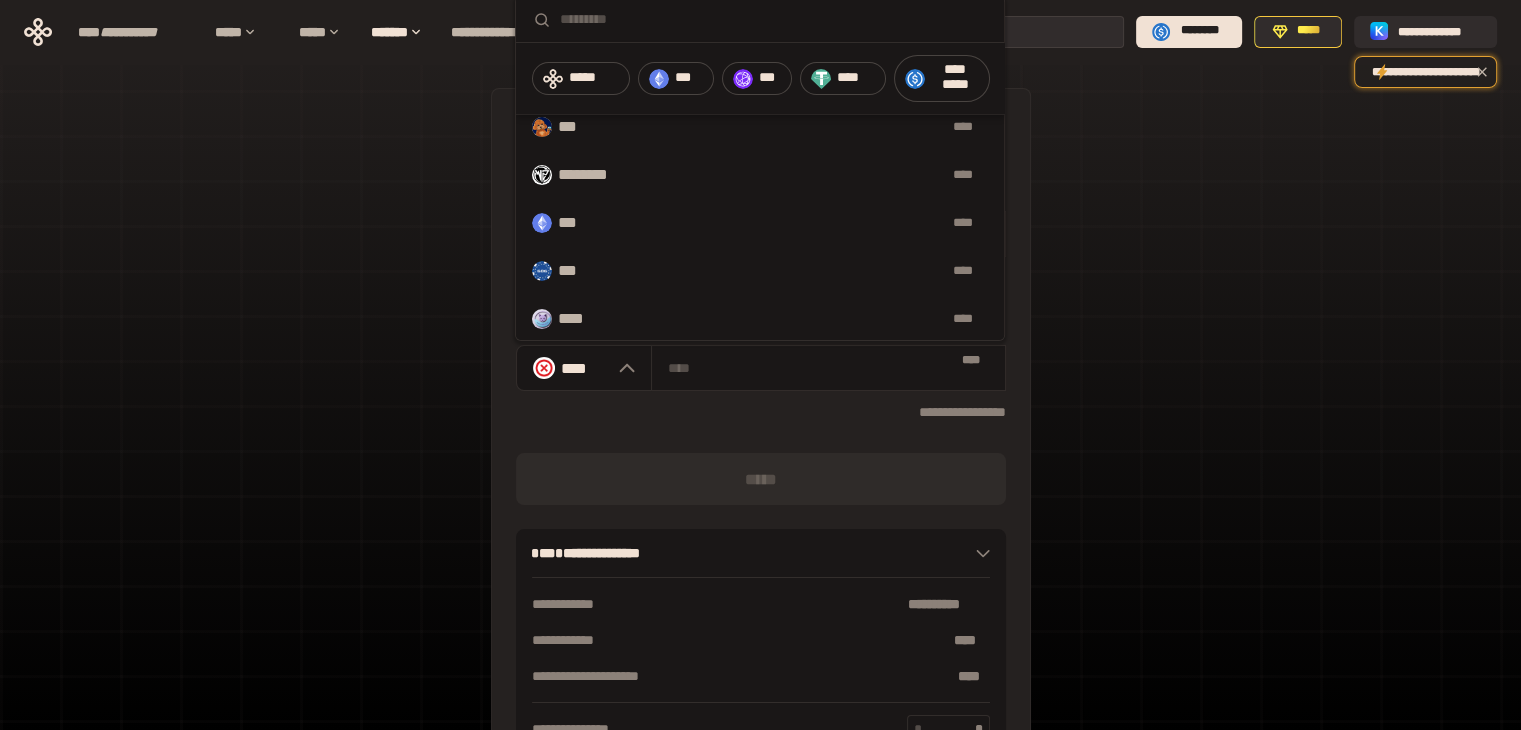 click at bounding box center [774, 19] 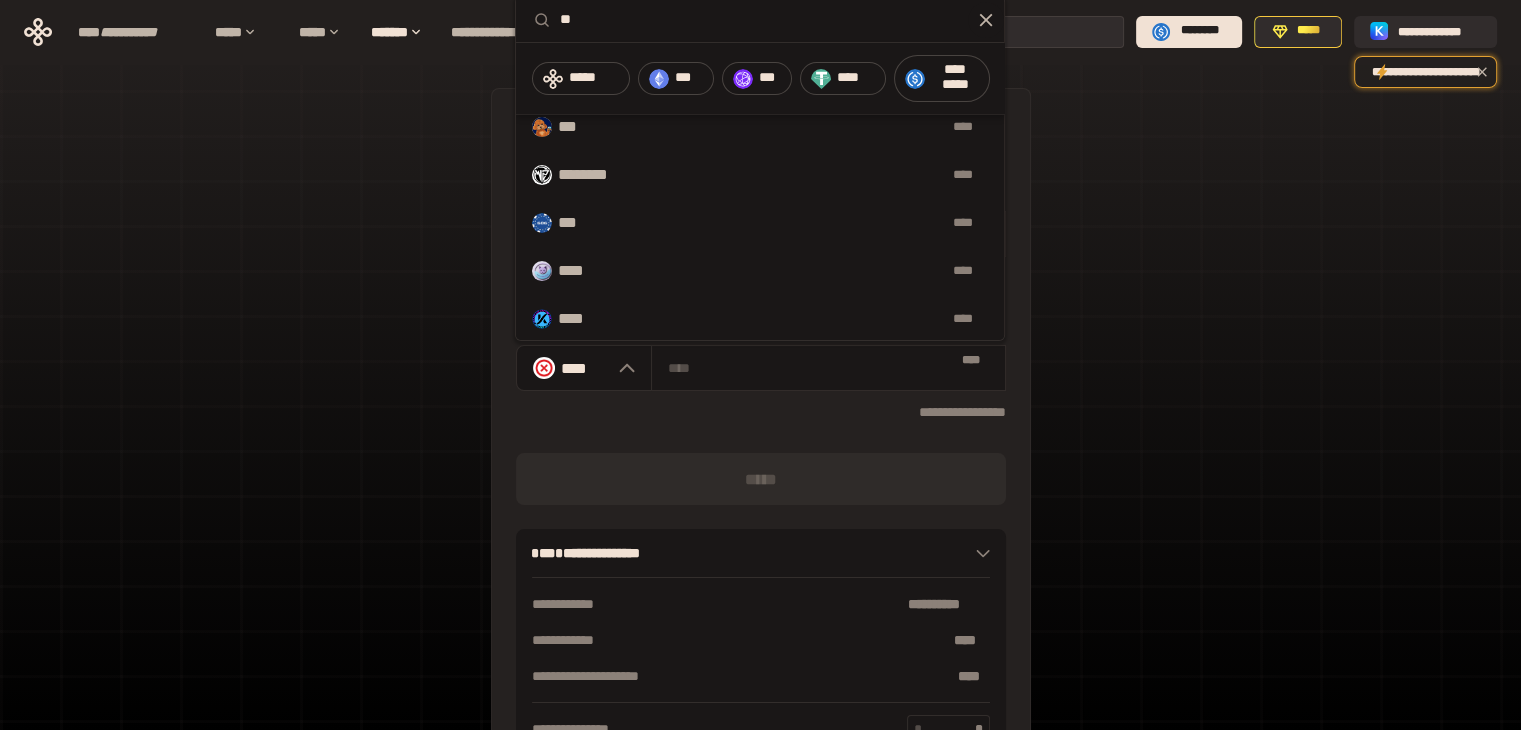 scroll, scrollTop: 0, scrollLeft: 0, axis: both 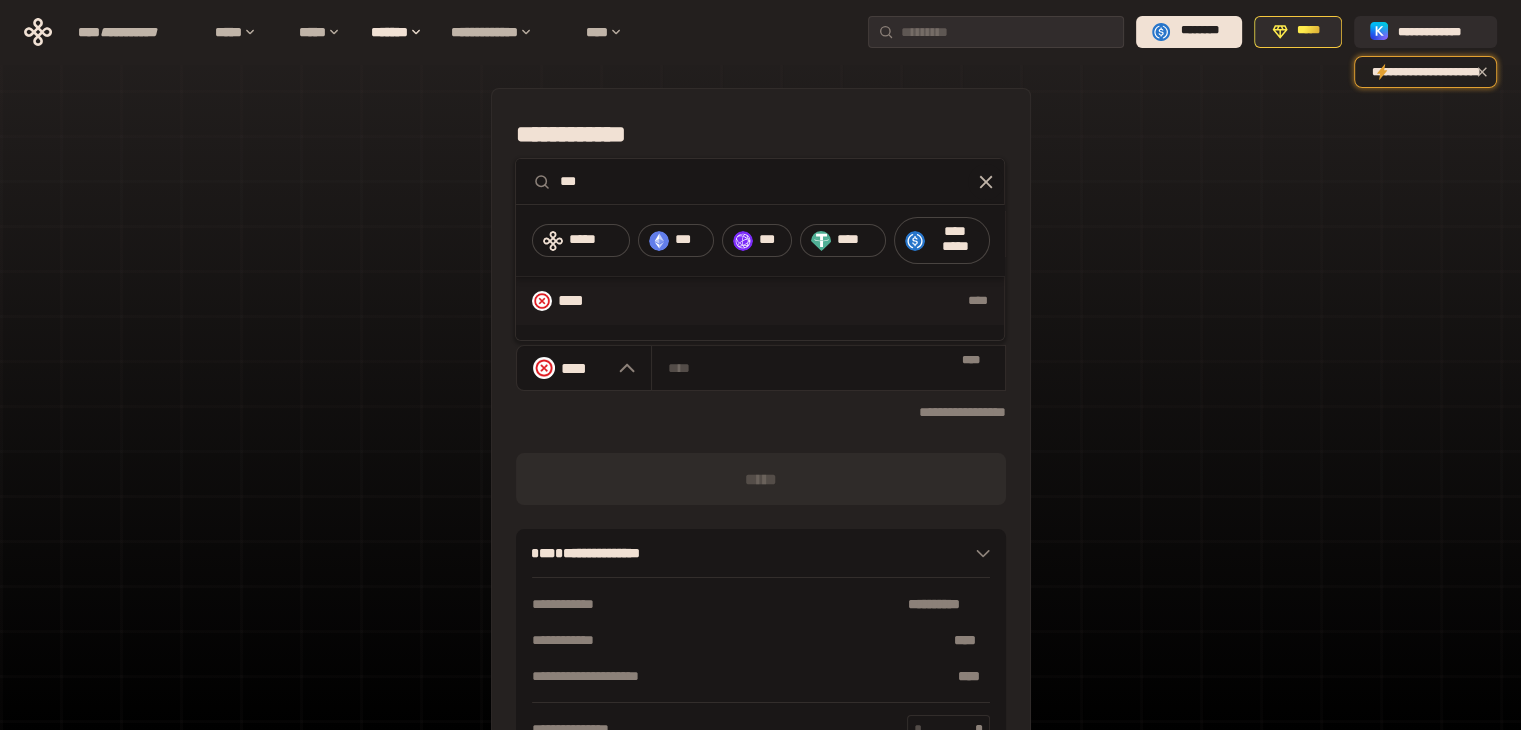 type on "***" 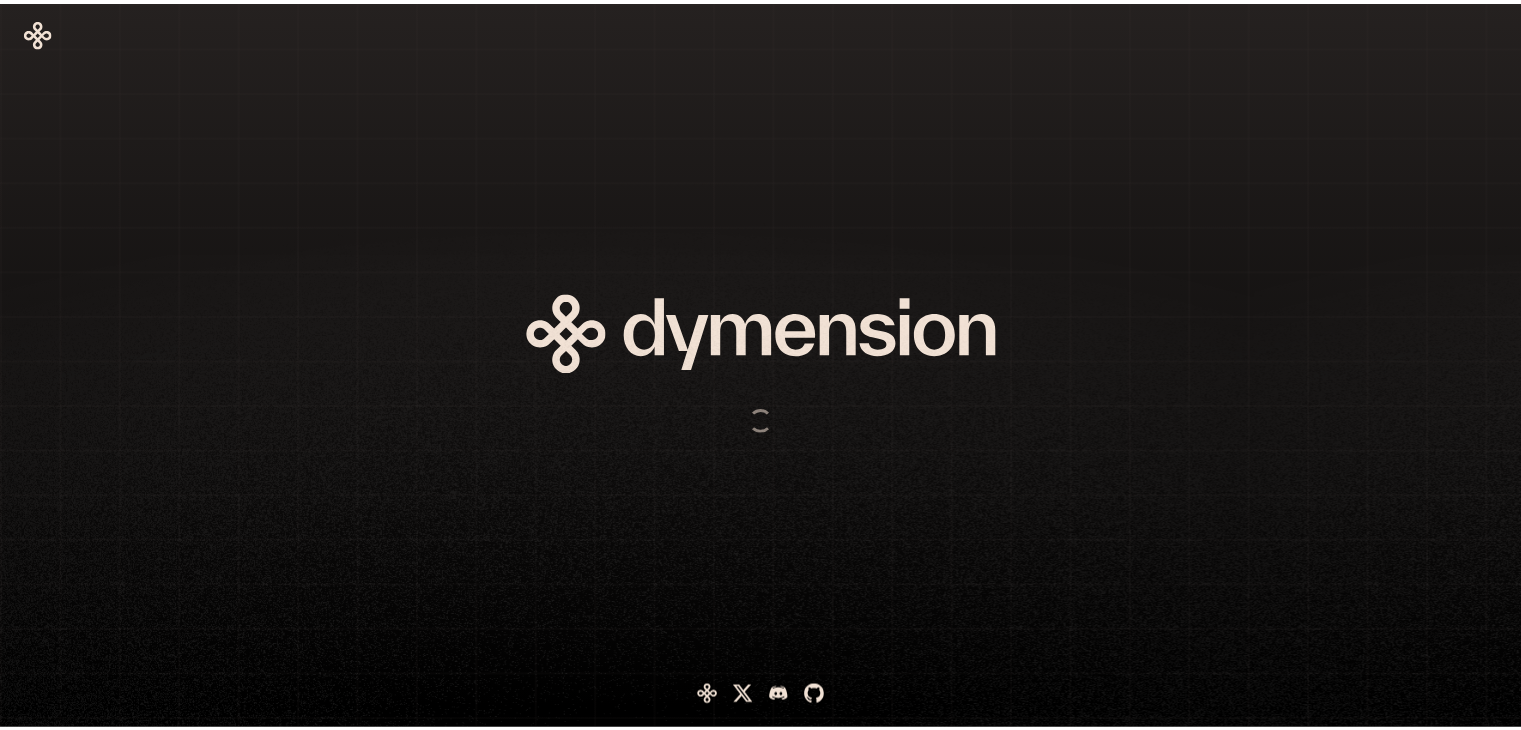 scroll, scrollTop: 0, scrollLeft: 0, axis: both 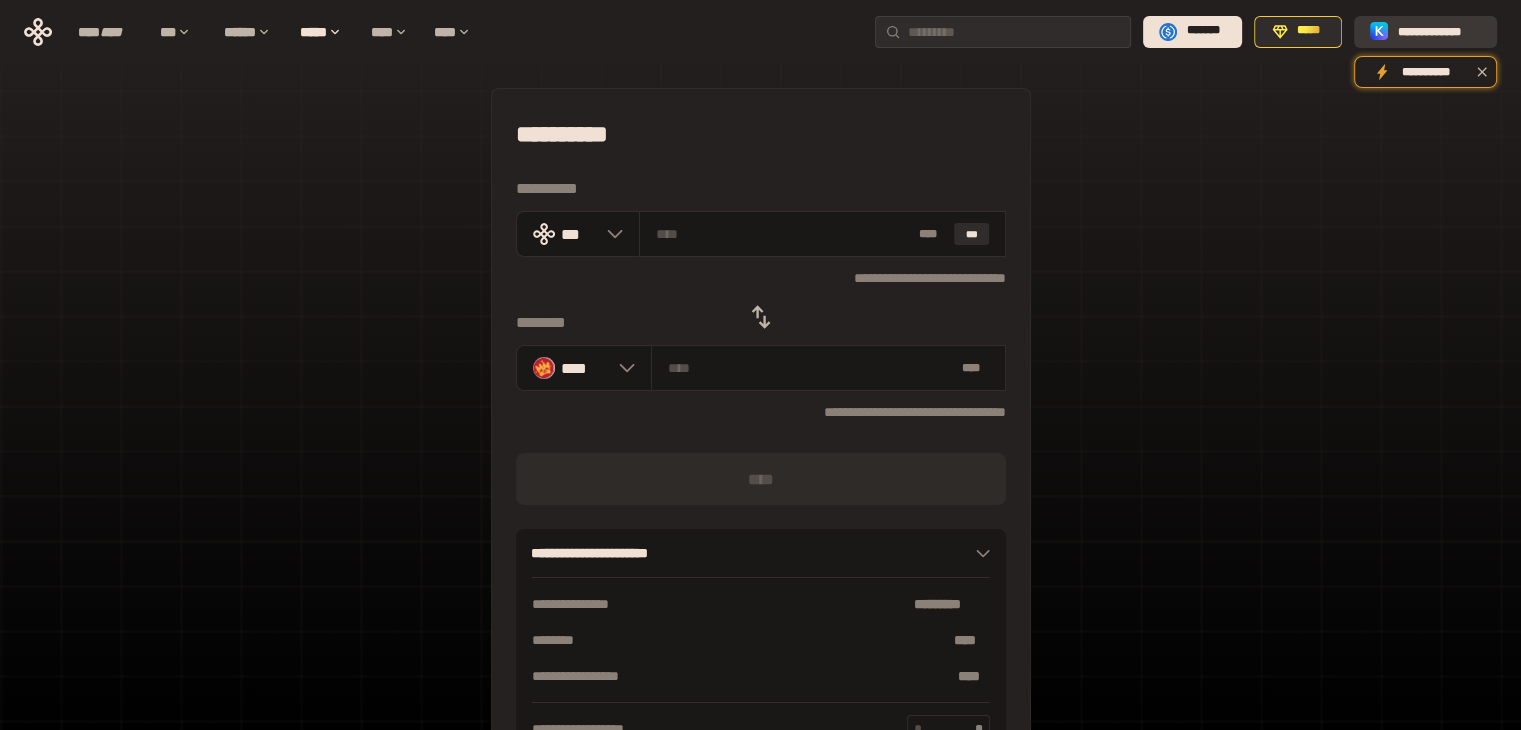 click on "**********" at bounding box center [1439, 31] 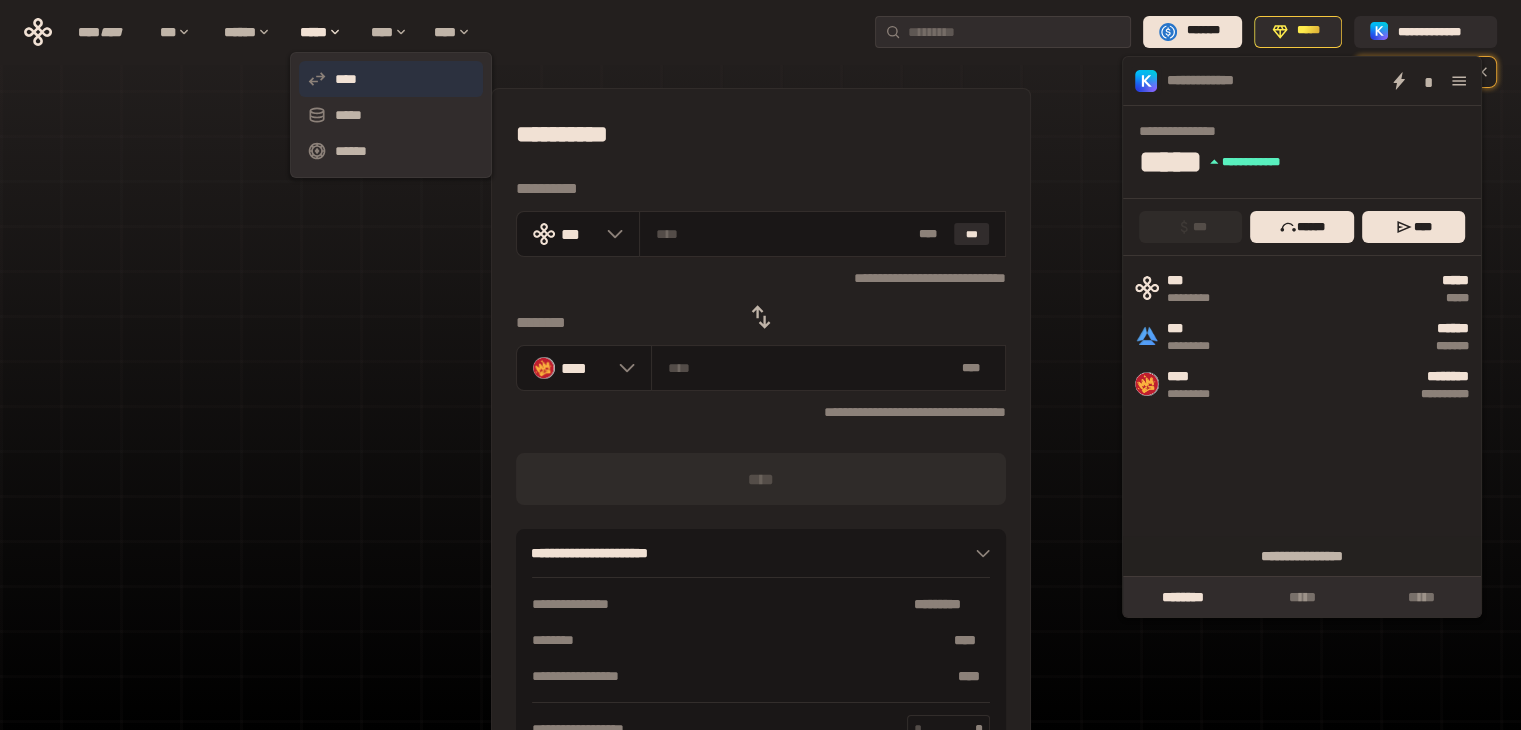 click on "****" at bounding box center [391, 79] 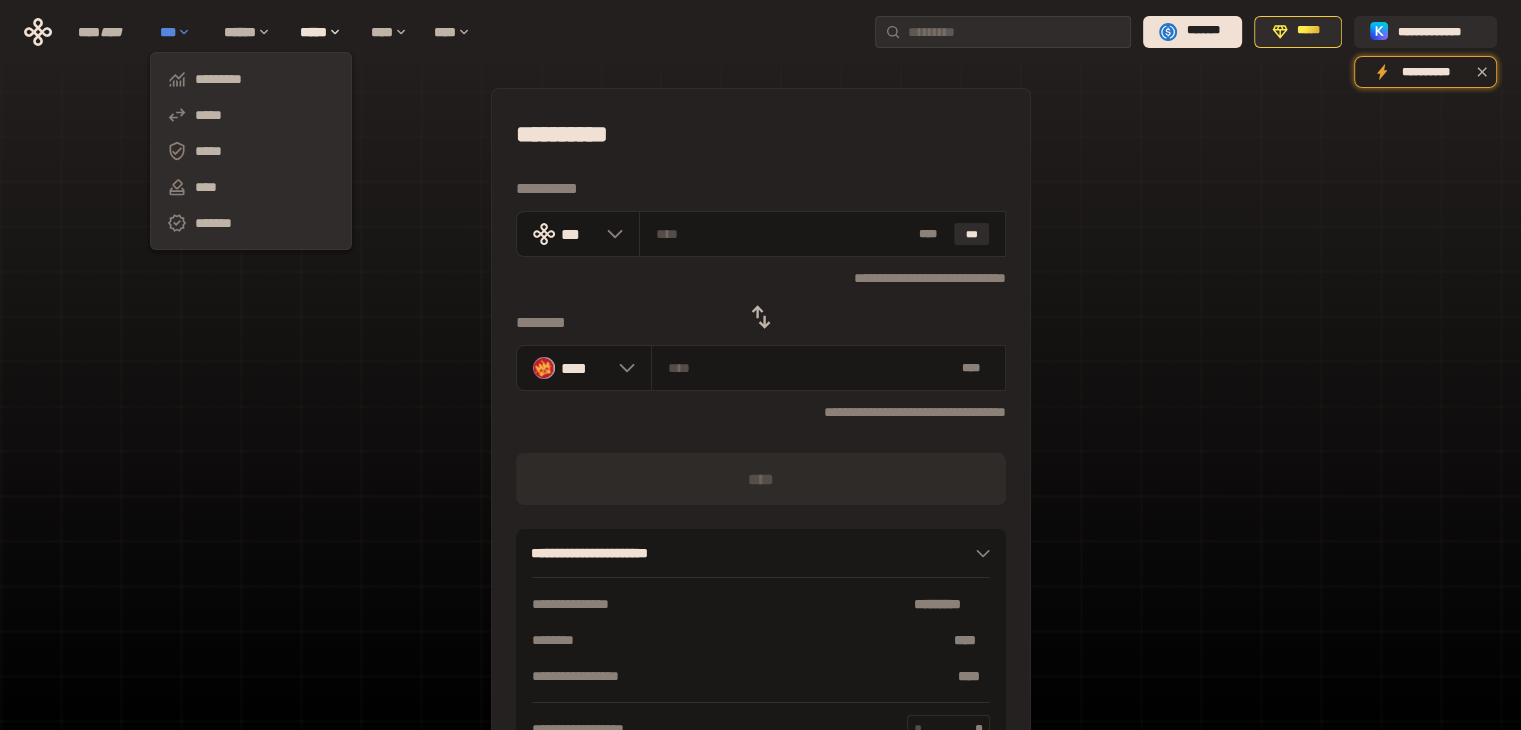 click on "***" at bounding box center [182, 32] 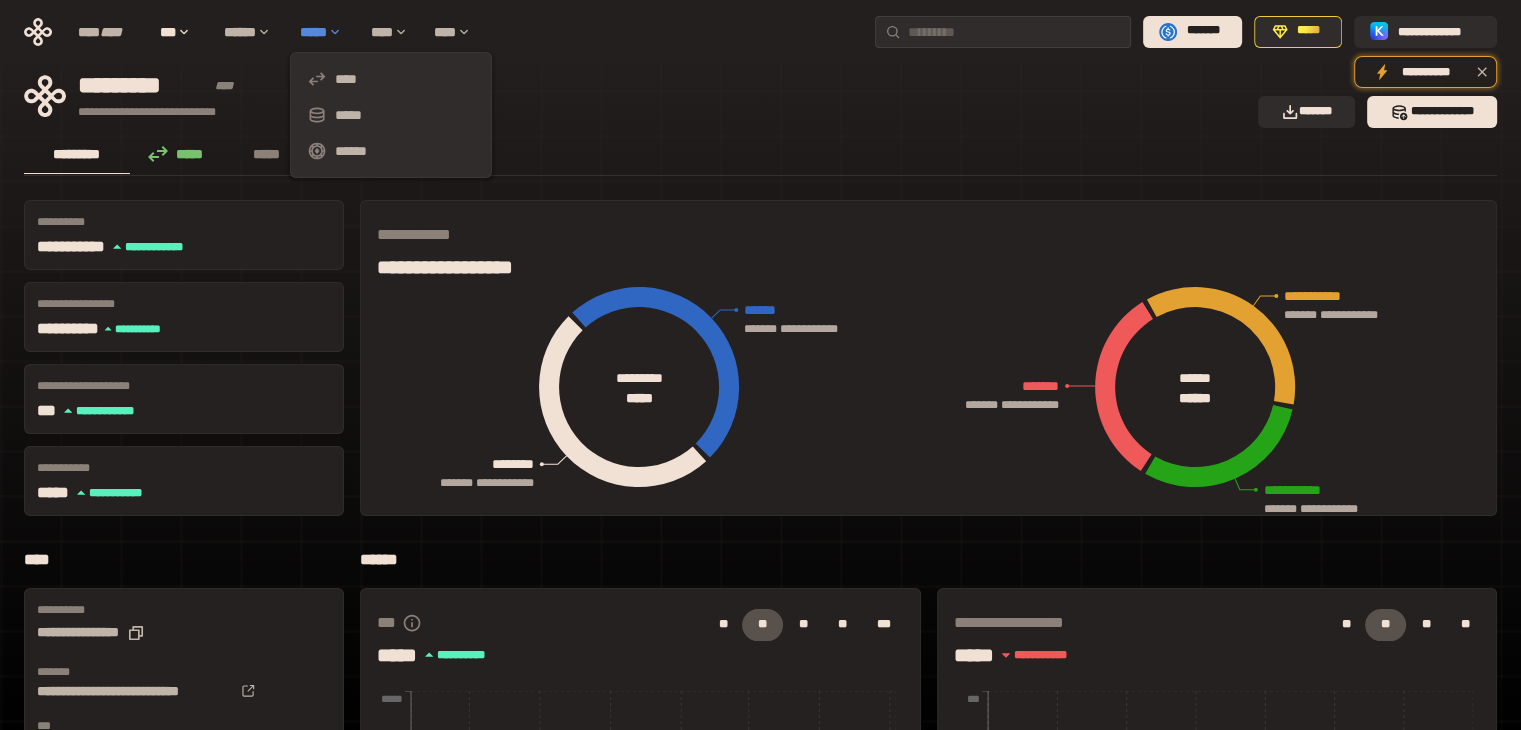 click on "*****" at bounding box center [325, 32] 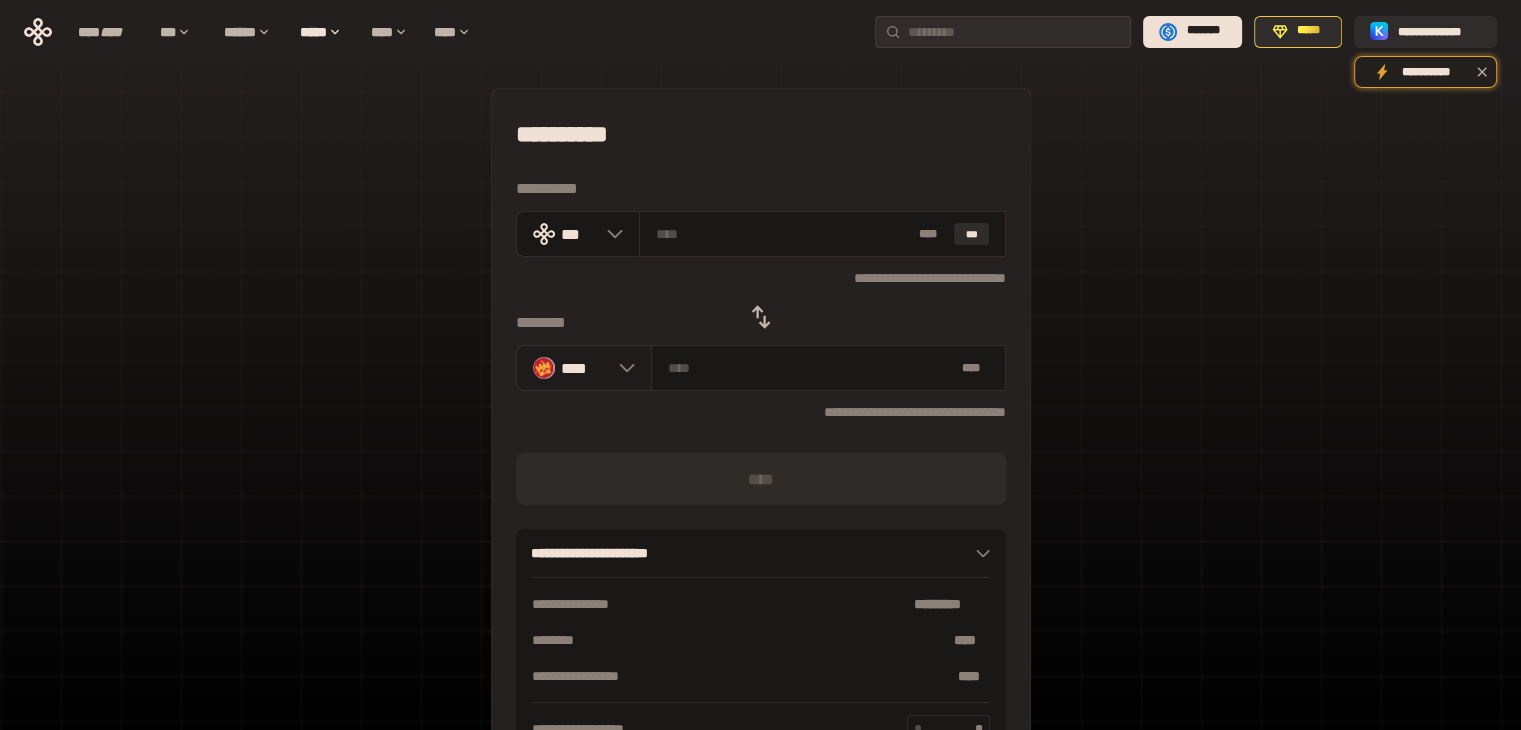 click 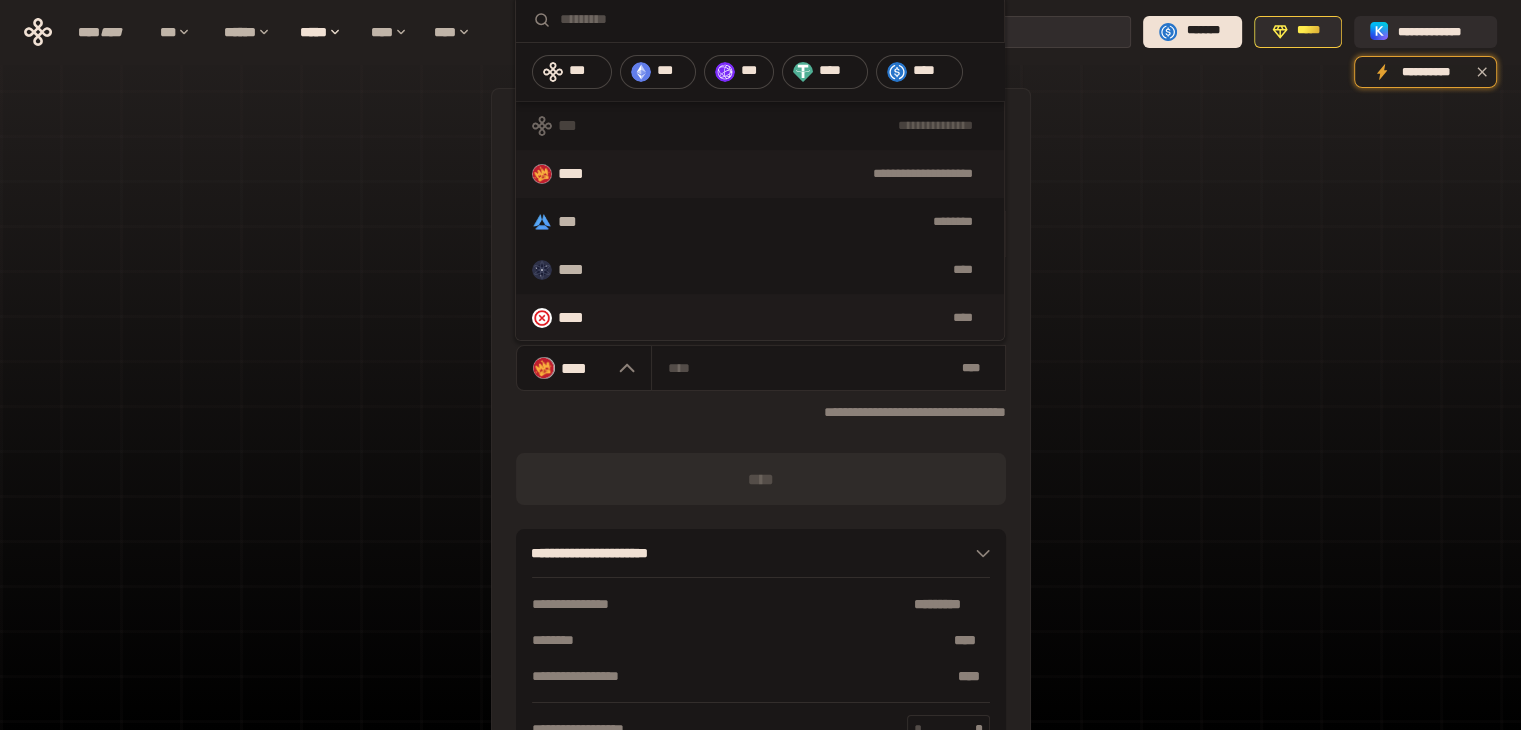 click on "**** ****" at bounding box center [760, 318] 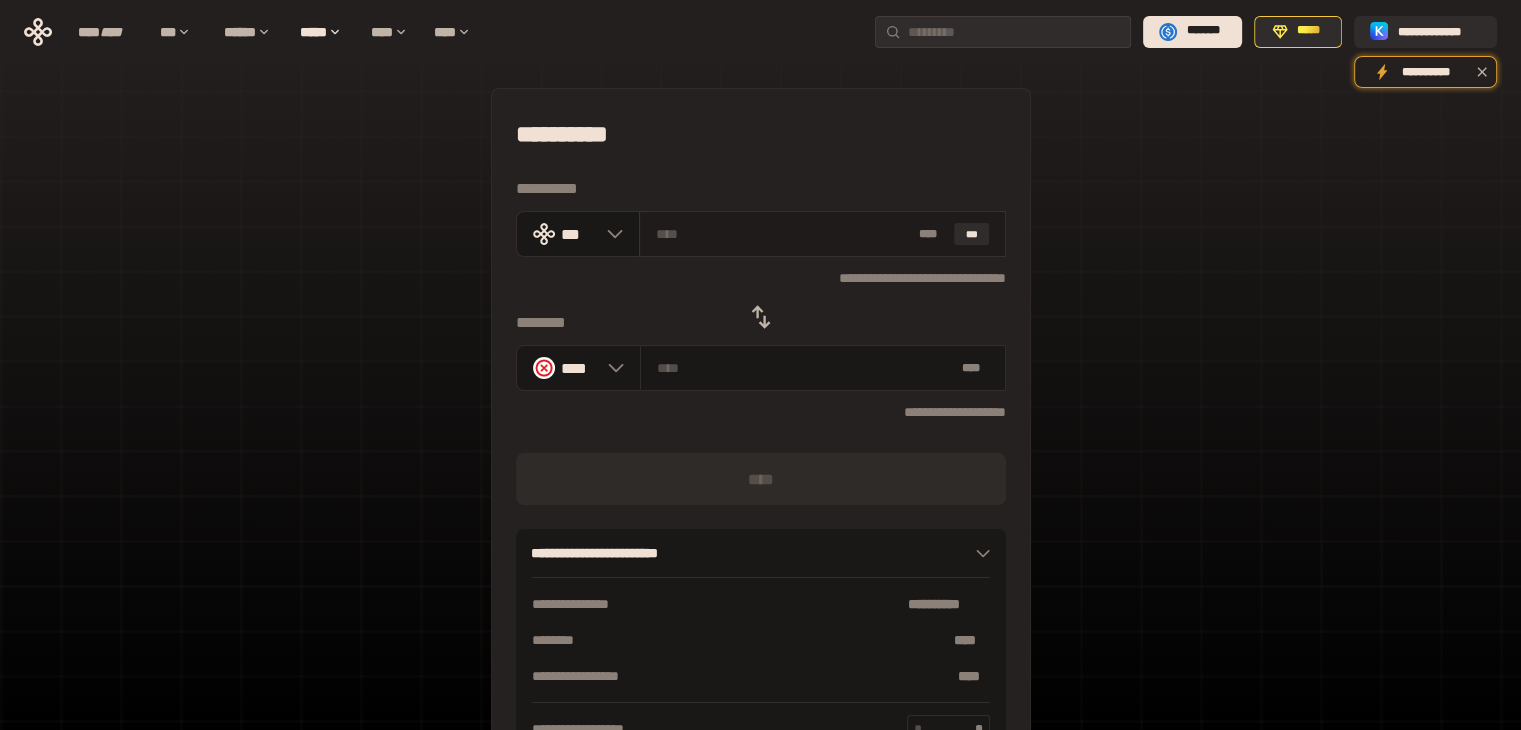 click at bounding box center [783, 234] 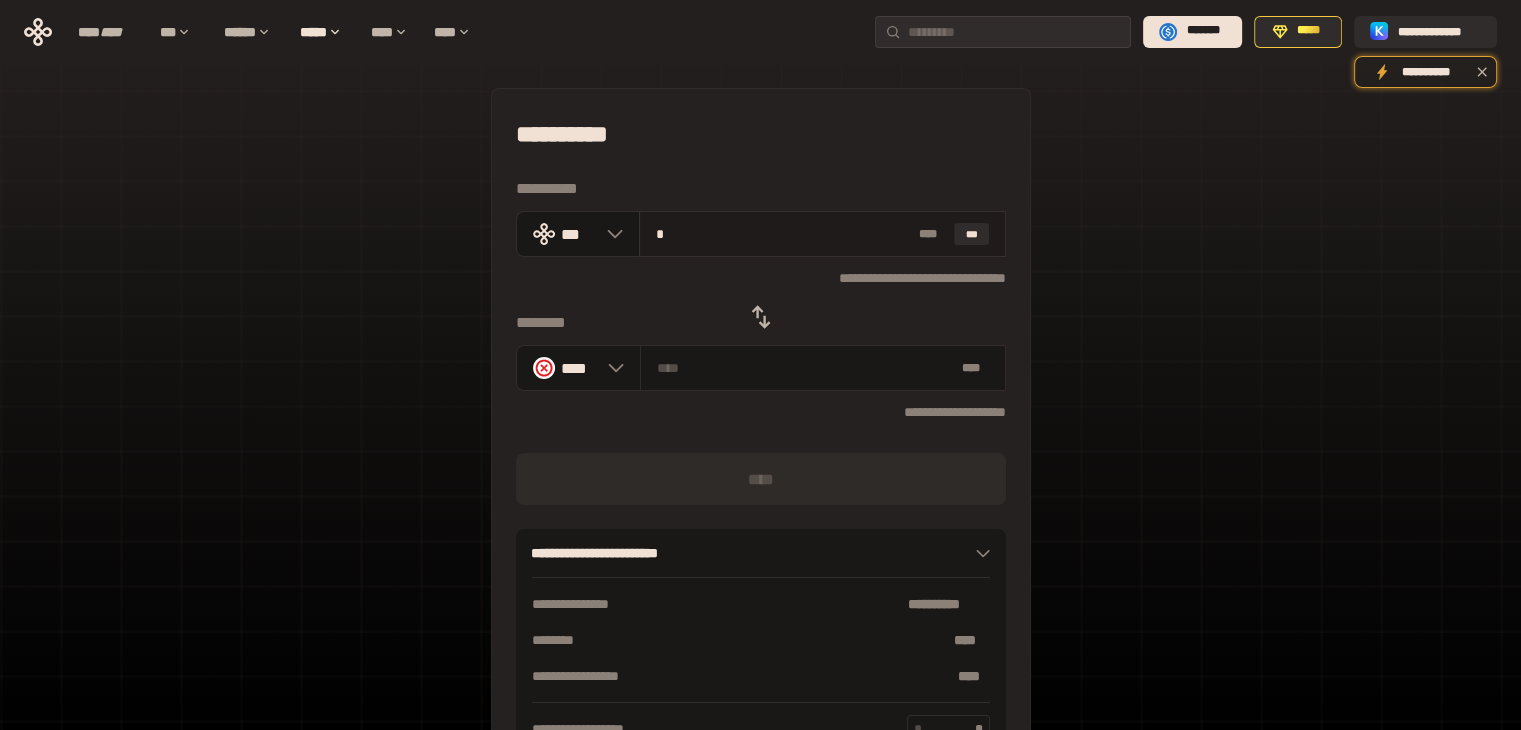 type on "**********" 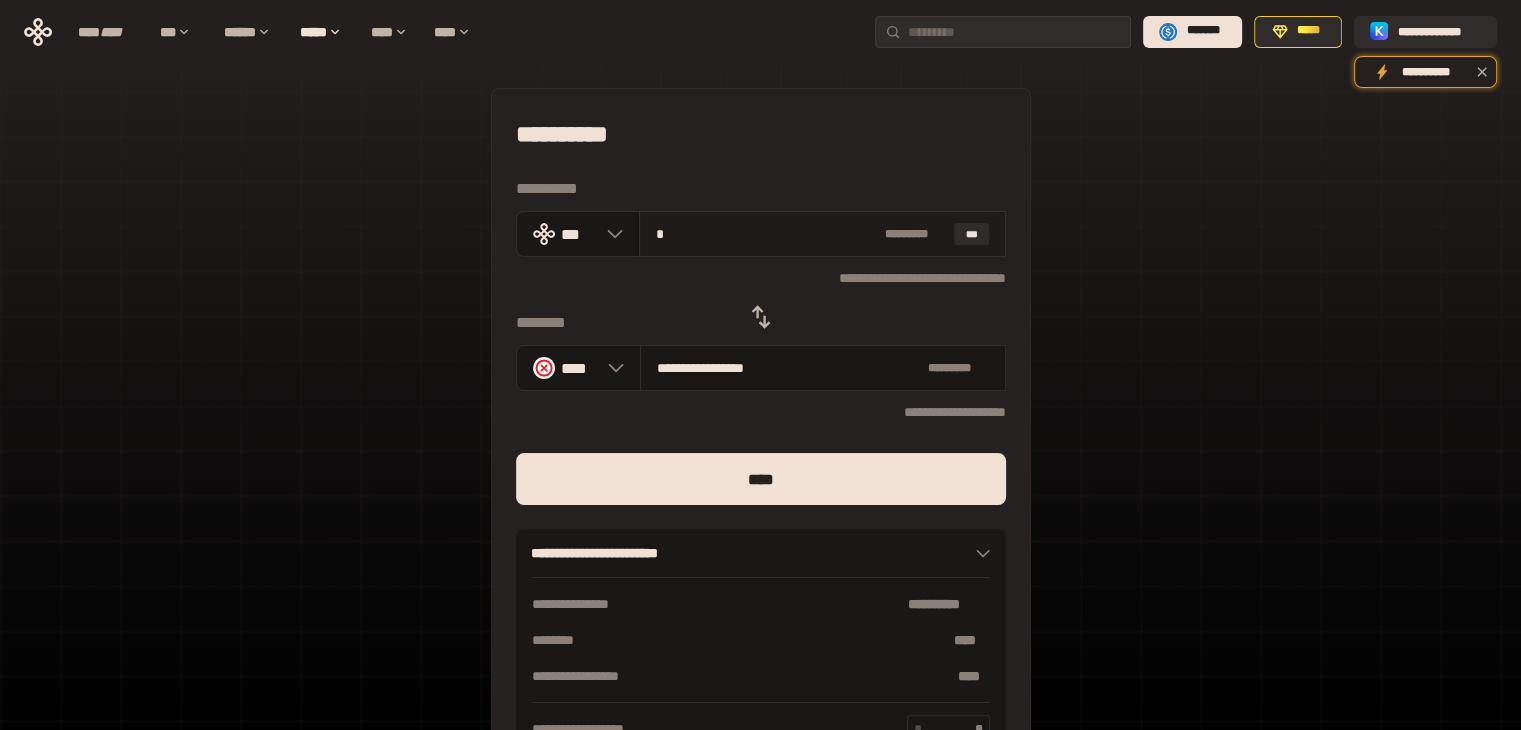 type on "**" 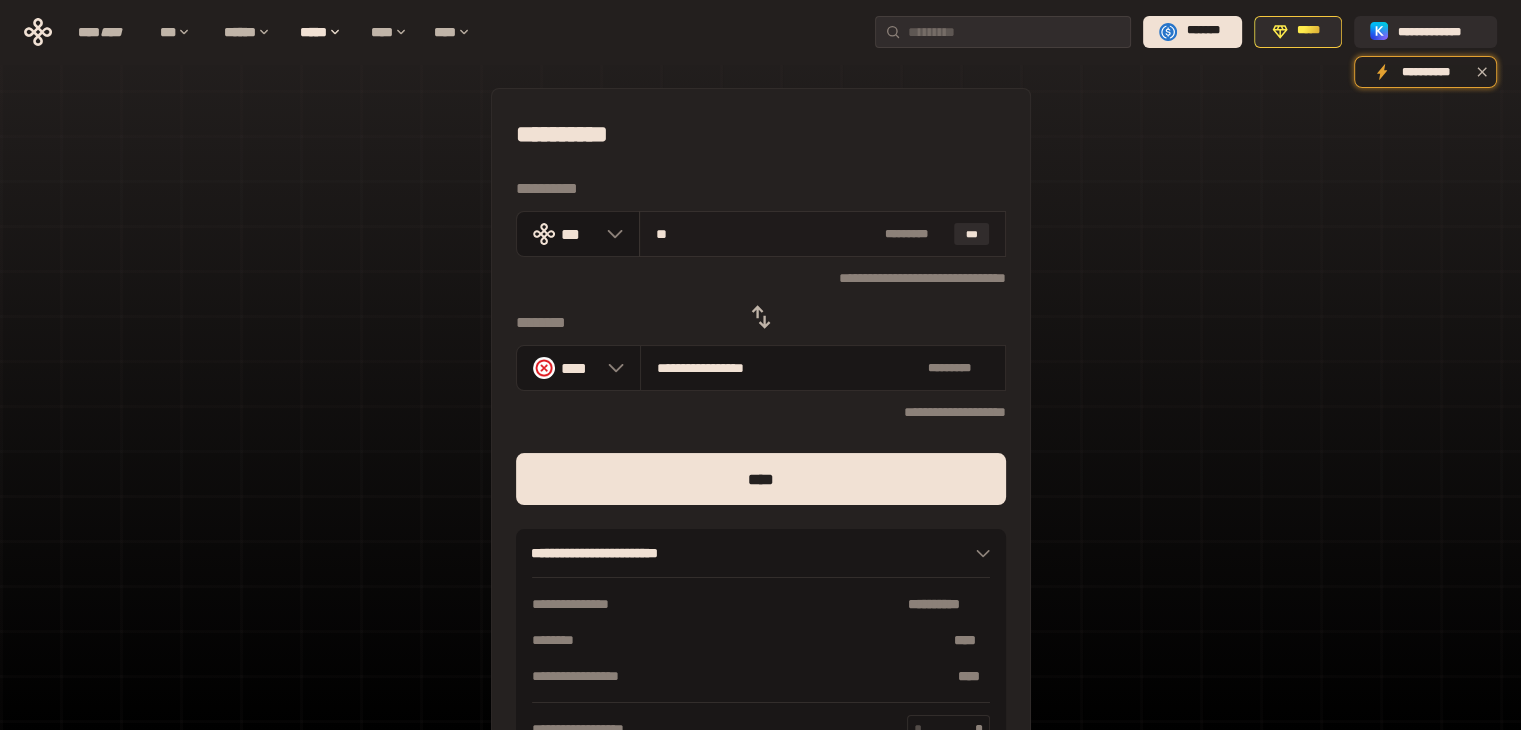 type on "**********" 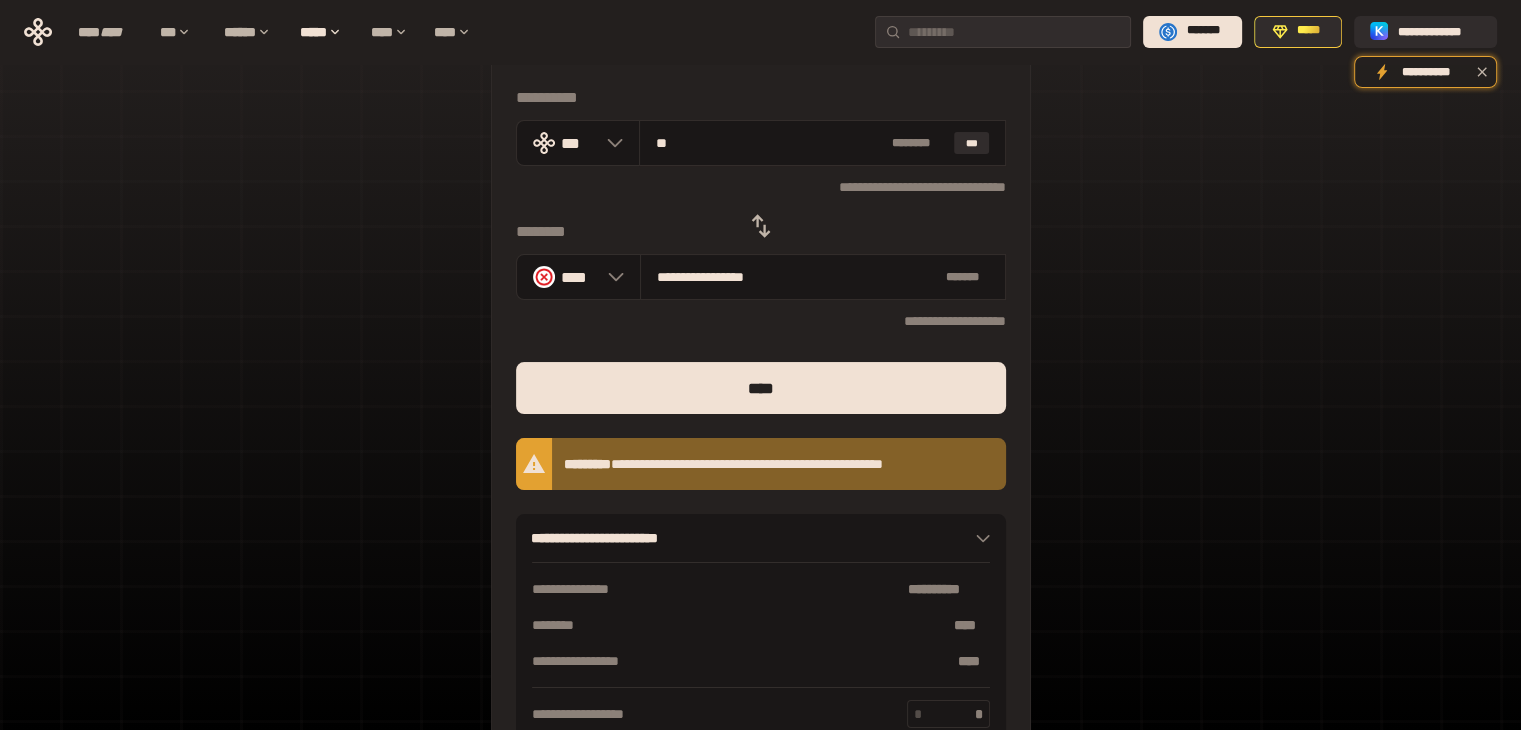 scroll, scrollTop: 100, scrollLeft: 0, axis: vertical 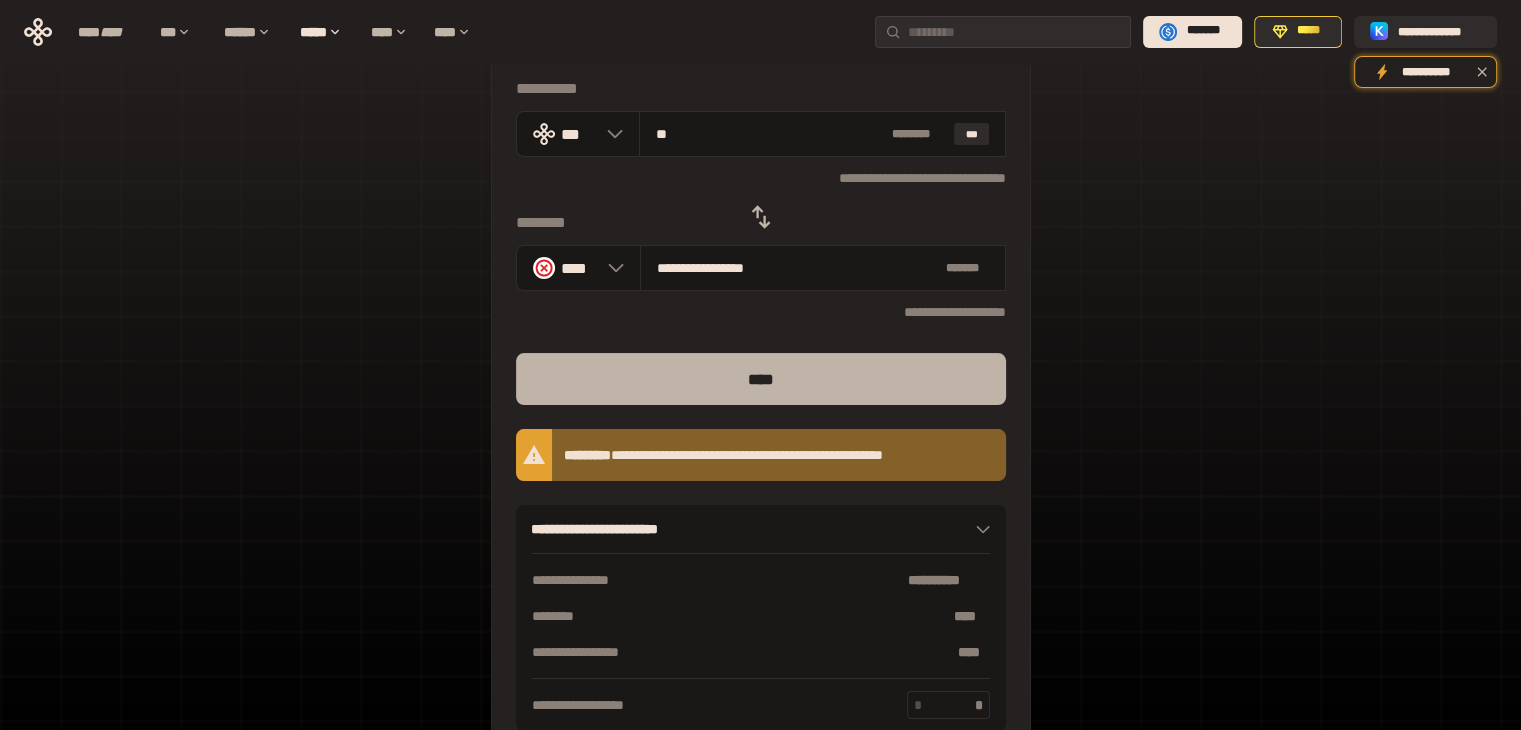 type on "**" 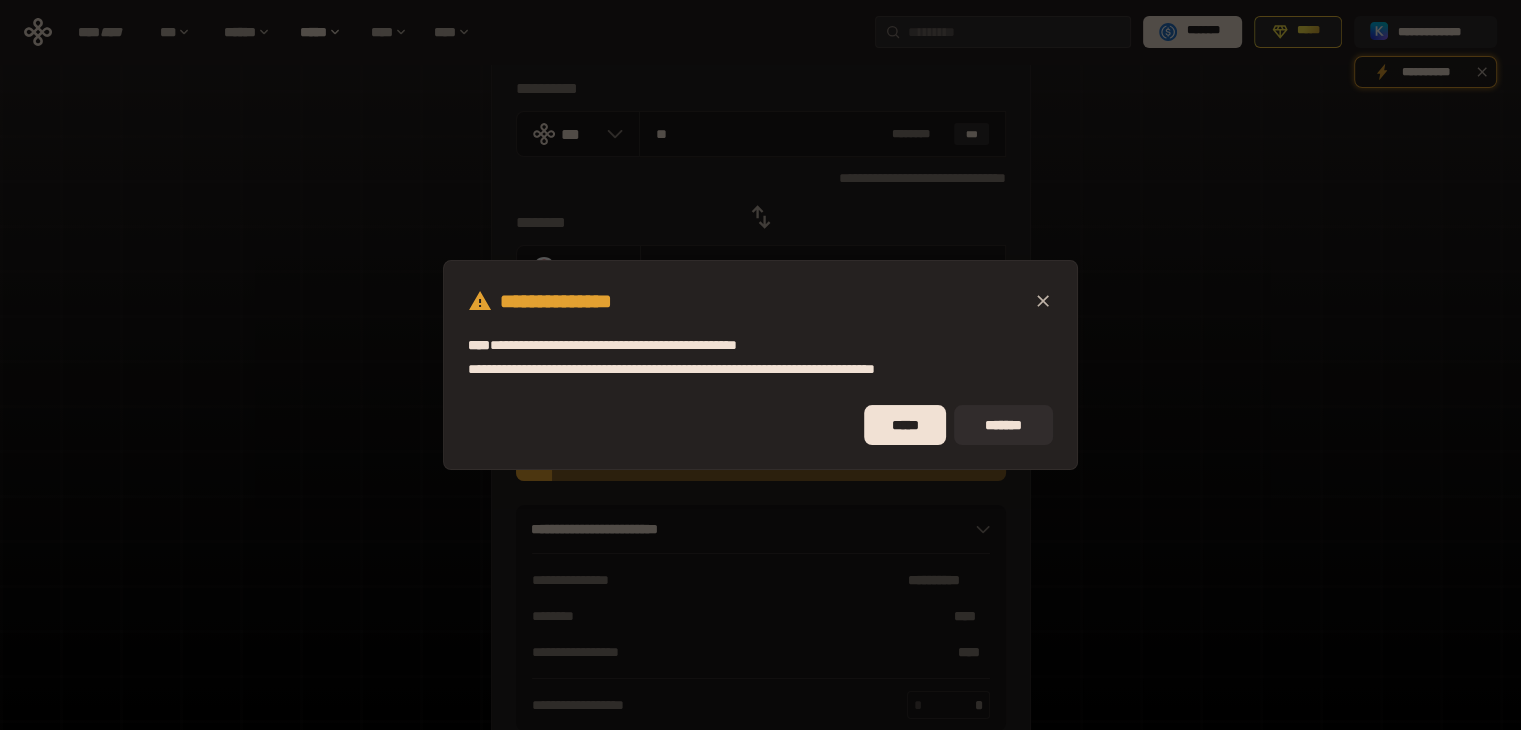 click 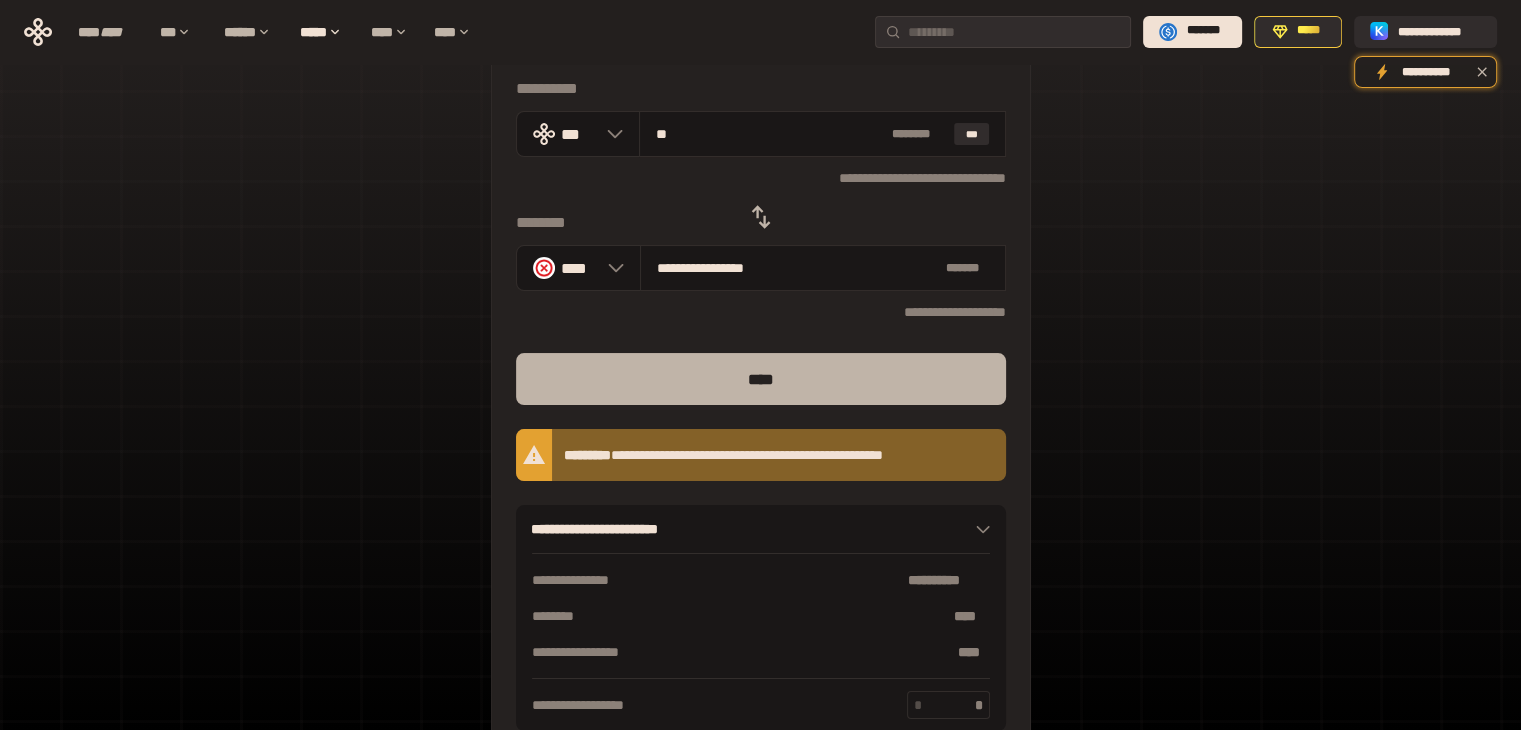 click on "****" at bounding box center (761, 379) 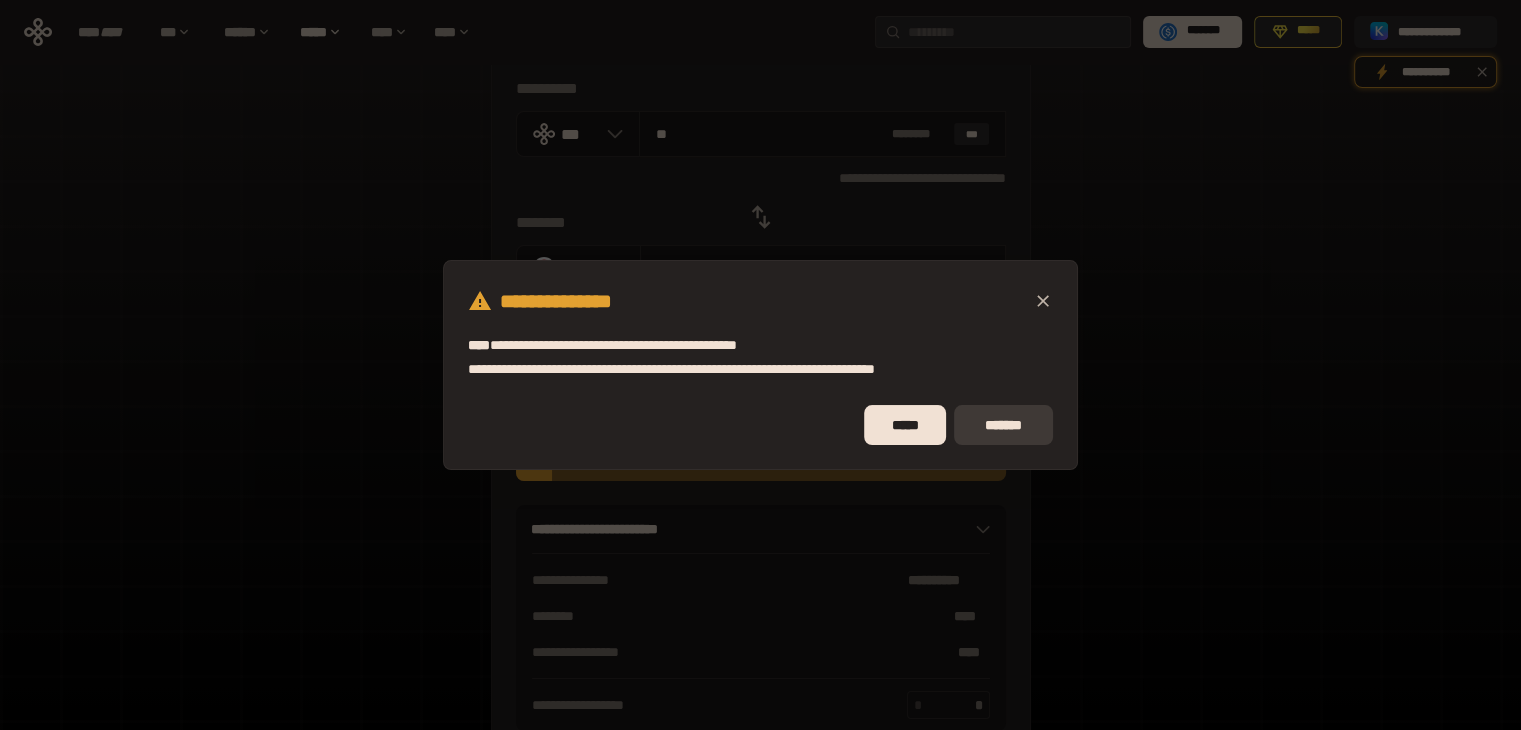 click on "*******" at bounding box center (1003, 425) 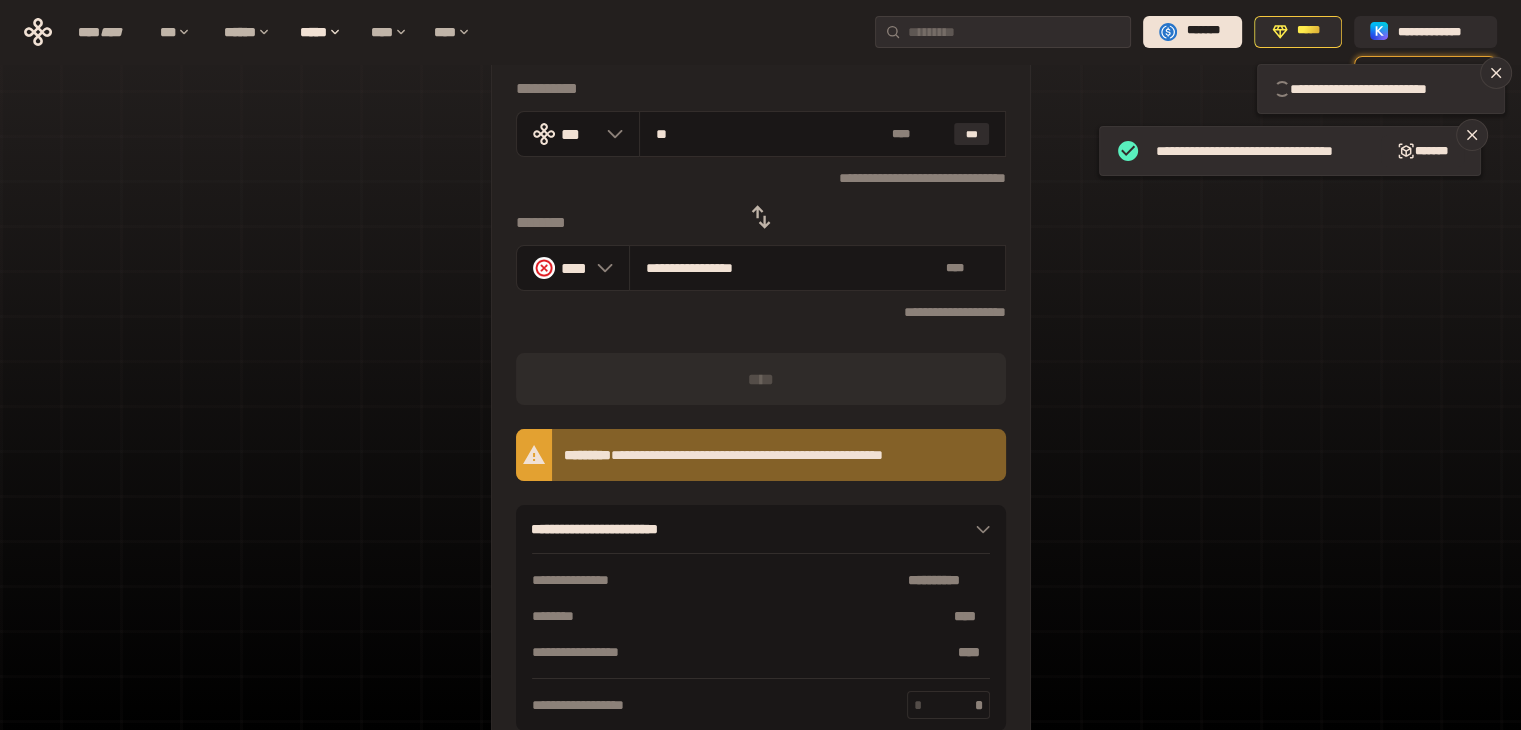 type 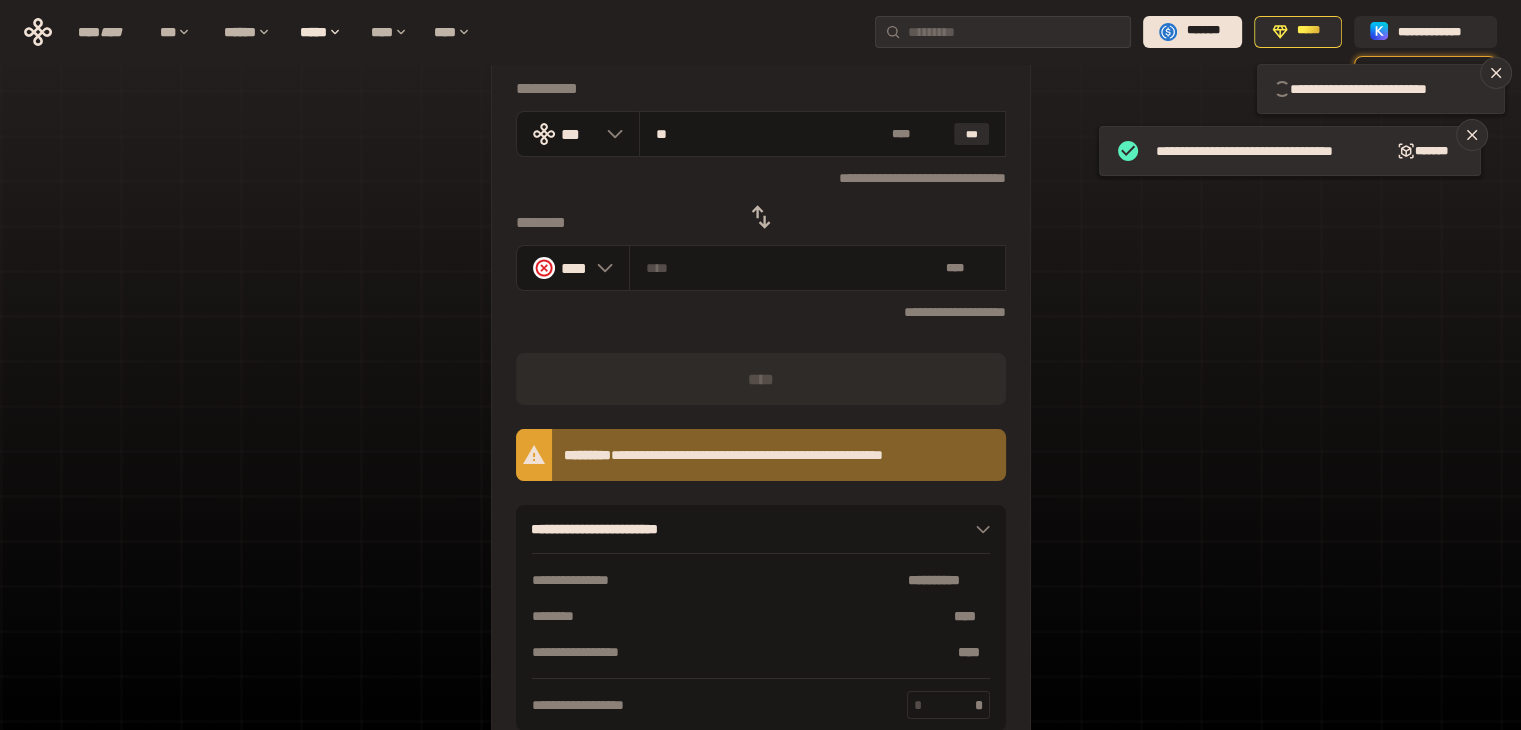 type 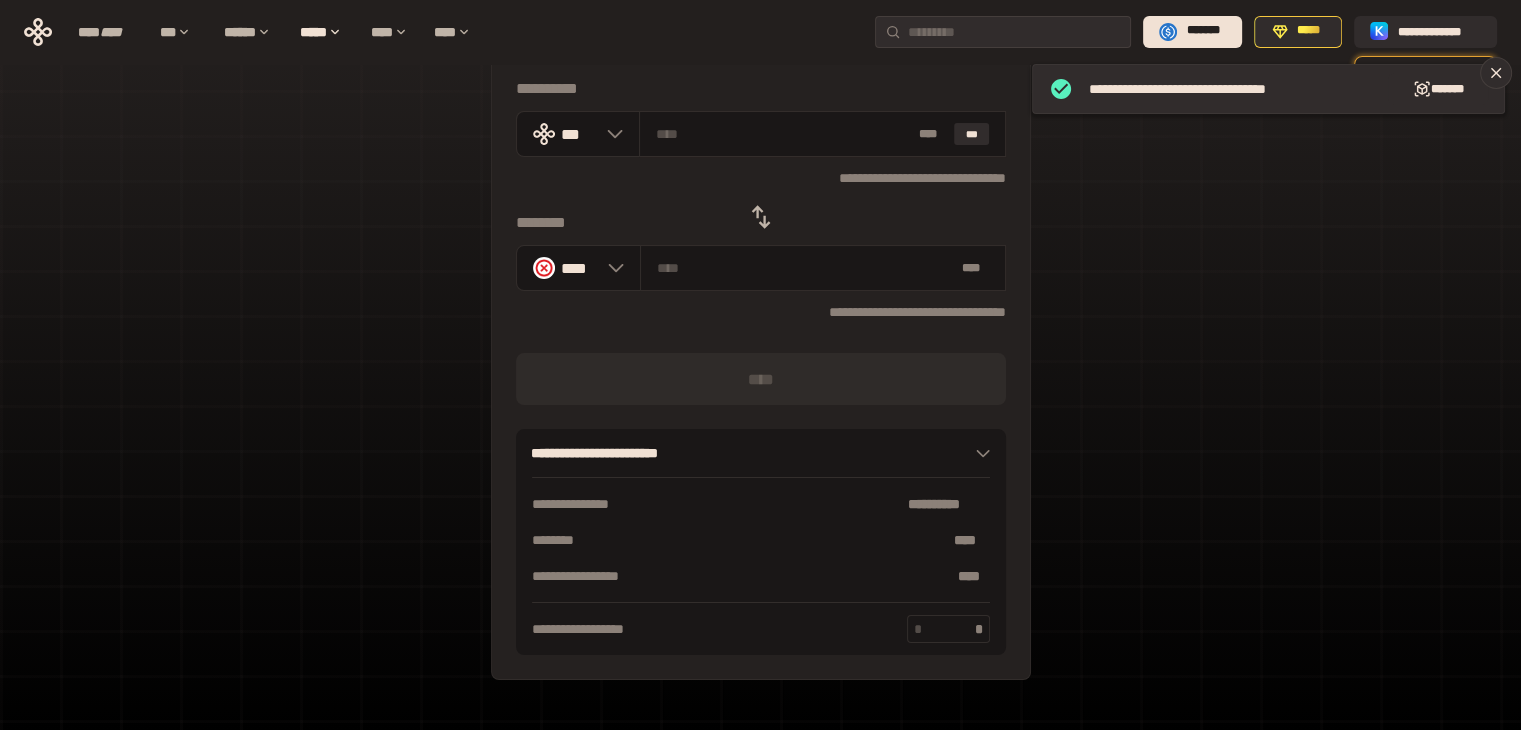 scroll, scrollTop: 0, scrollLeft: 0, axis: both 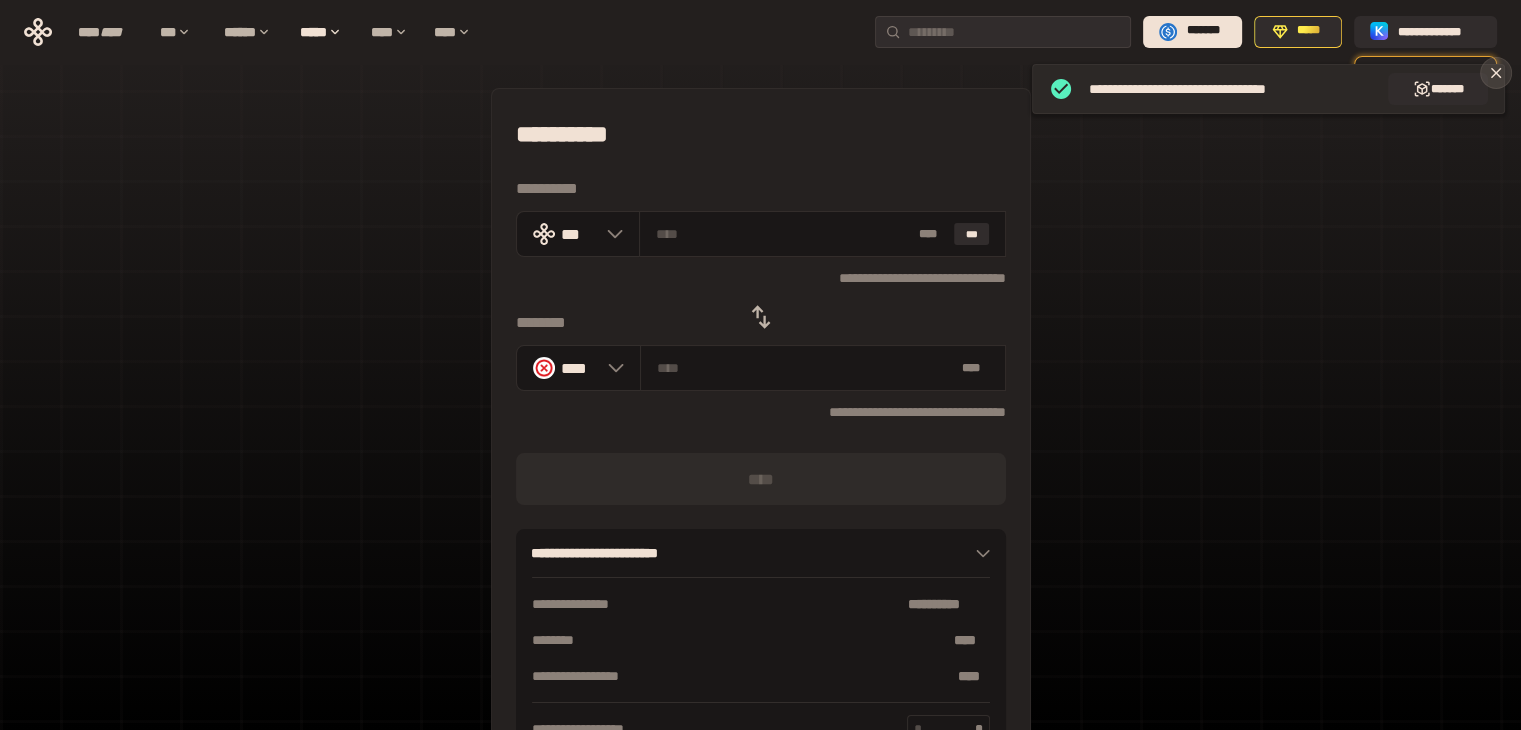 click 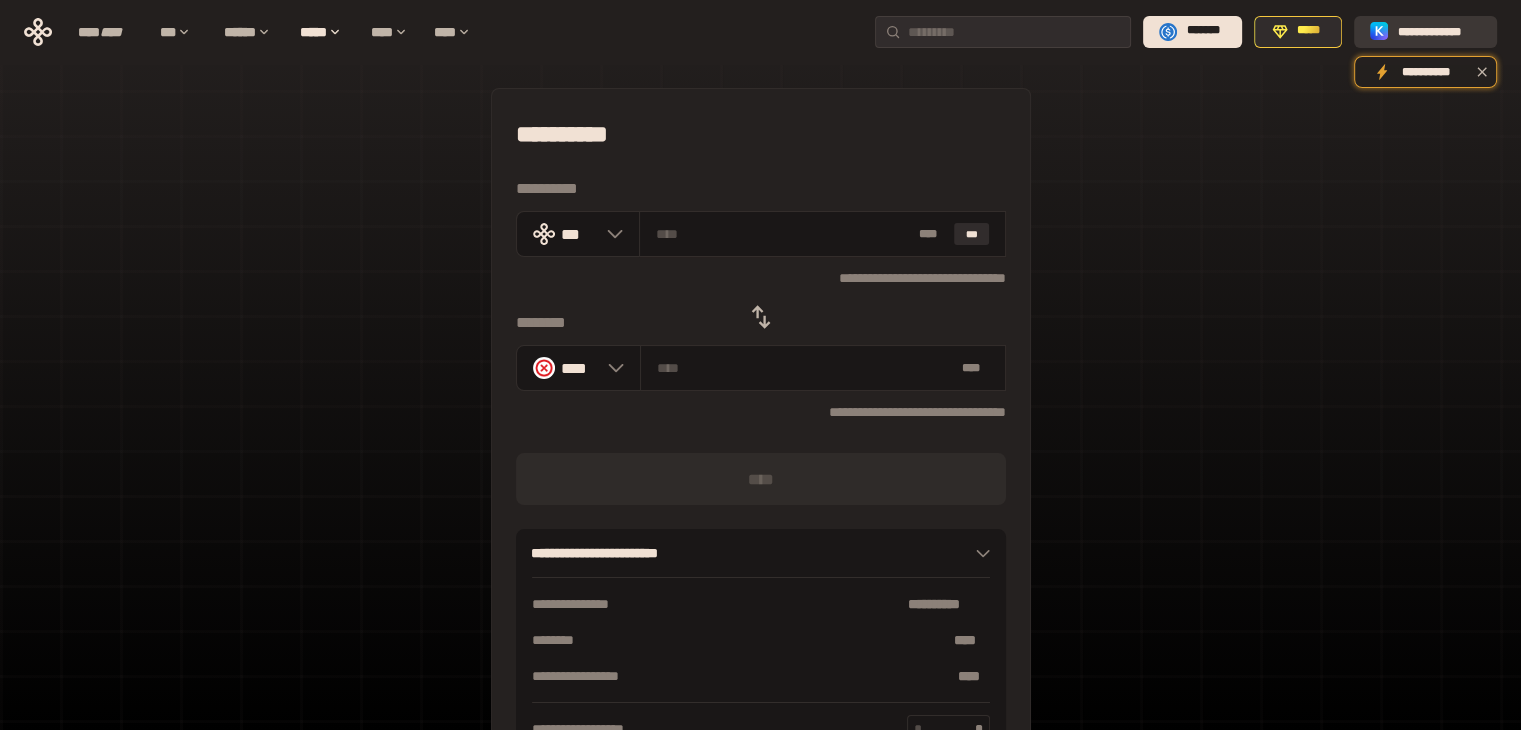 click on "**********" at bounding box center [1439, 31] 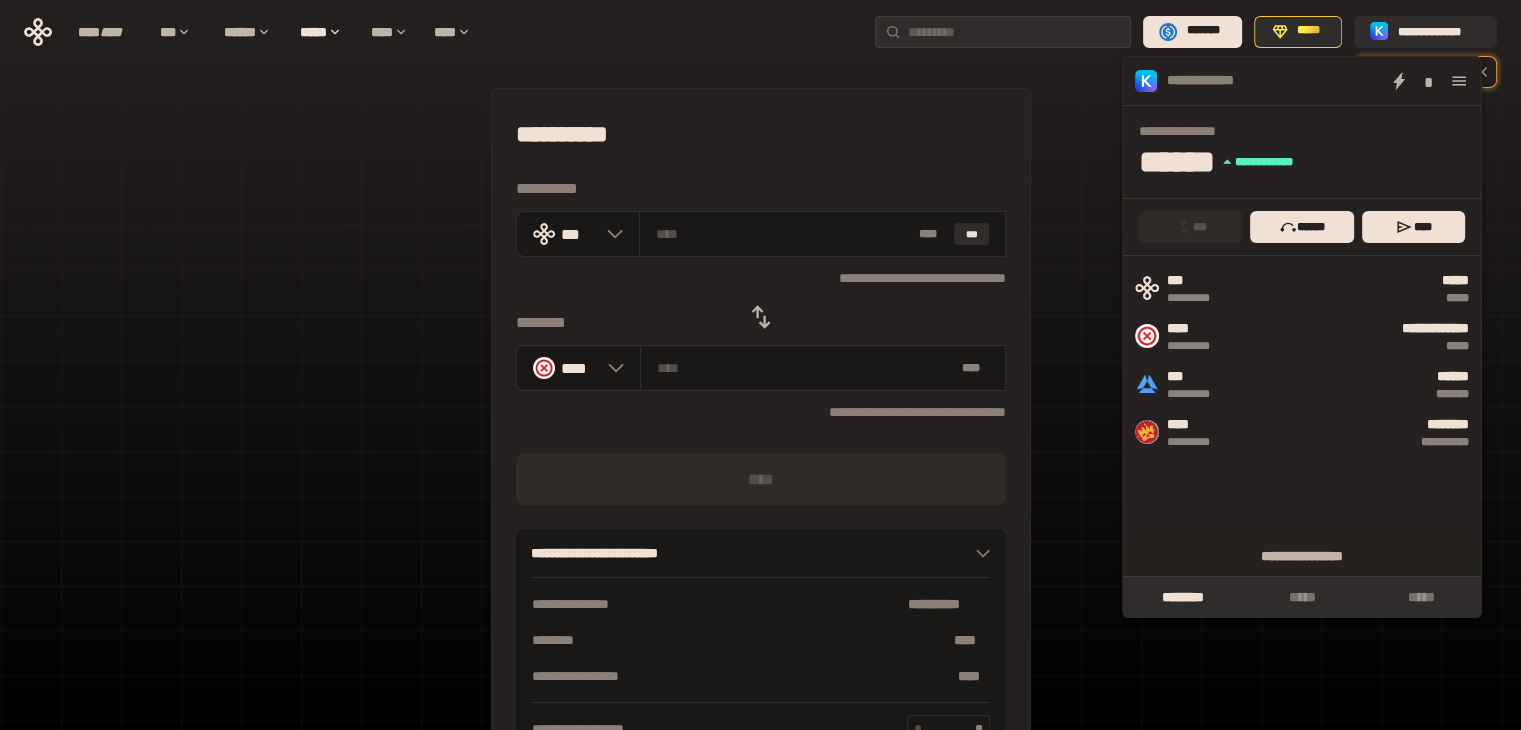 click on "**********" at bounding box center (760, 444) 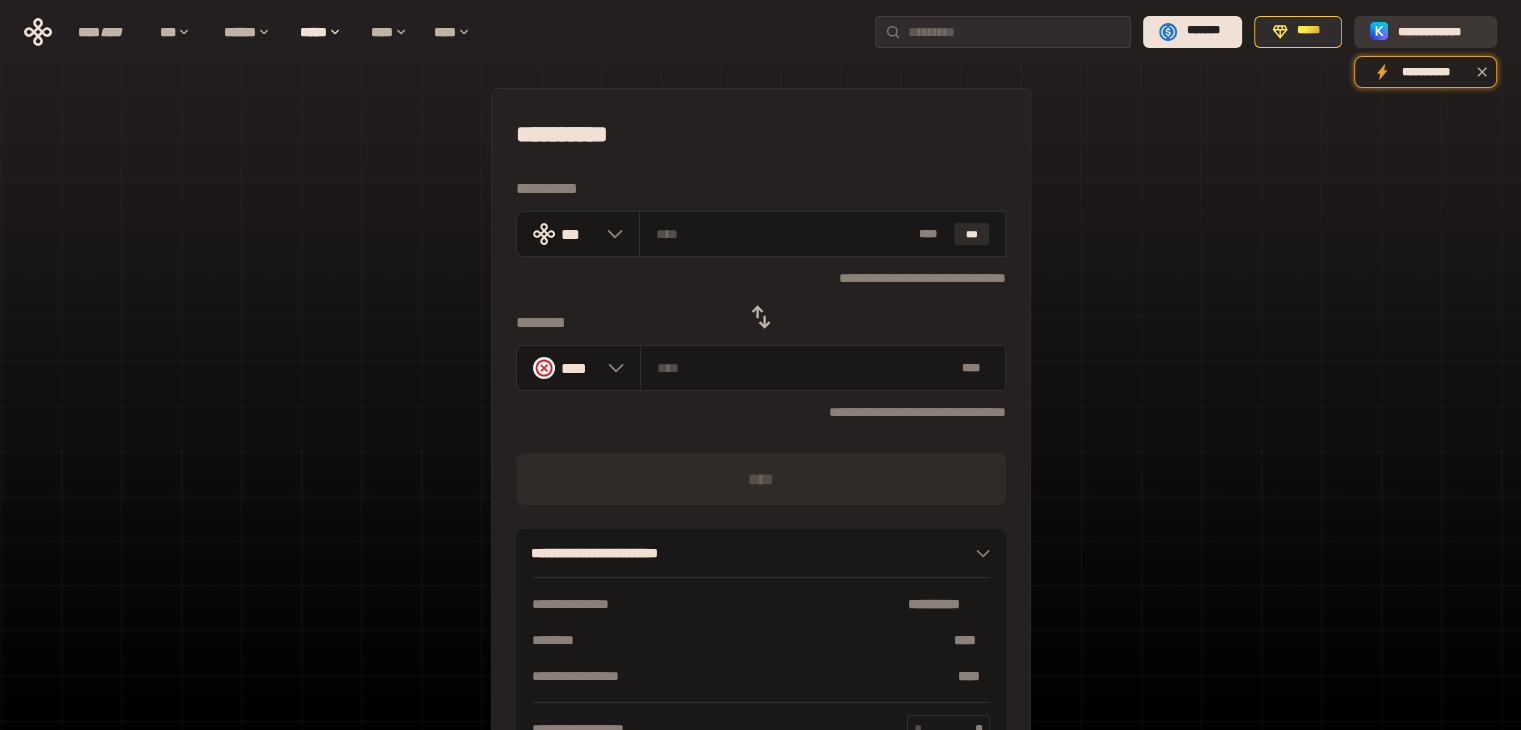 click on "**********" at bounding box center [1439, 31] 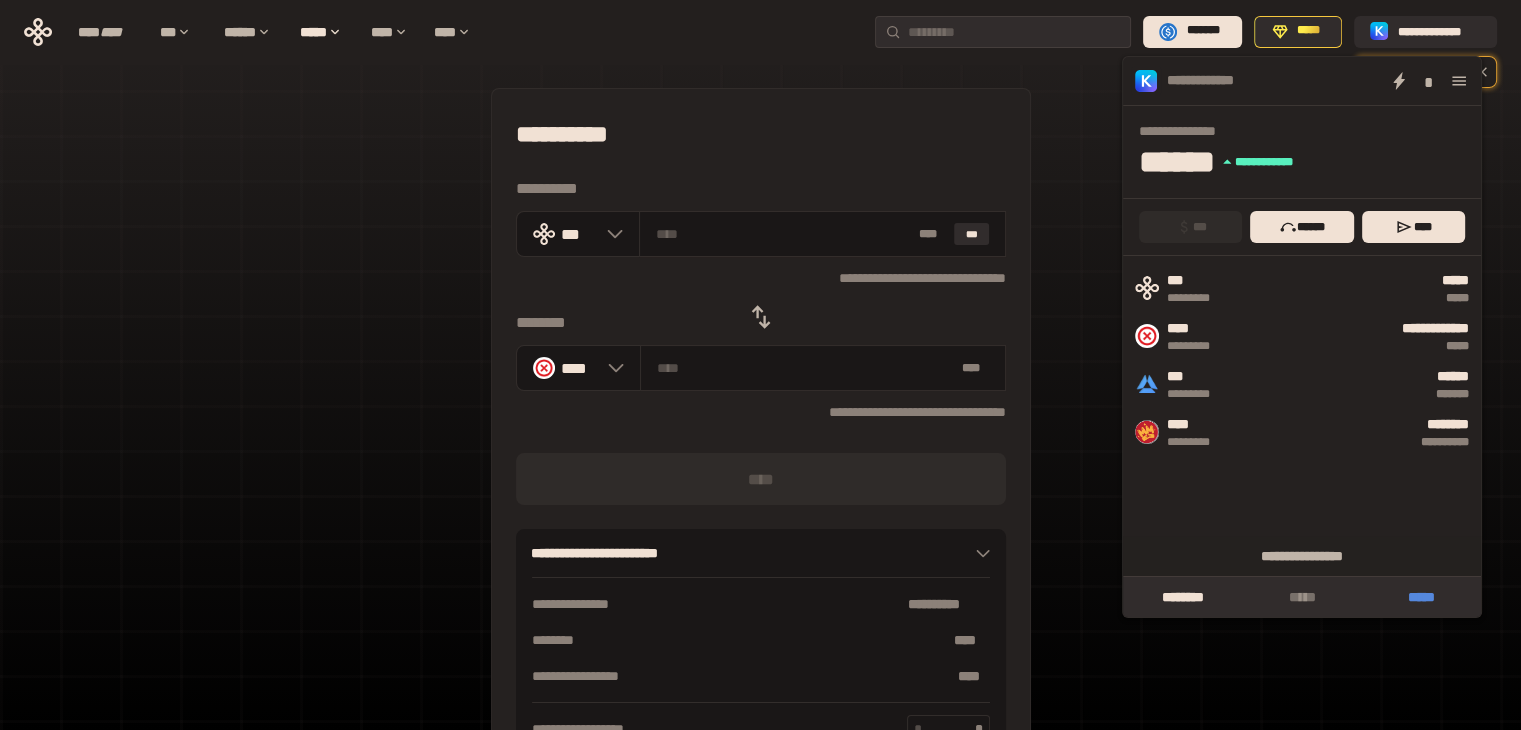 click on "*****" at bounding box center (1421, 597) 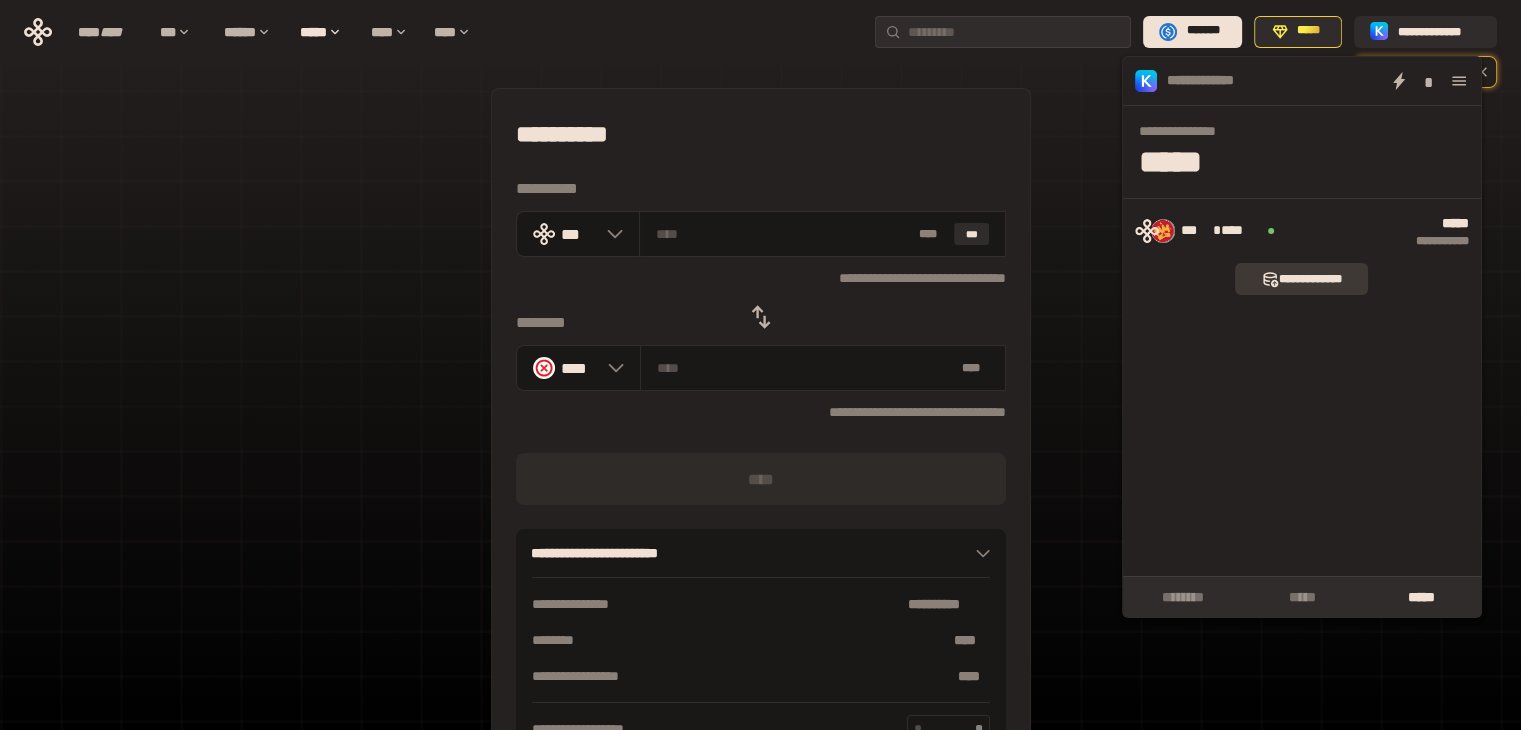 click on "**********" at bounding box center [1301, 279] 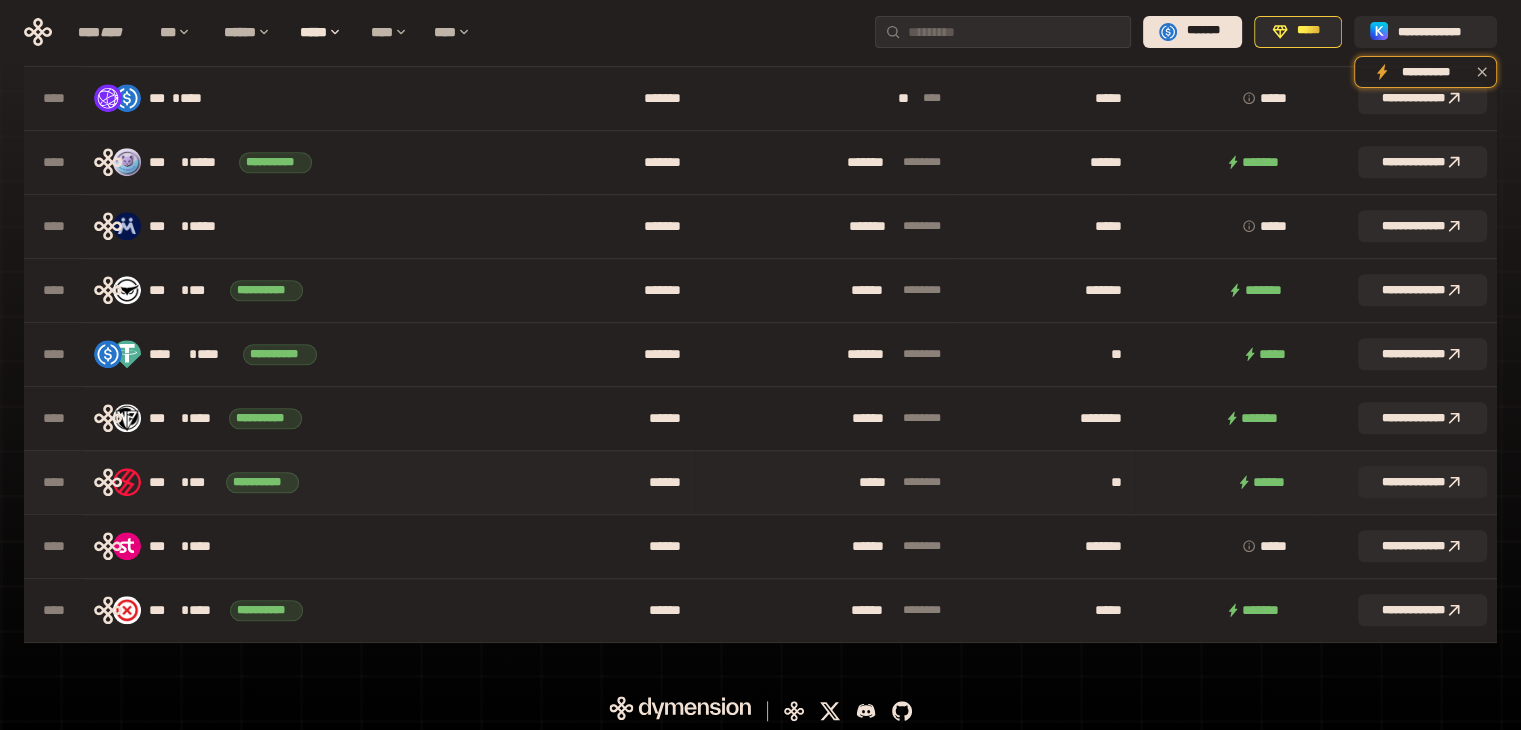scroll, scrollTop: 1508, scrollLeft: 0, axis: vertical 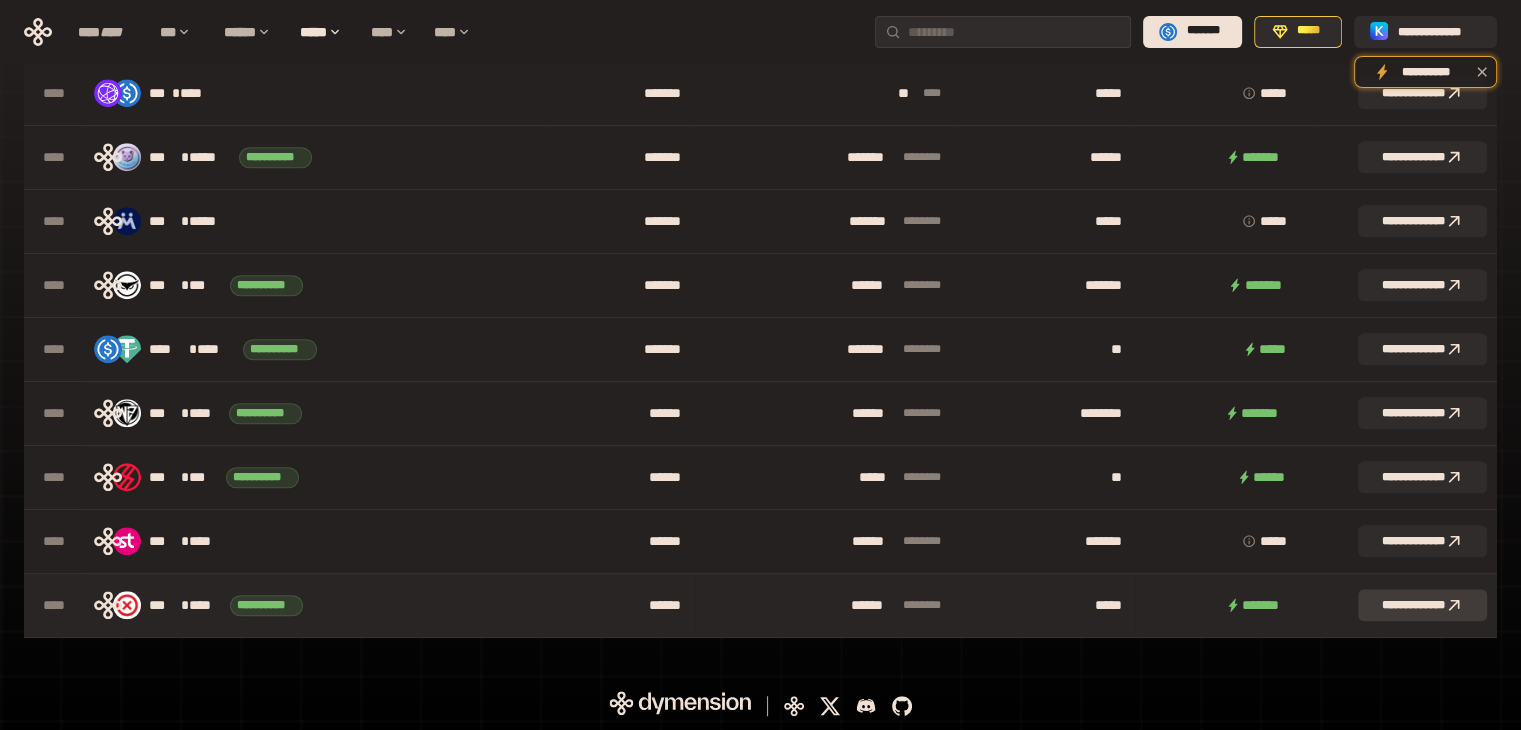 click on "**********" at bounding box center (1422, 605) 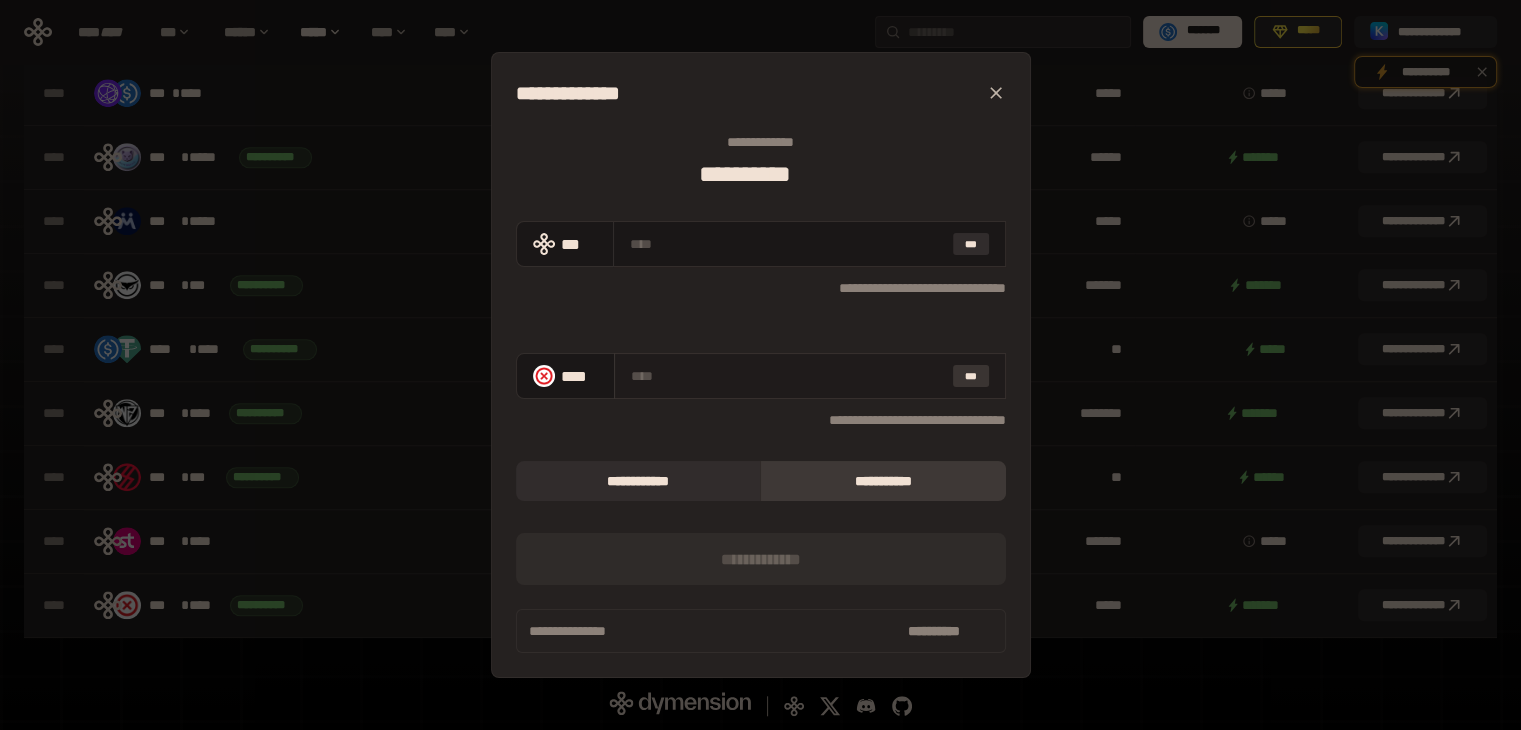 click on "***" at bounding box center (971, 376) 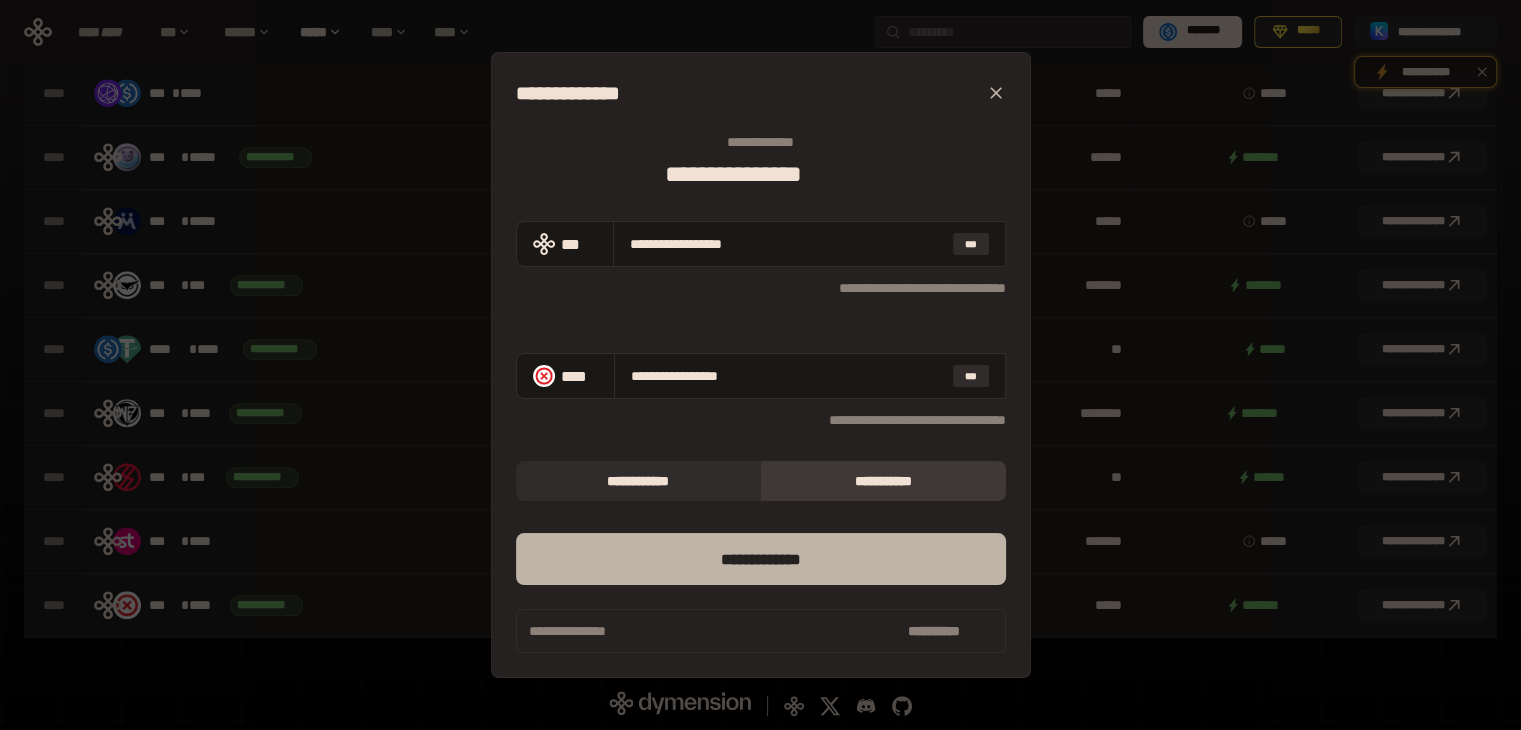 click on "*** *********" at bounding box center (761, 559) 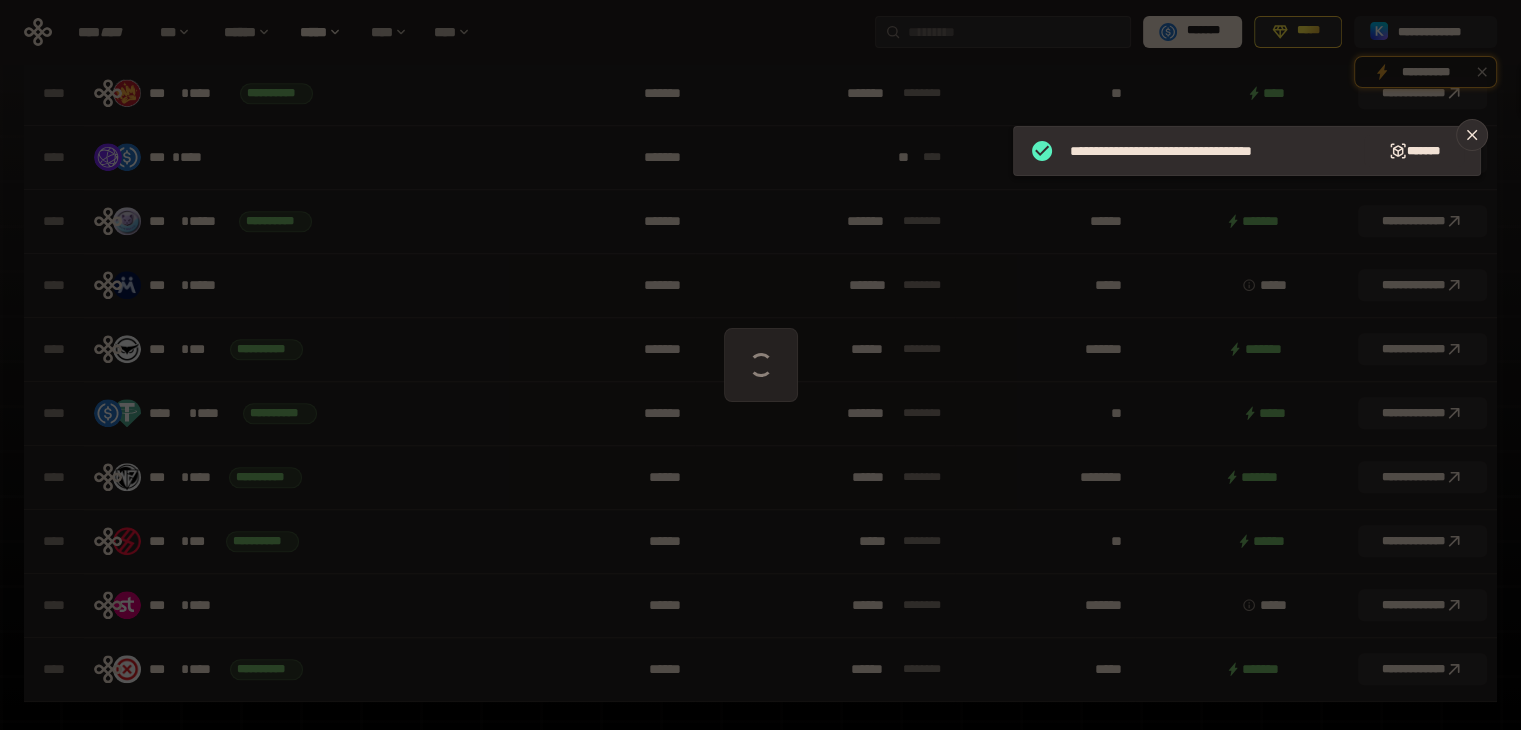 scroll, scrollTop: 1572, scrollLeft: 0, axis: vertical 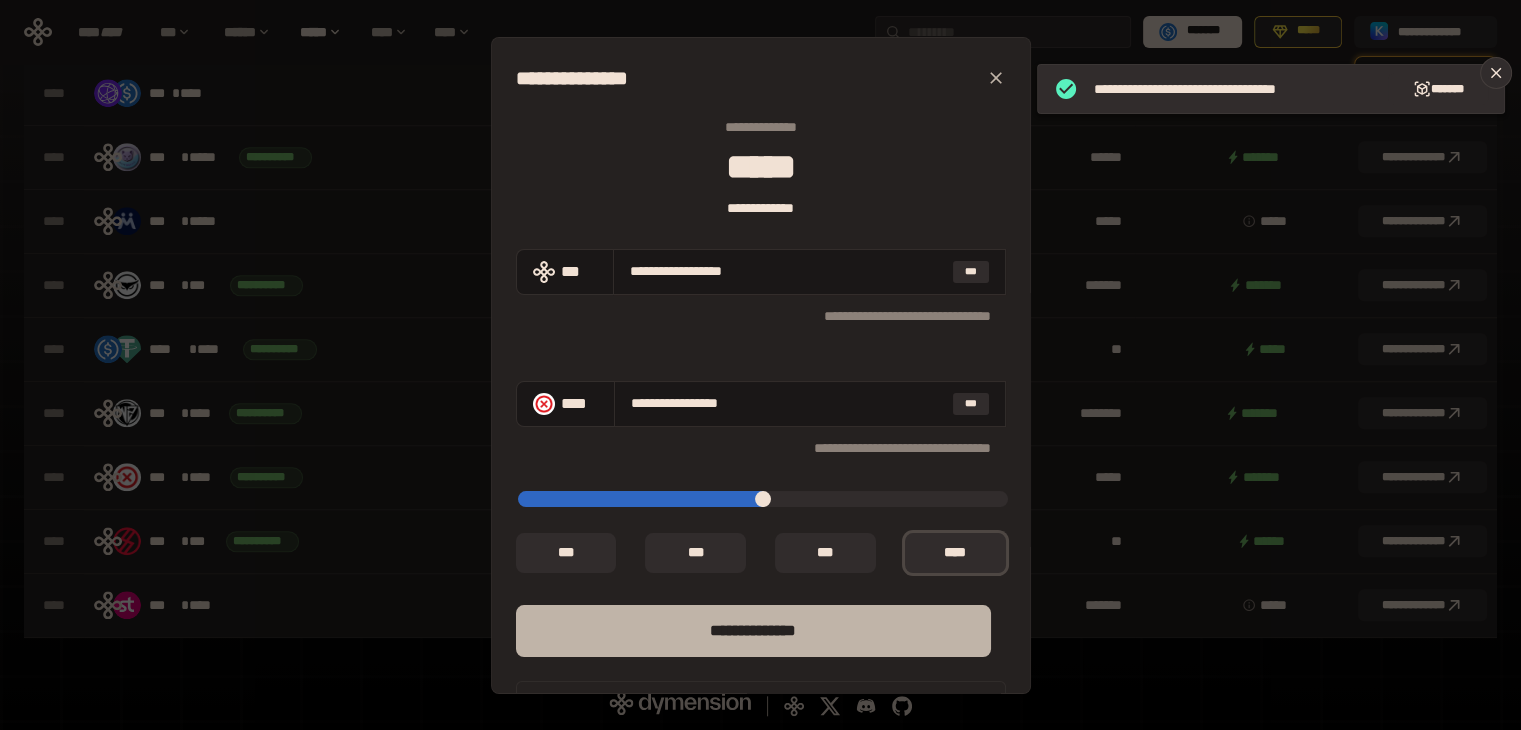 click on "**** *********" at bounding box center (753, 631) 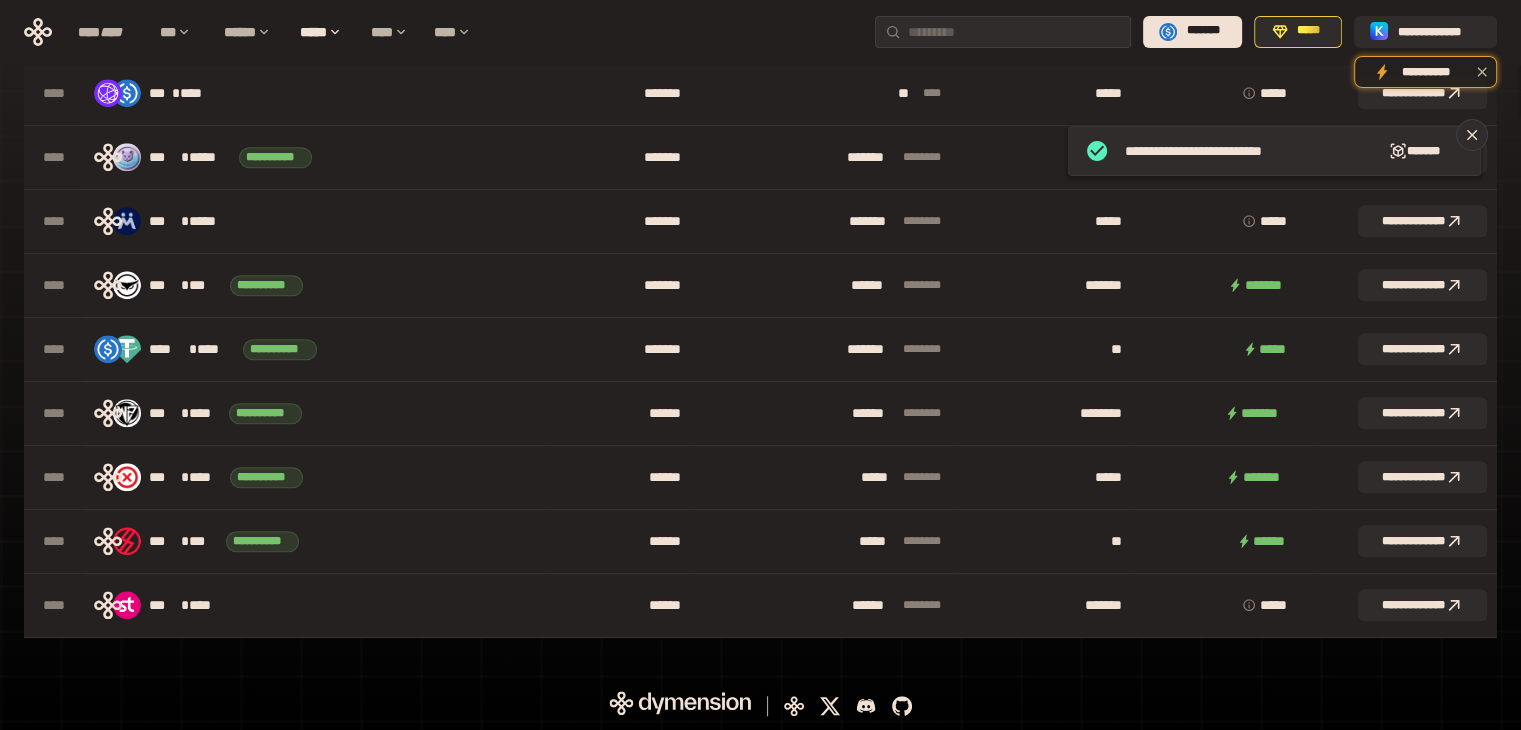 scroll, scrollTop: 1572, scrollLeft: 0, axis: vertical 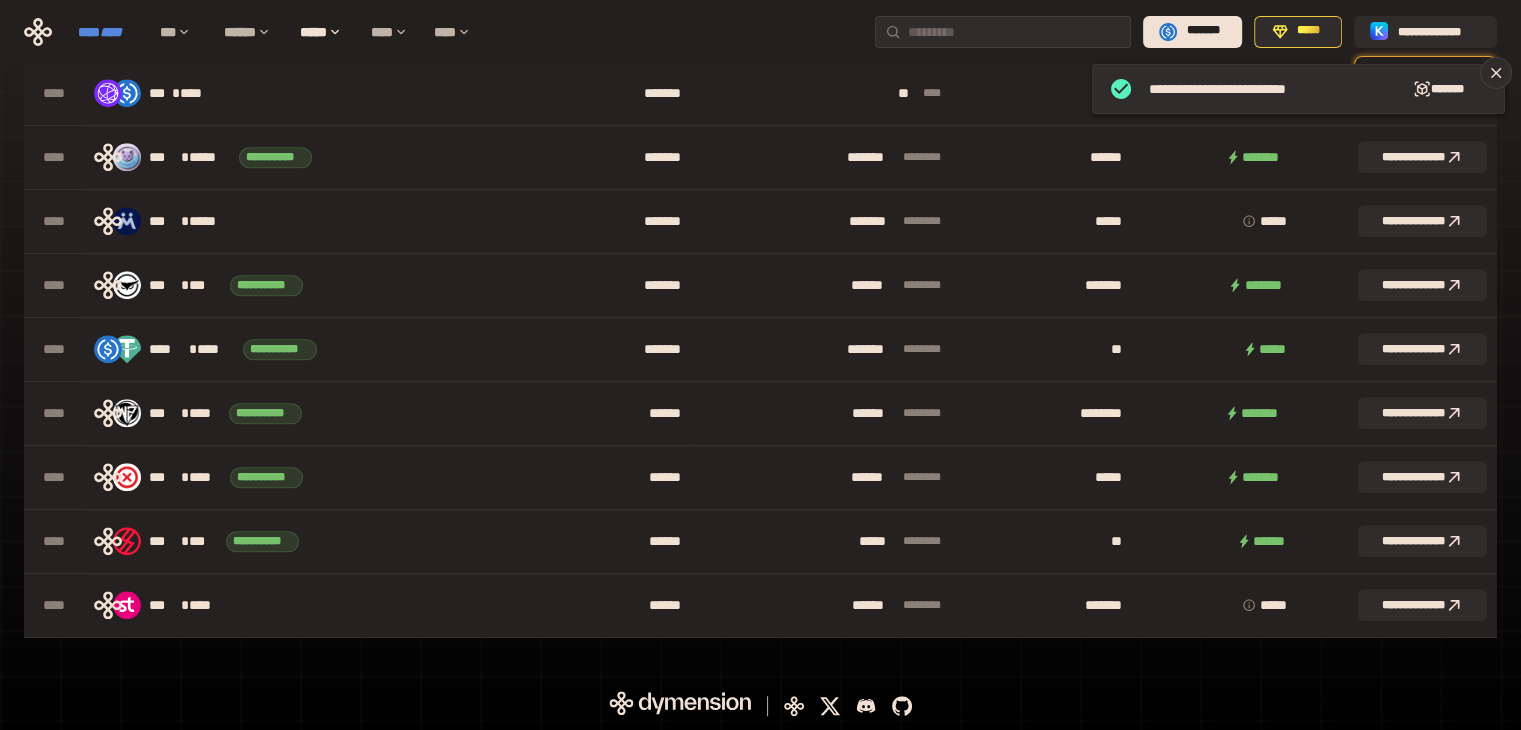click on "****" at bounding box center [111, 32] 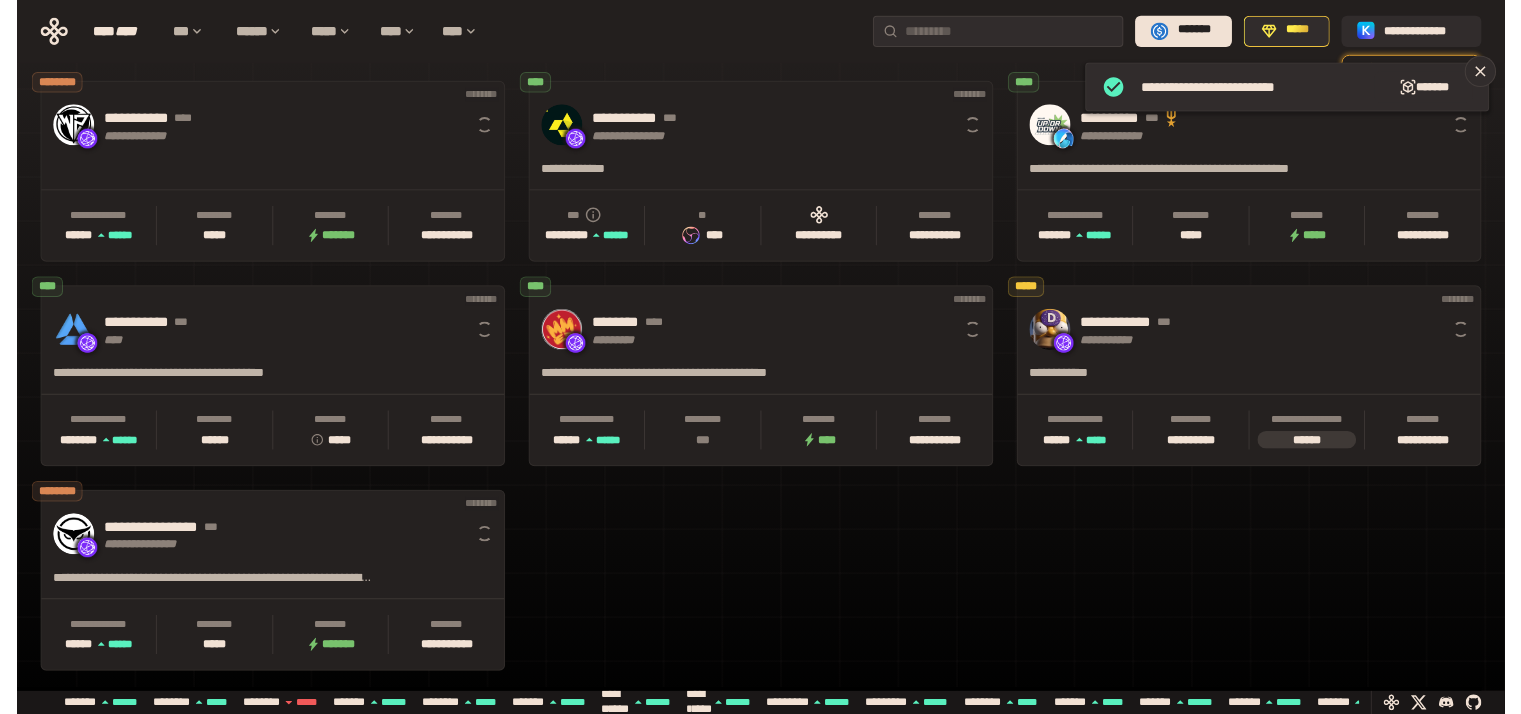 scroll, scrollTop: 675, scrollLeft: 0, axis: vertical 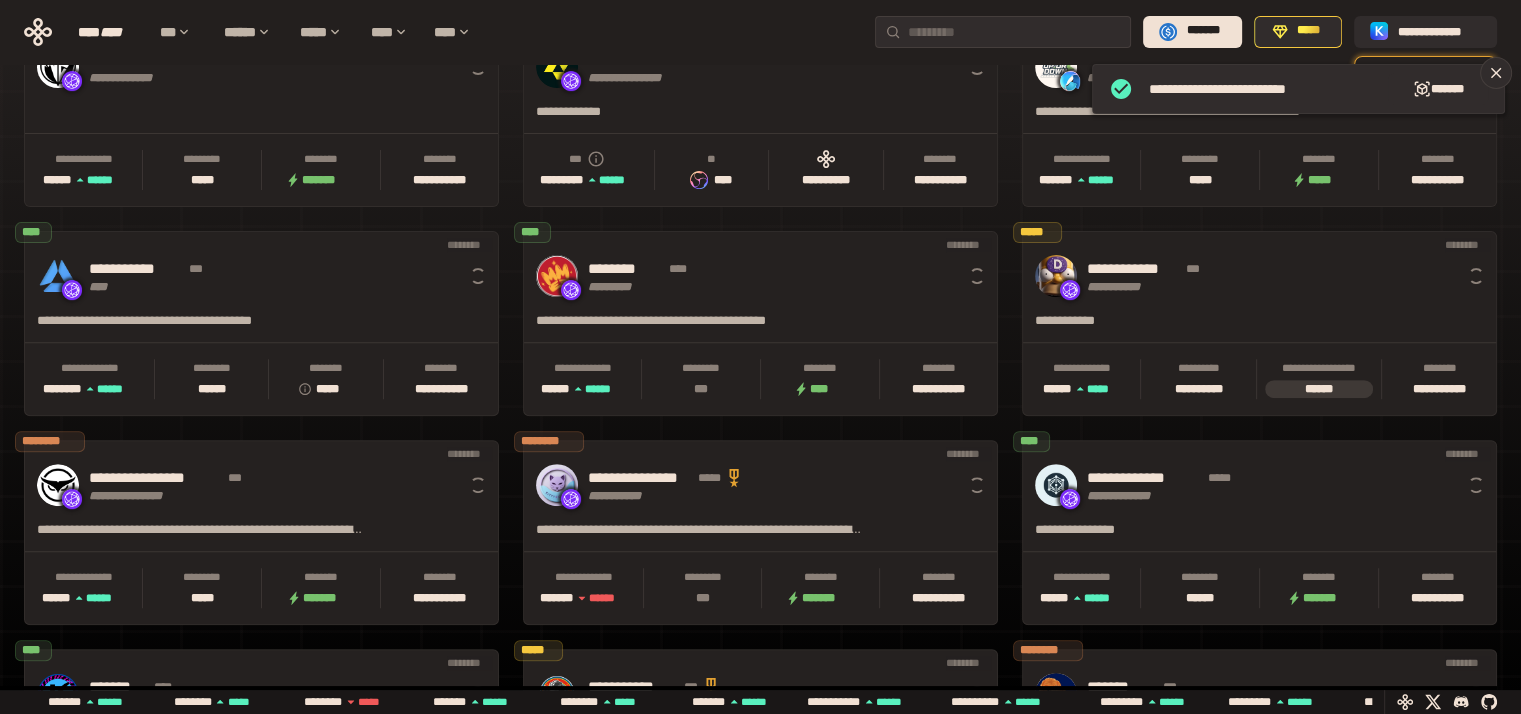 click 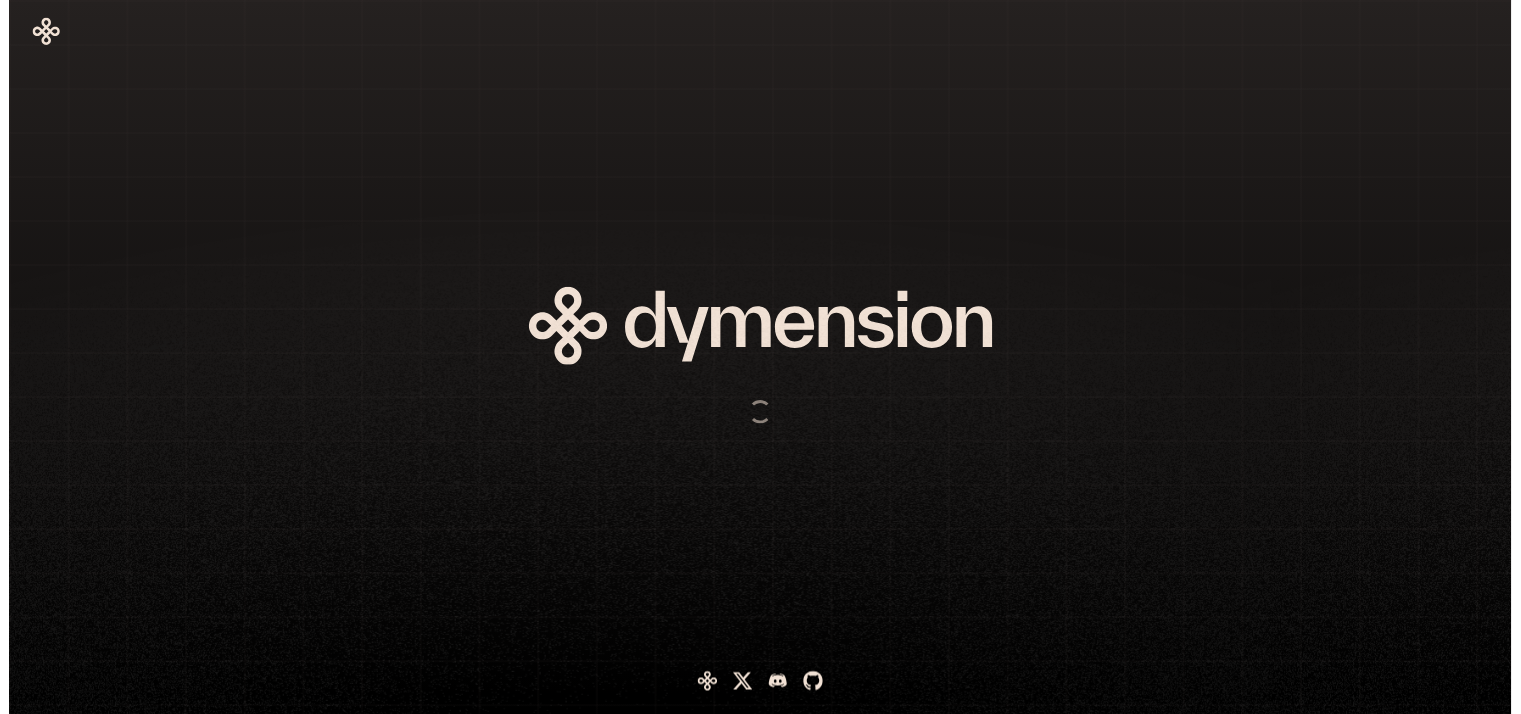 scroll, scrollTop: 0, scrollLeft: 0, axis: both 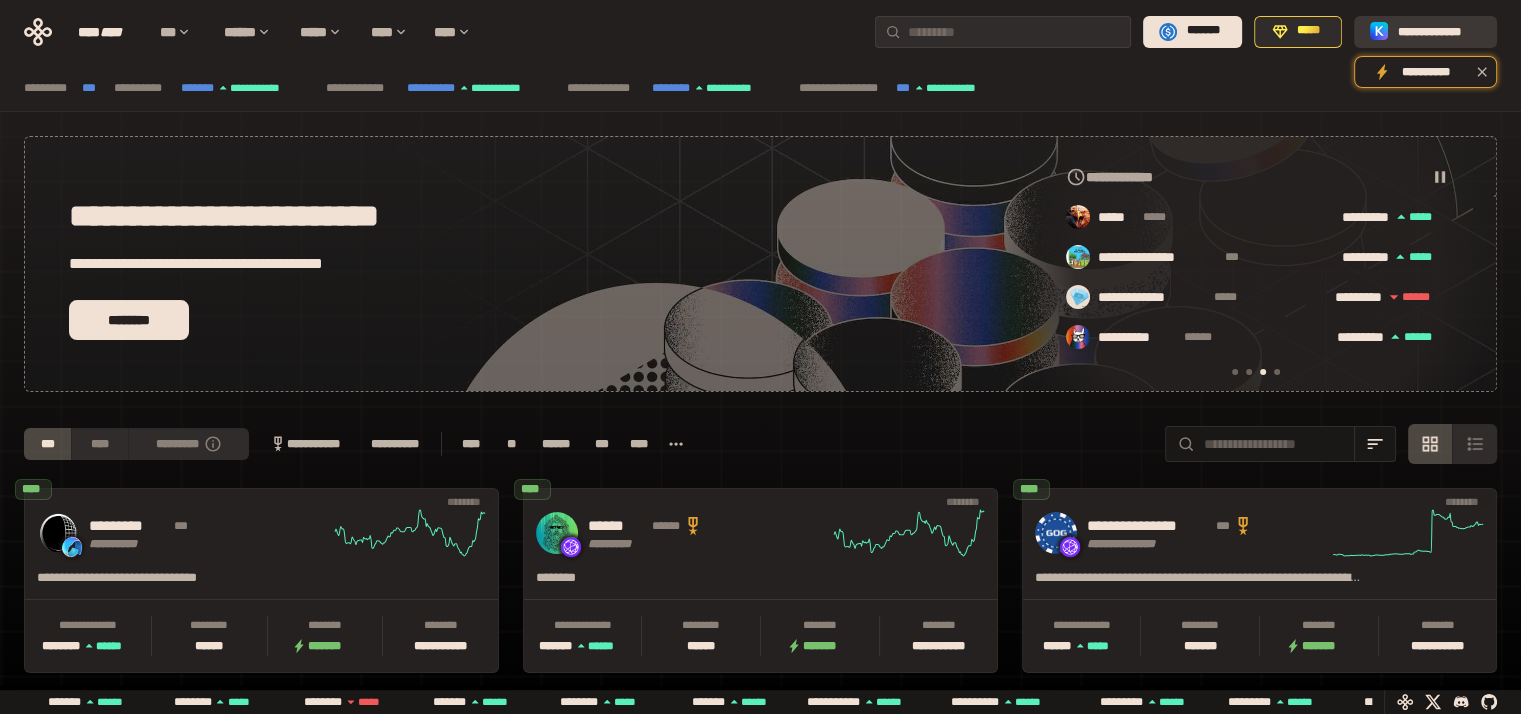 click on "**********" at bounding box center (1439, 31) 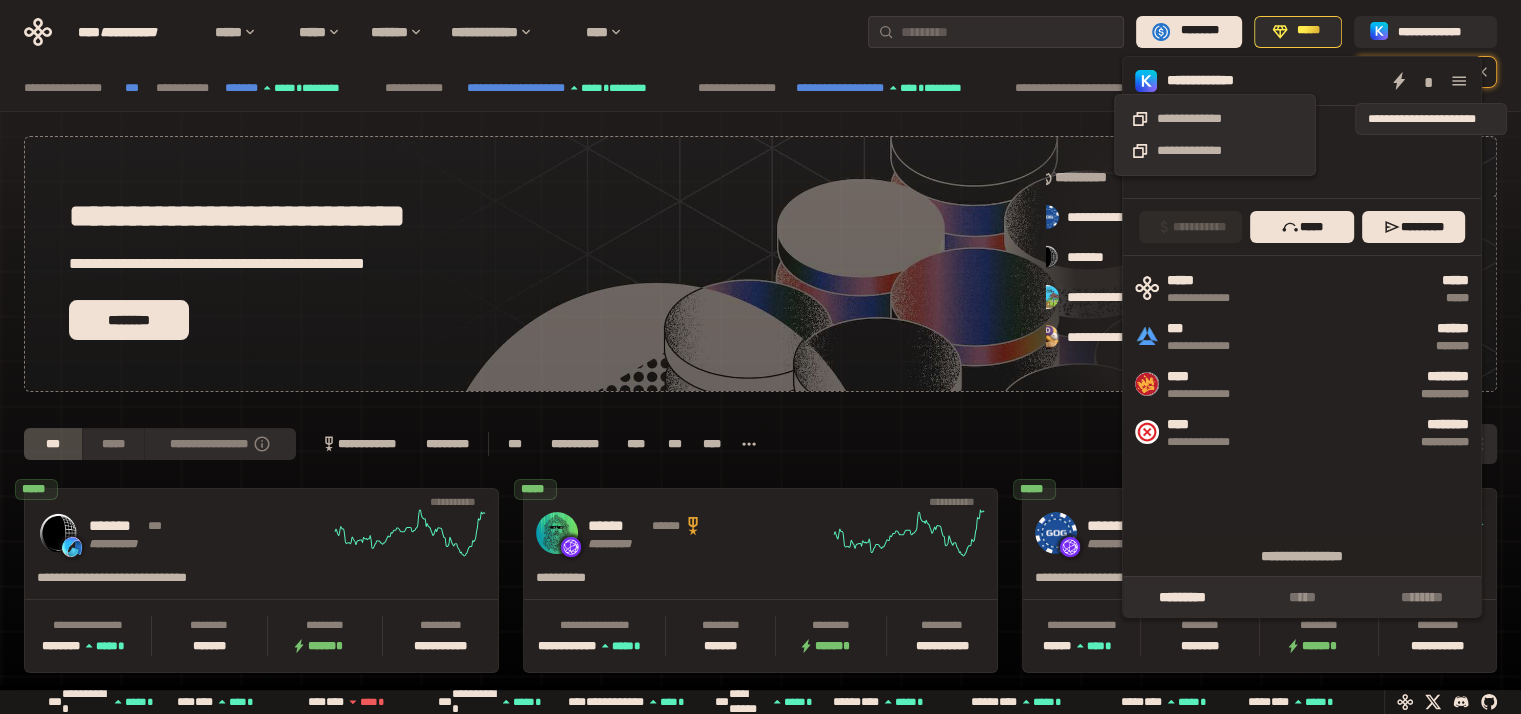 scroll, scrollTop: 0, scrollLeft: 16, axis: horizontal 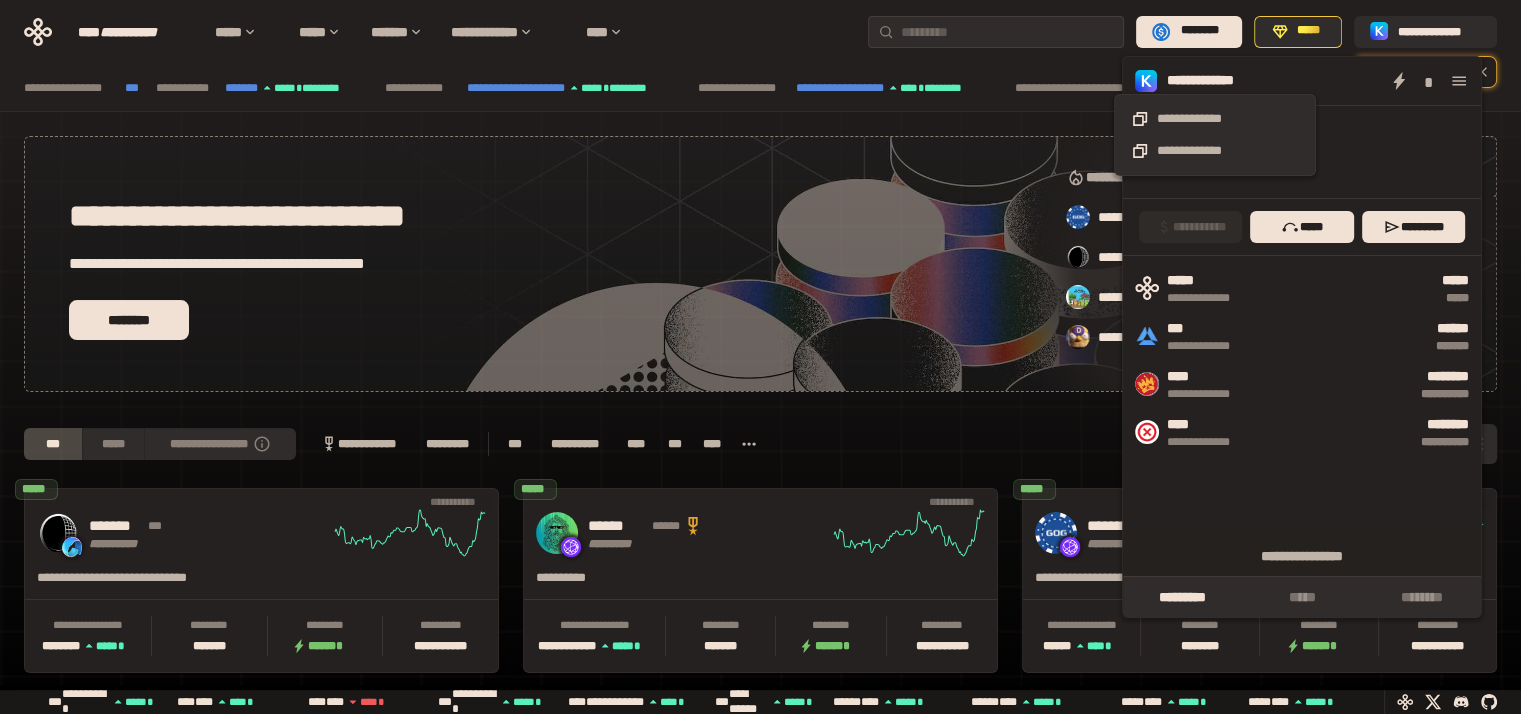 click 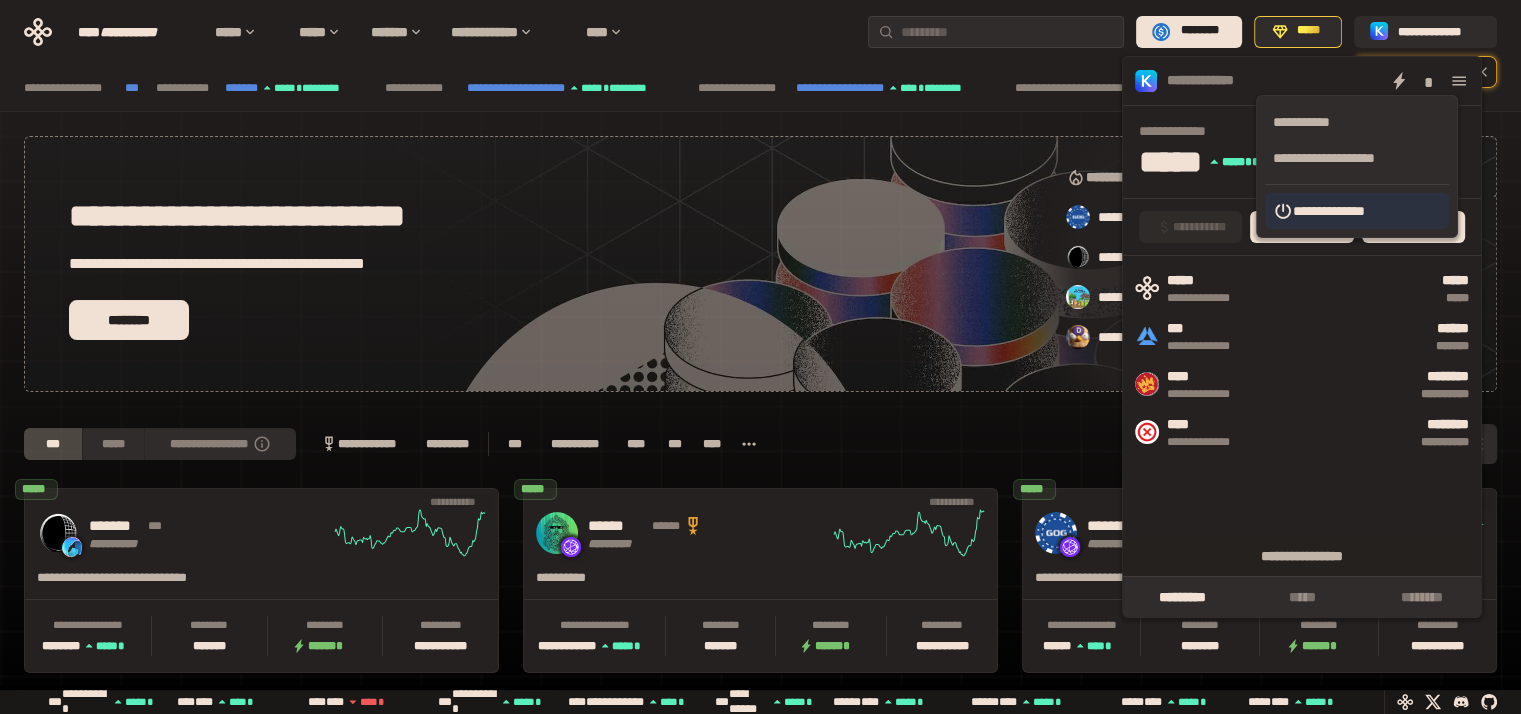 click on "**********" at bounding box center (1329, 211) 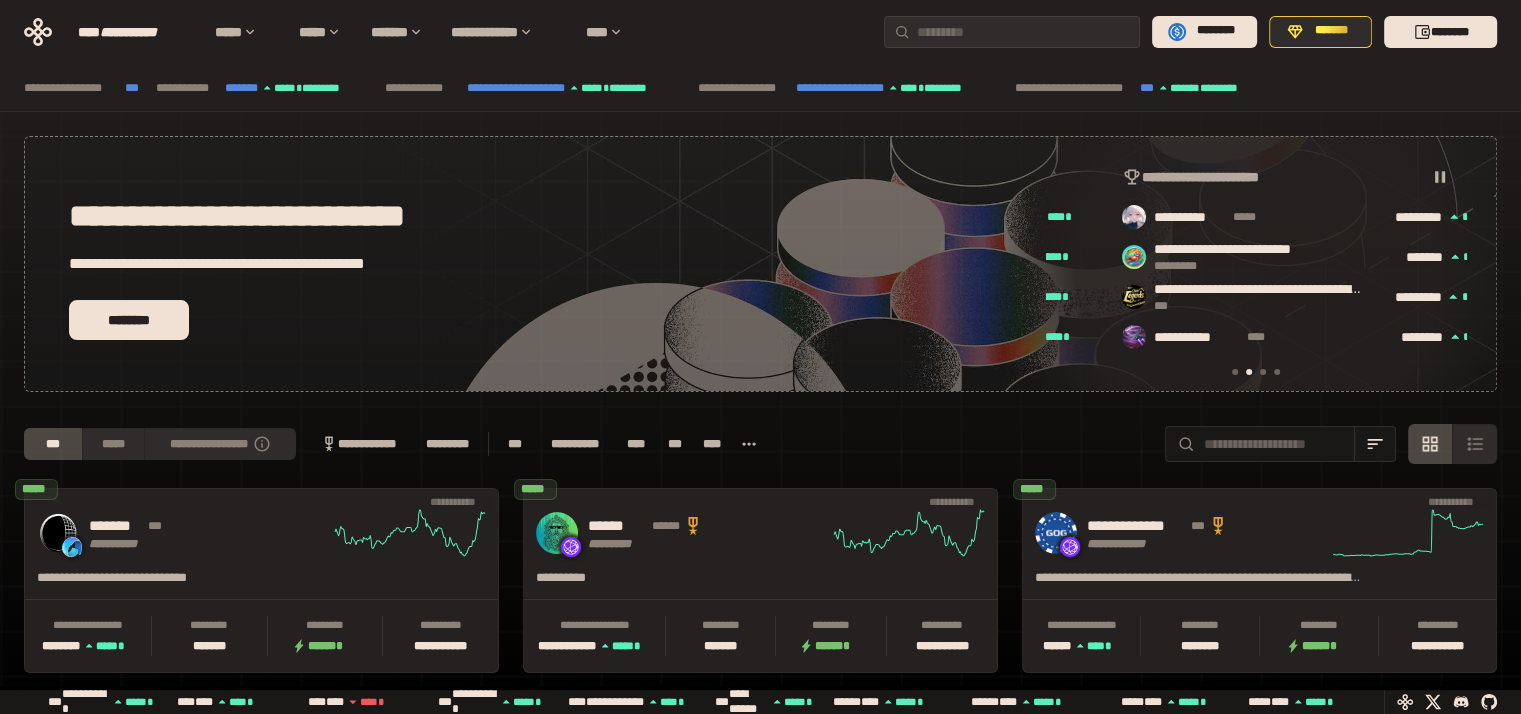 scroll, scrollTop: 0, scrollLeft: 436, axis: horizontal 